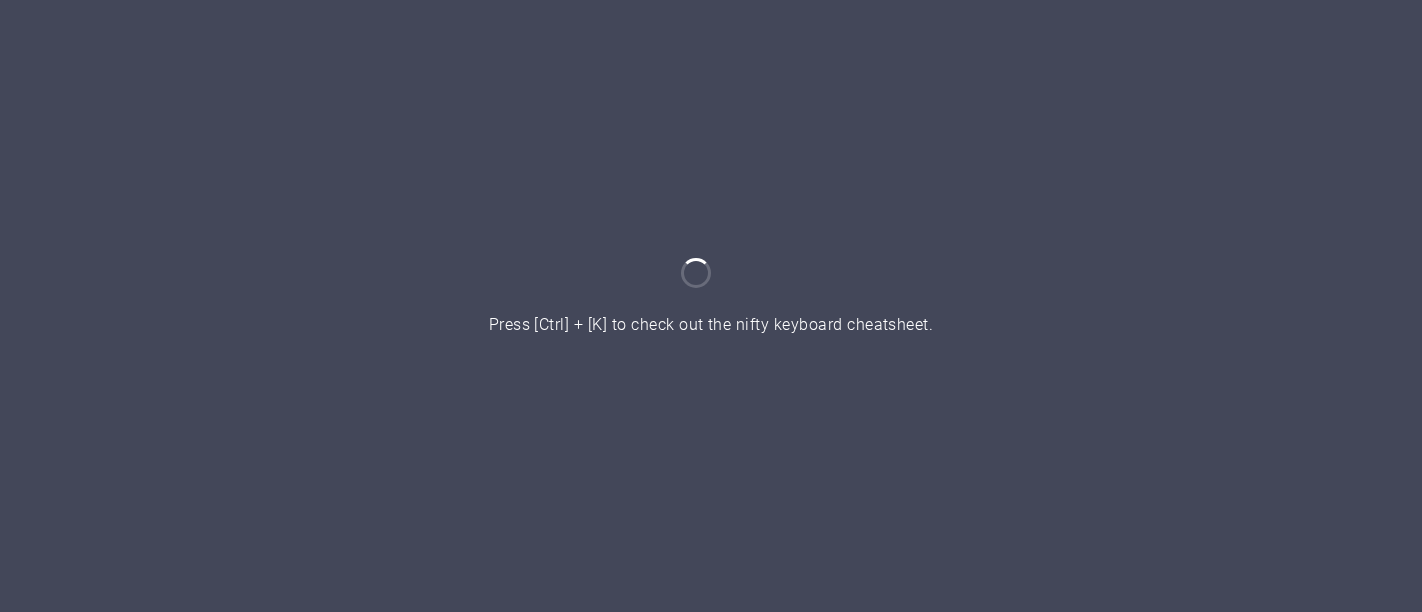 scroll, scrollTop: 0, scrollLeft: 0, axis: both 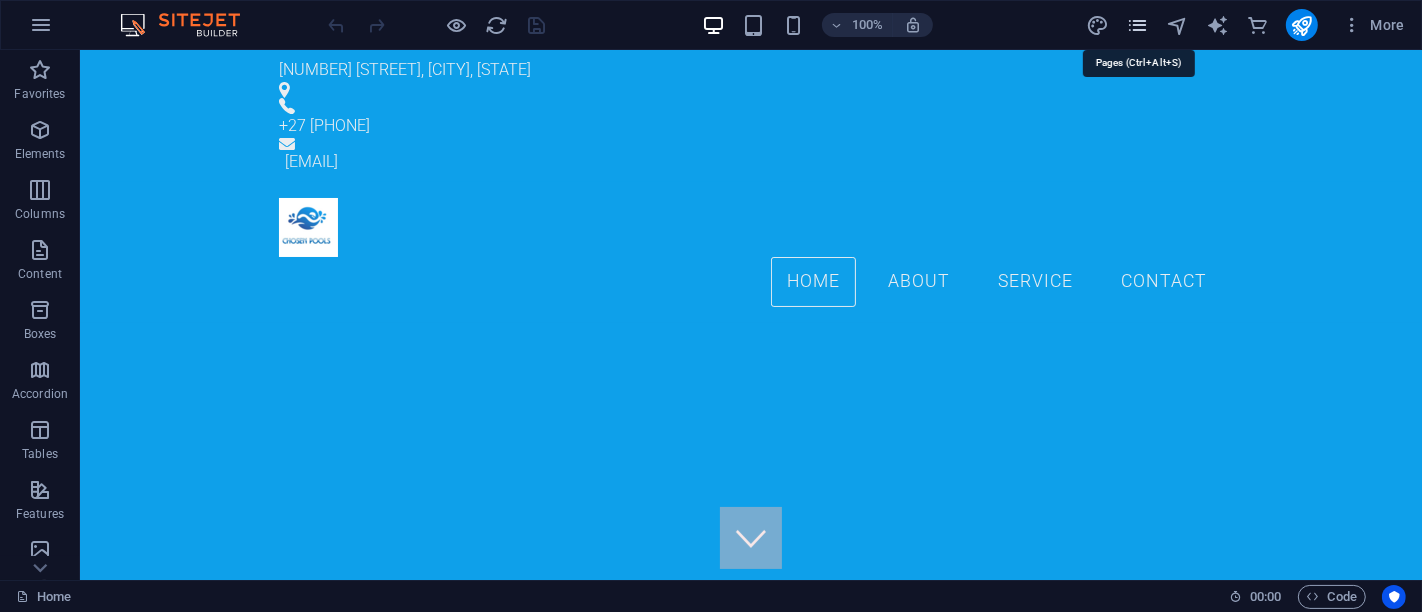 click at bounding box center [1137, 25] 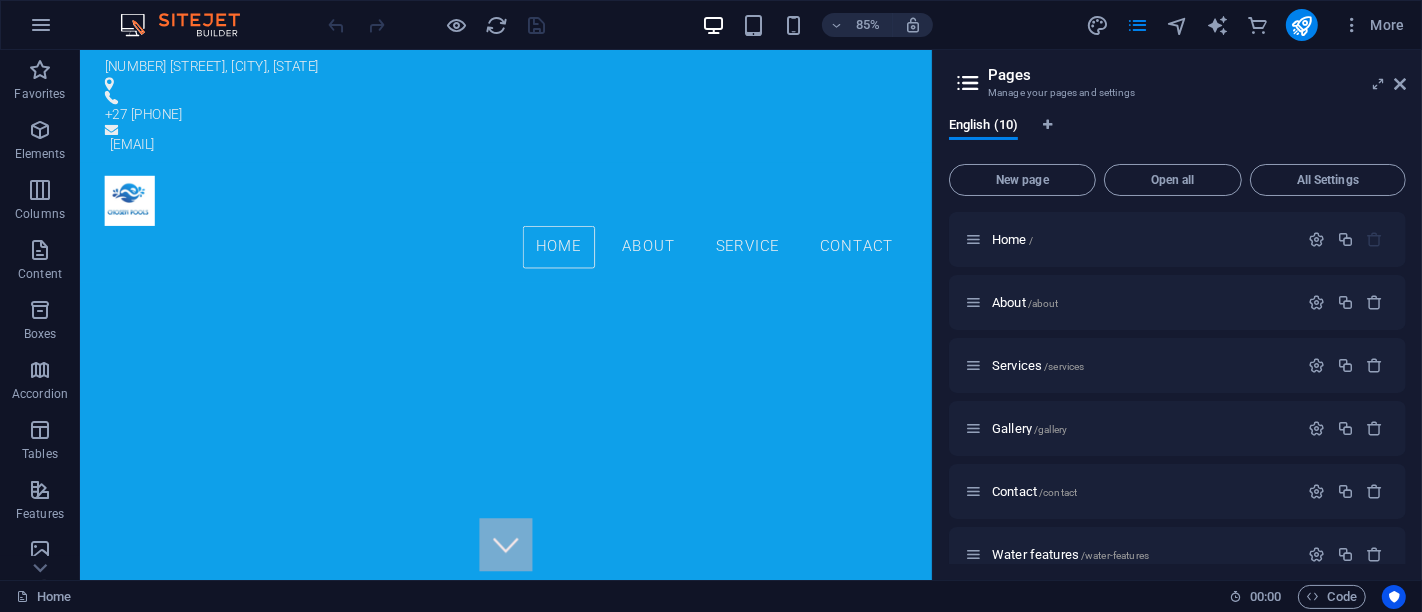 drag, startPoint x: 1406, startPoint y: 223, endPoint x: 1405, endPoint y: 324, distance: 101.00495 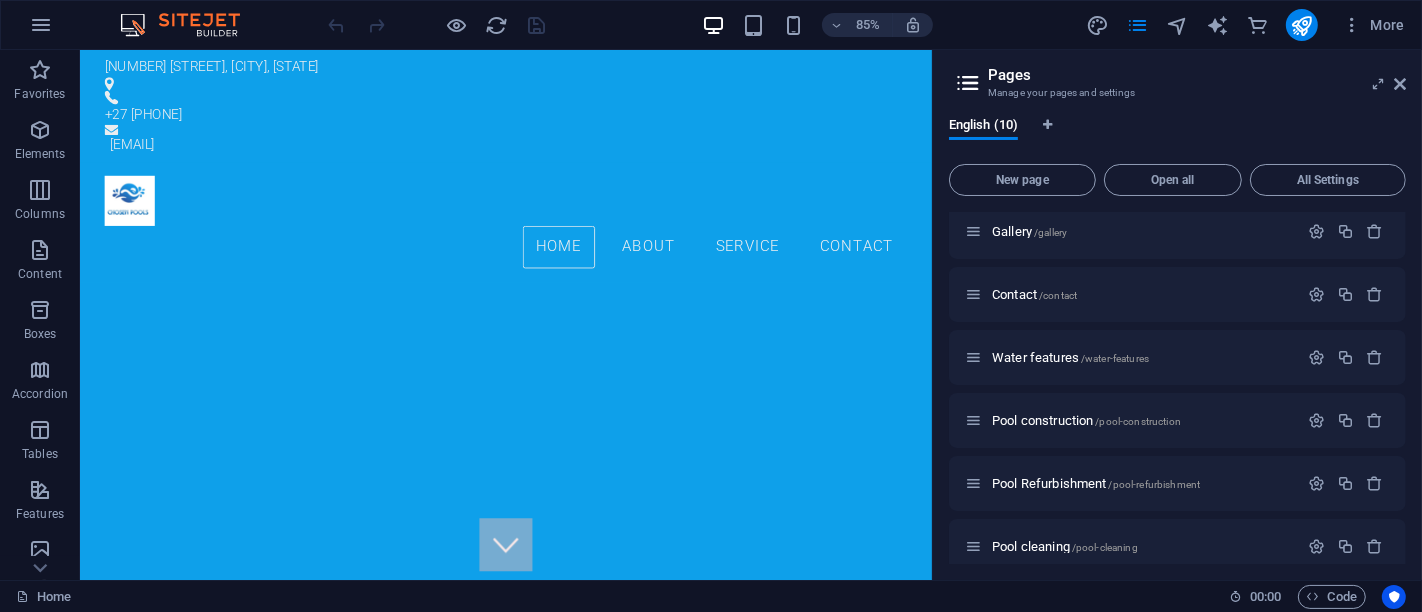 scroll, scrollTop: 277, scrollLeft: 0, axis: vertical 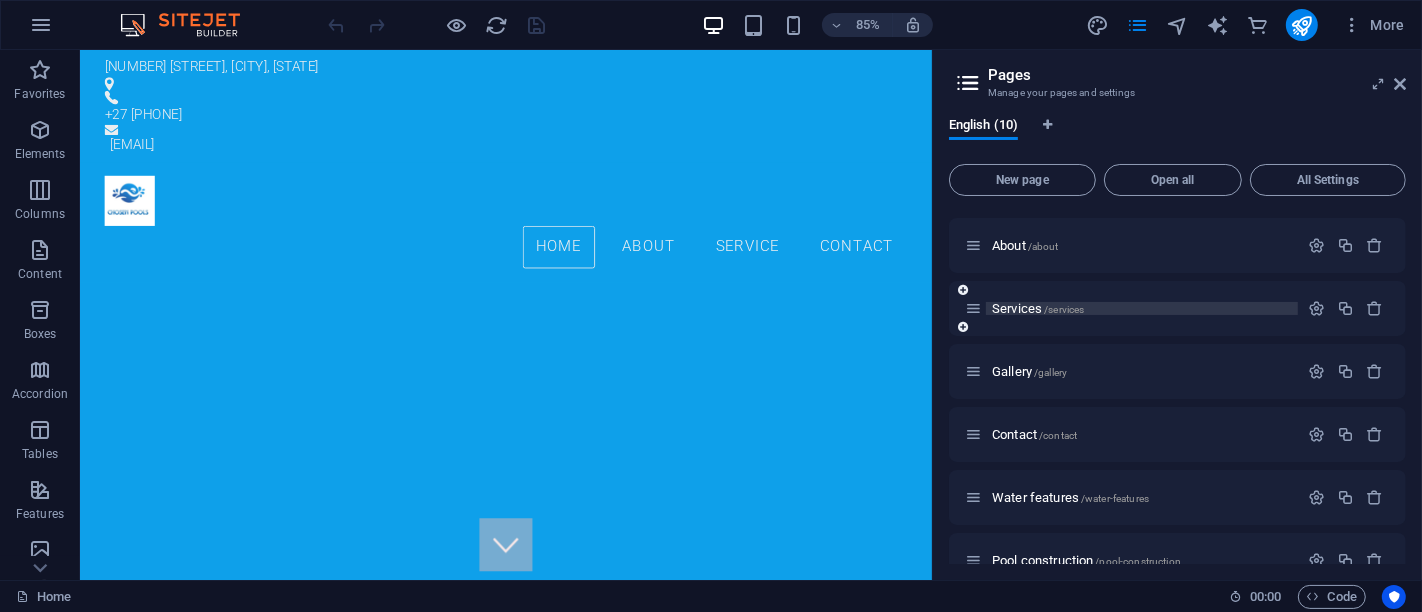 click on "Services /services" at bounding box center (1038, 308) 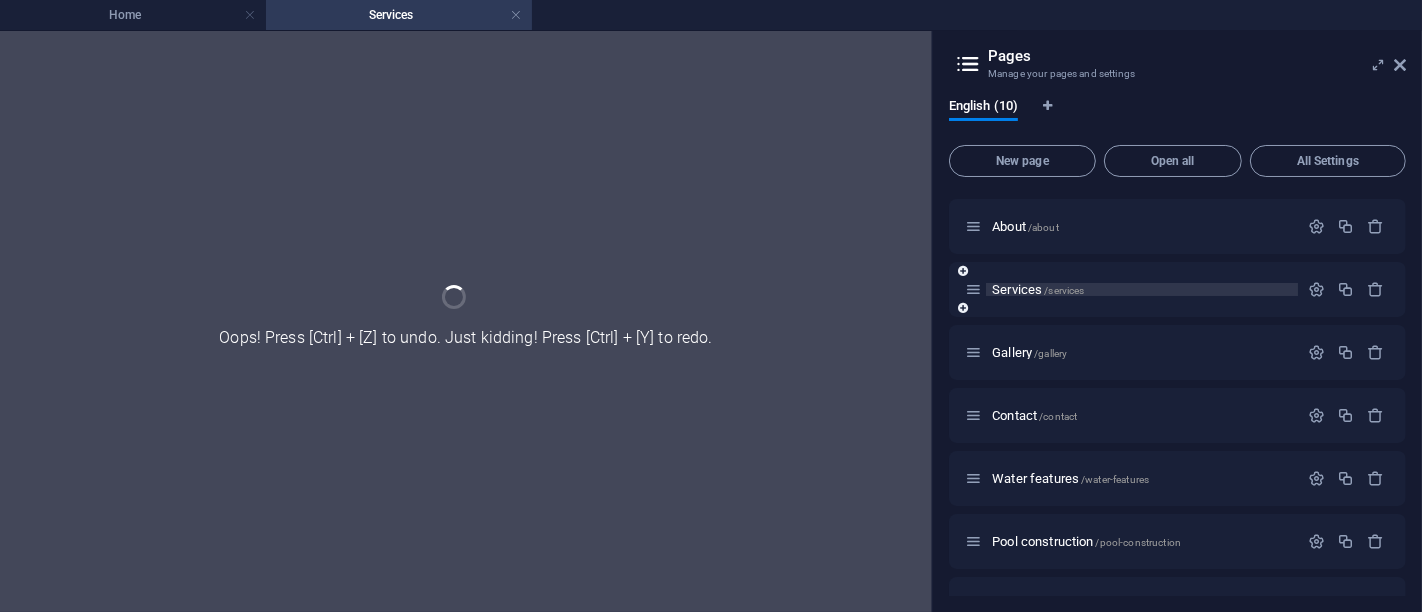 click on "Services /services" at bounding box center (1177, 289) 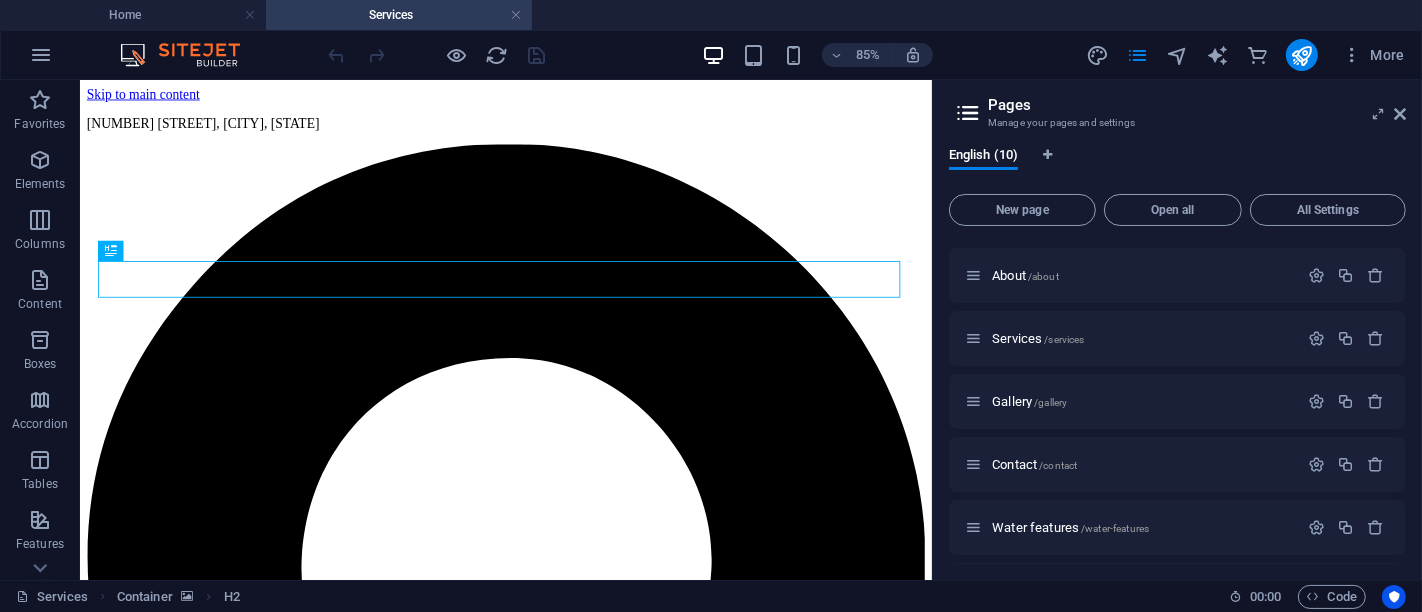 scroll, scrollTop: 112, scrollLeft: 0, axis: vertical 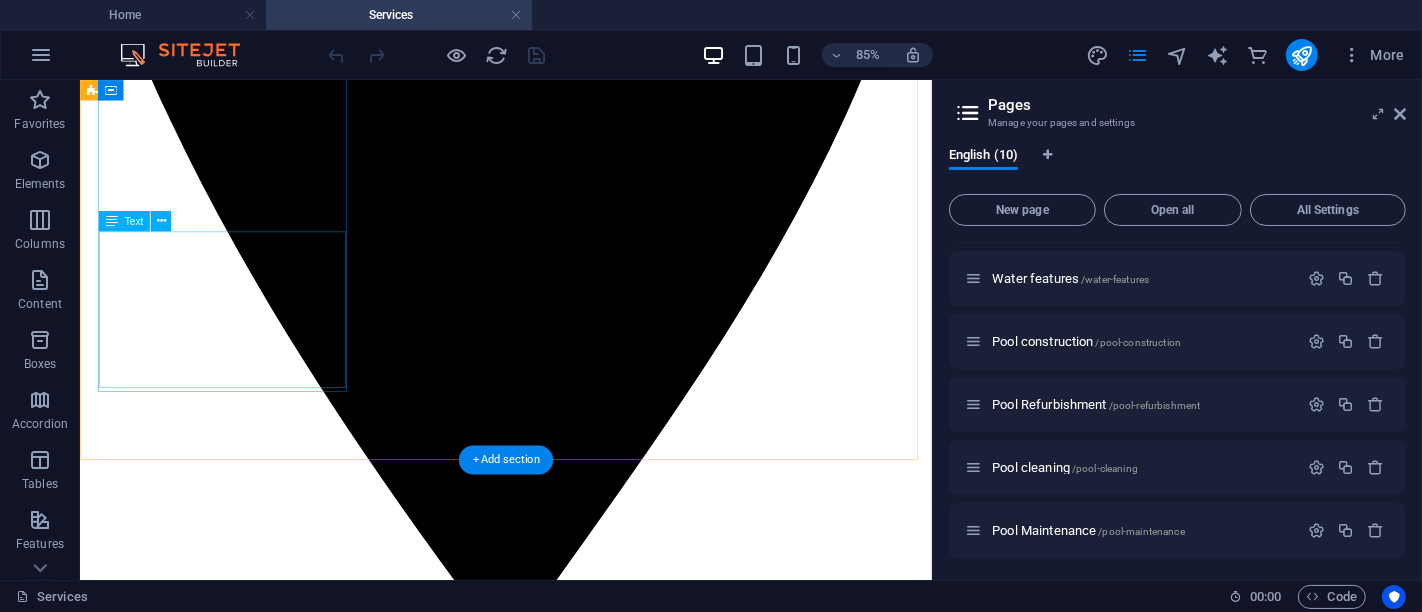 click on "At Chosen Pools, we believe that every great pool starts with a dream. Whether it’s a quiet place to unwind, a fun zone for family weekends, or a luxurious space to entertain guests—your vision is the foundation of everything we build.  Learn more" at bounding box center [580, 5228] 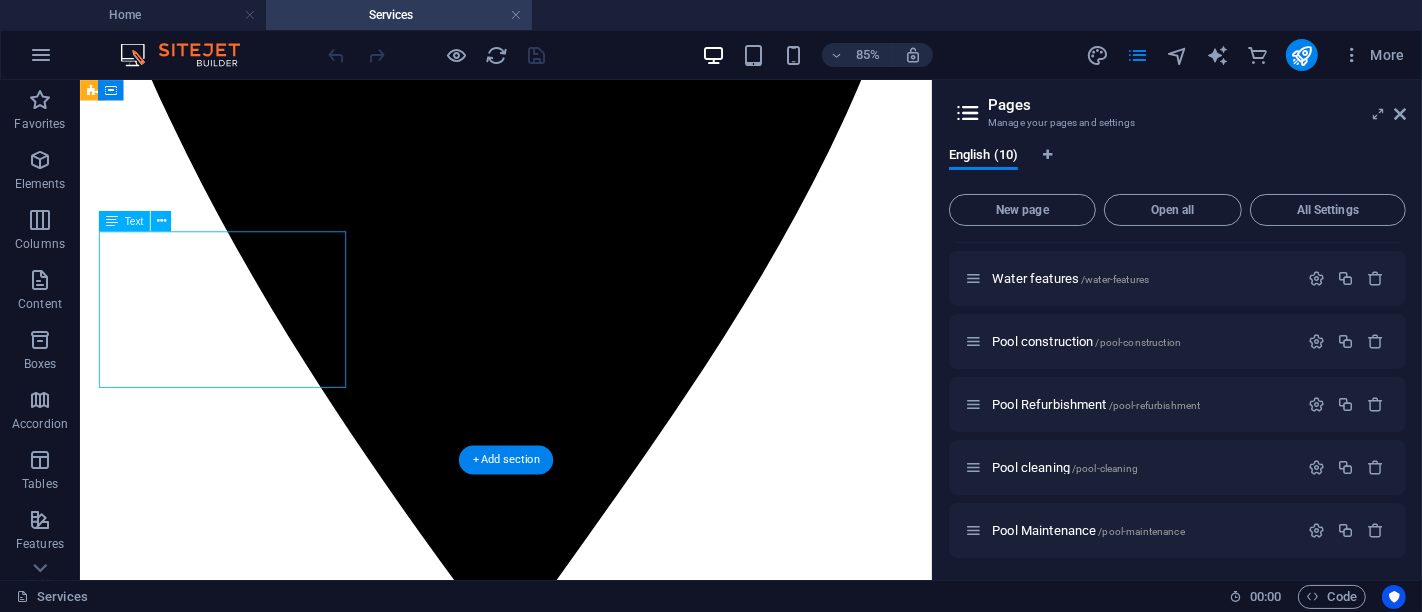 click on "At Chosen Pools, we believe that every great pool starts with a dream. Whether it’s a quiet place to unwind, a fun zone for family weekends, or a luxurious space to entertain guests—your vision is the foundation of everything we build.  Learn more" at bounding box center [580, 5228] 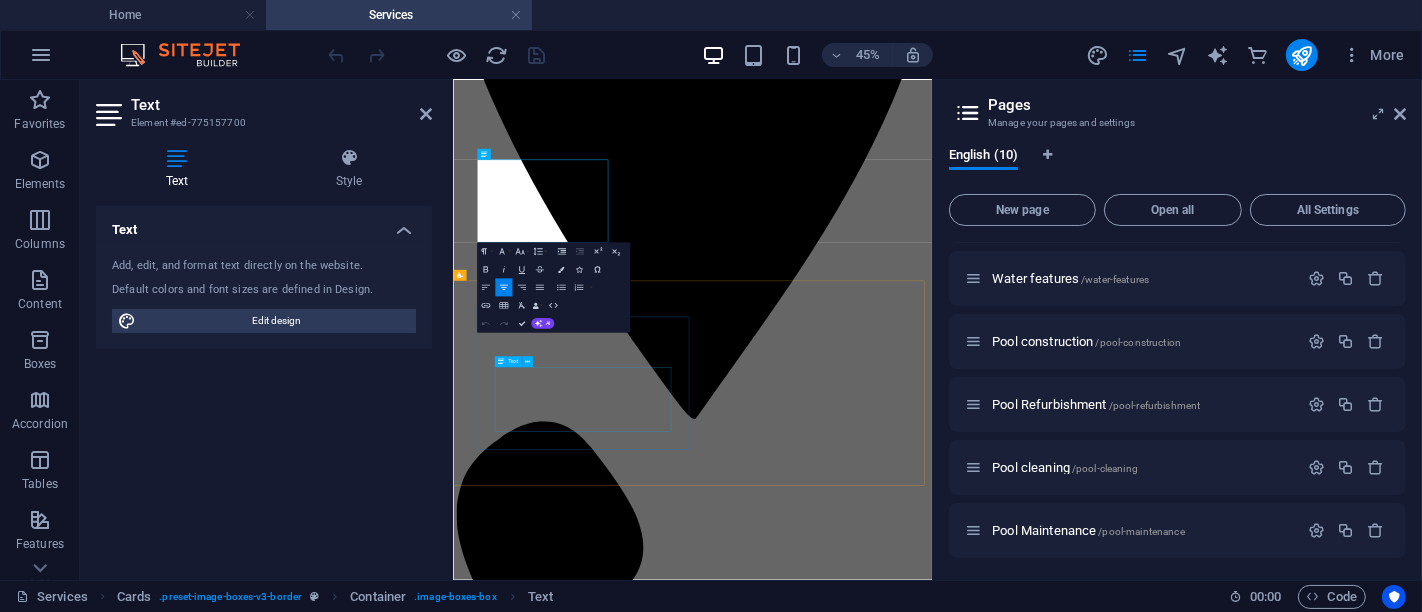 click on "At Chosen Pools, we offer a full range of professional services designed to bring your water vision to life—from initial design to long-term care. Whether you're dreaming of a new custom pool or need reliable maintenance for an existing one, our experienced team is here to serve with excellence, integrity, and creativity." at bounding box center [985, 6345] 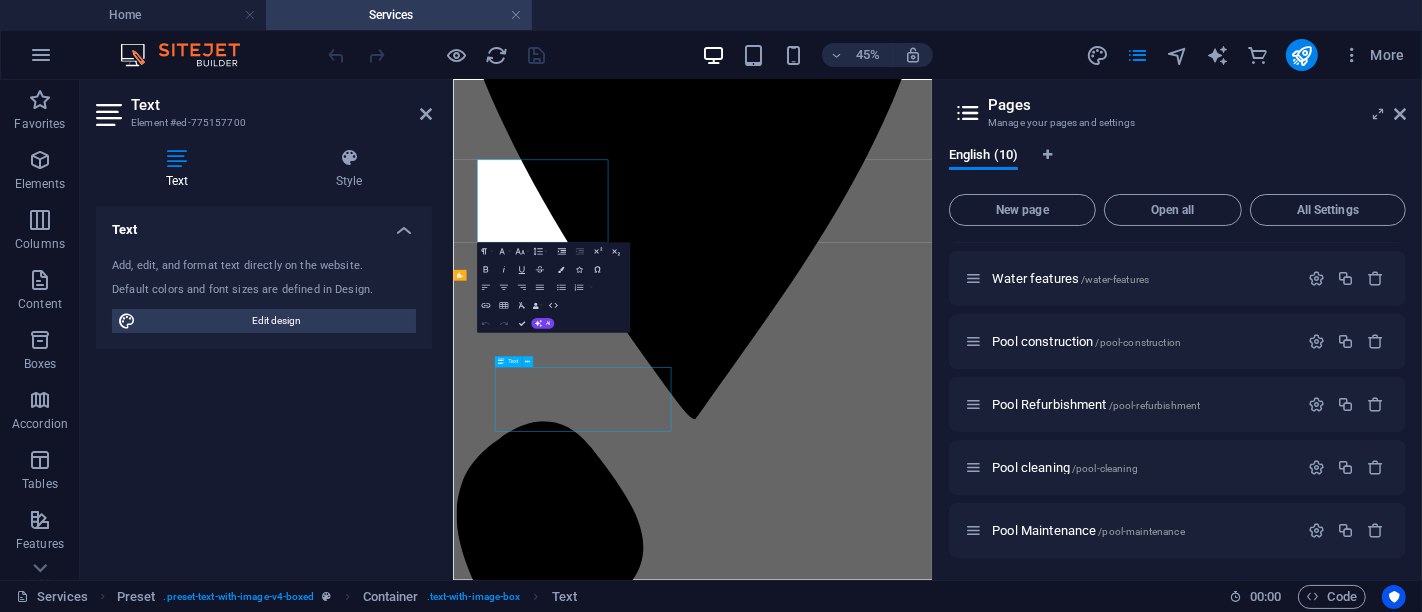 click on "At Chosen Pools, we offer a full range of professional services designed to bring your water vision to life—from initial design to long-term care. Whether you're dreaming of a new custom pool or need reliable maintenance for an existing one, our experienced team is here to serve with excellence, integrity, and creativity." at bounding box center (985, 6345) 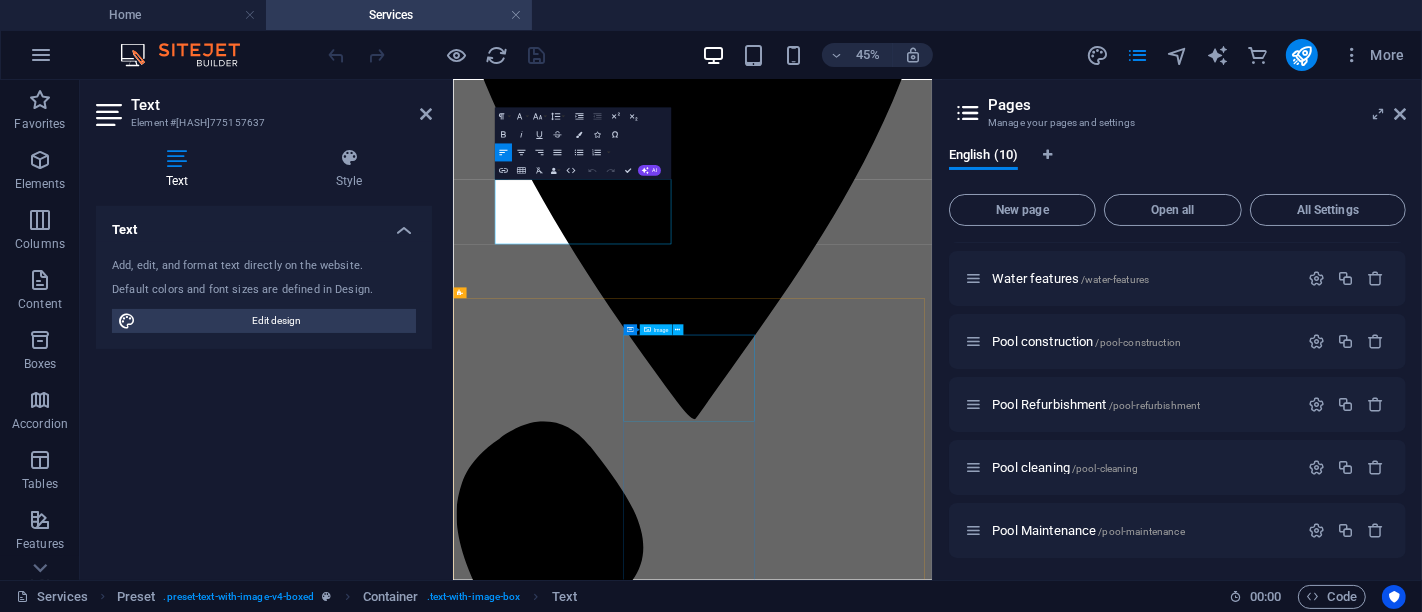 scroll, scrollTop: 1279, scrollLeft: 0, axis: vertical 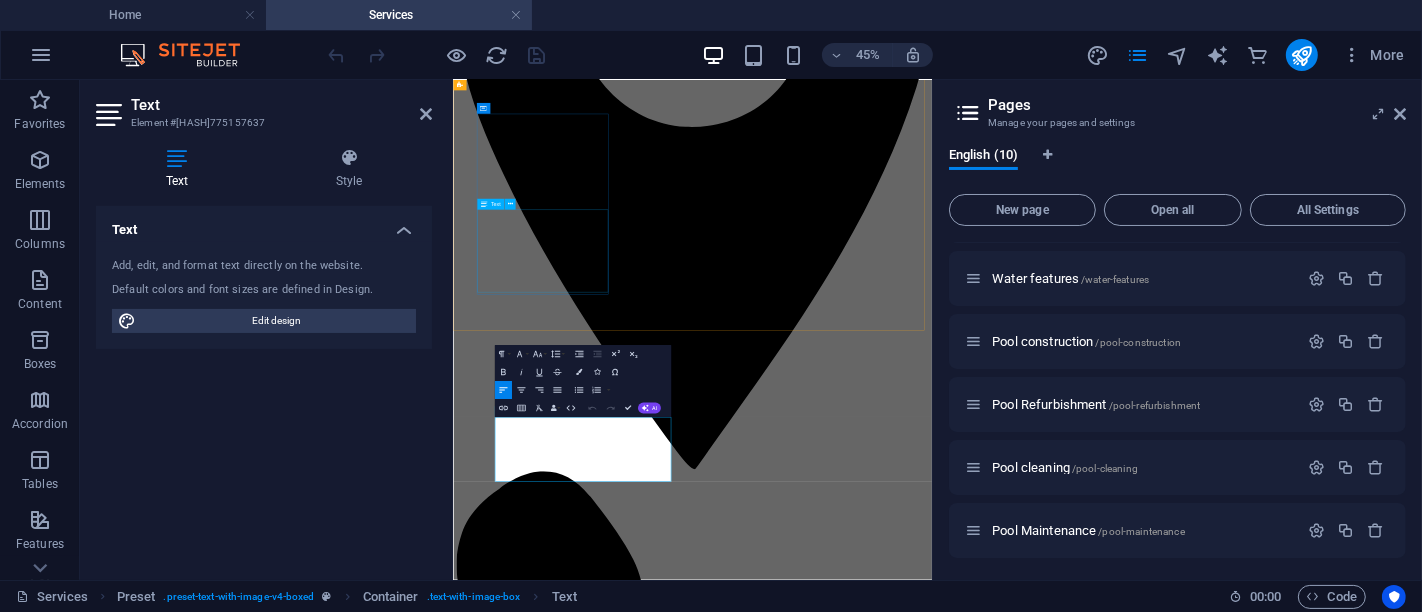 click on "At Chosen Pools, we believe that every great pool starts with a dream. Whether it’s a quiet place to unwind, a fun zone for family weekends, or a luxurious space to entertain guests—your vision is the foundation of everything we build.  Learn more" at bounding box center (985, 5655) 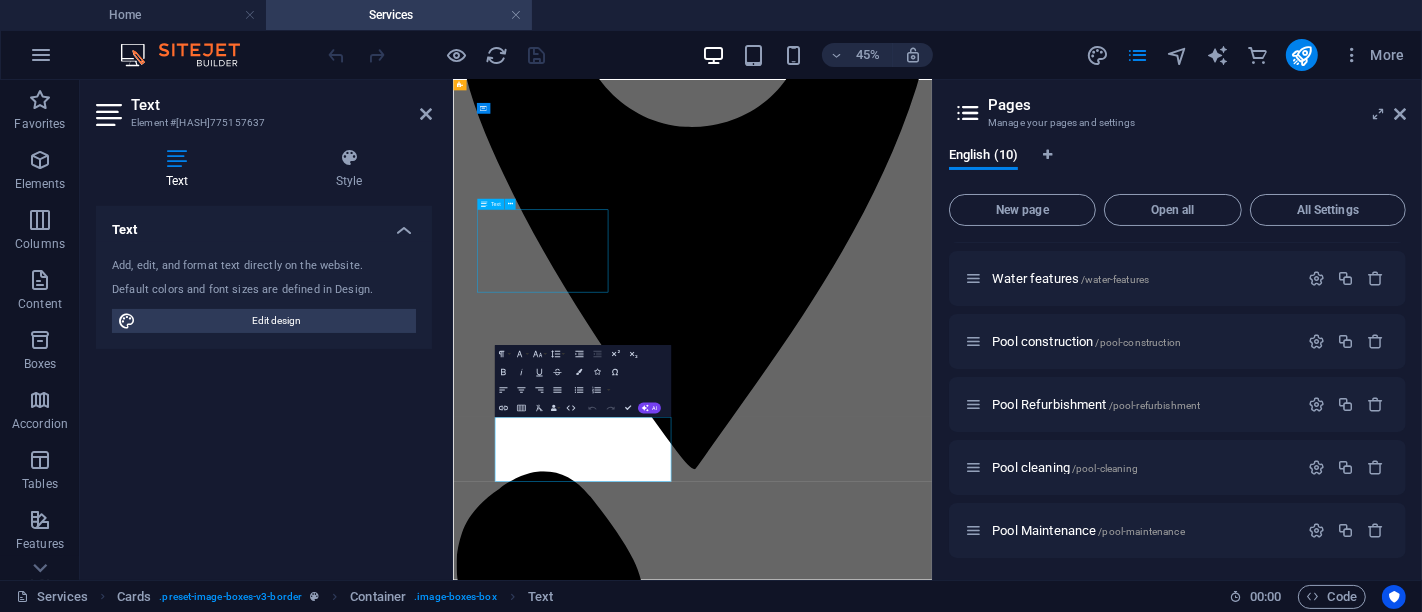 click on "At Chosen Pools, we believe that every great pool starts with a dream. Whether it’s a quiet place to unwind, a fun zone for family weekends, or a luxurious space to entertain guests—your vision is the foundation of everything we build.  Learn more" at bounding box center [985, 5655] 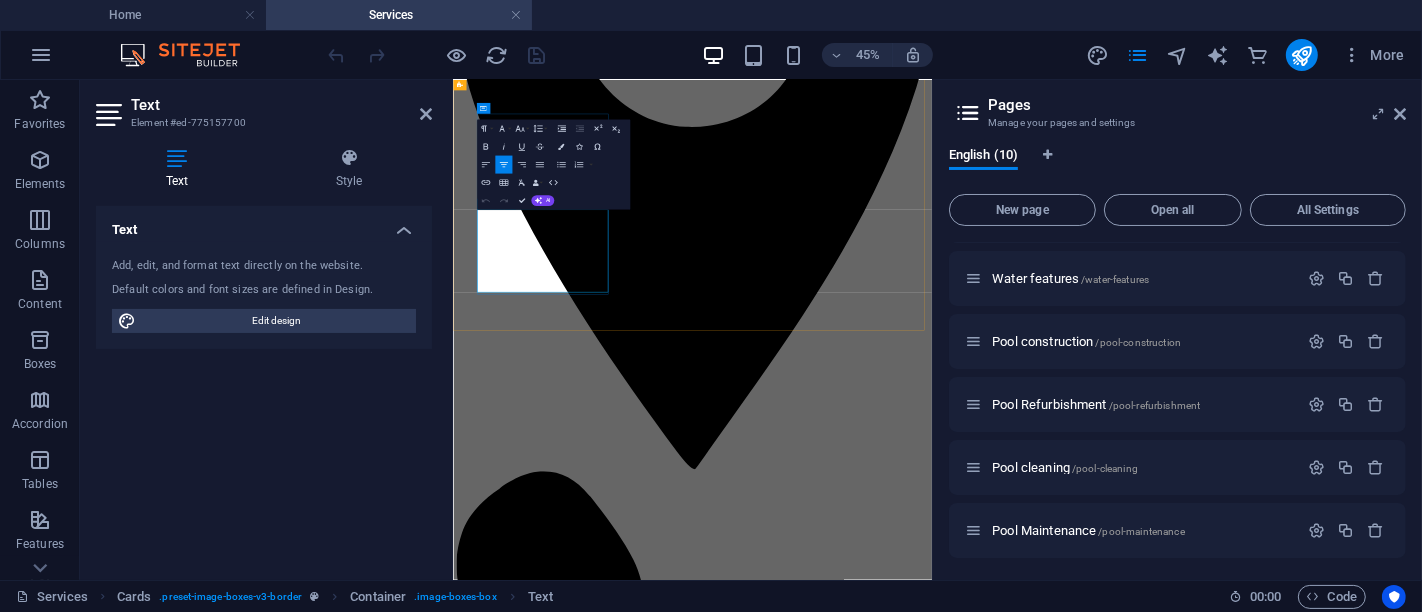 click on "Learn more" 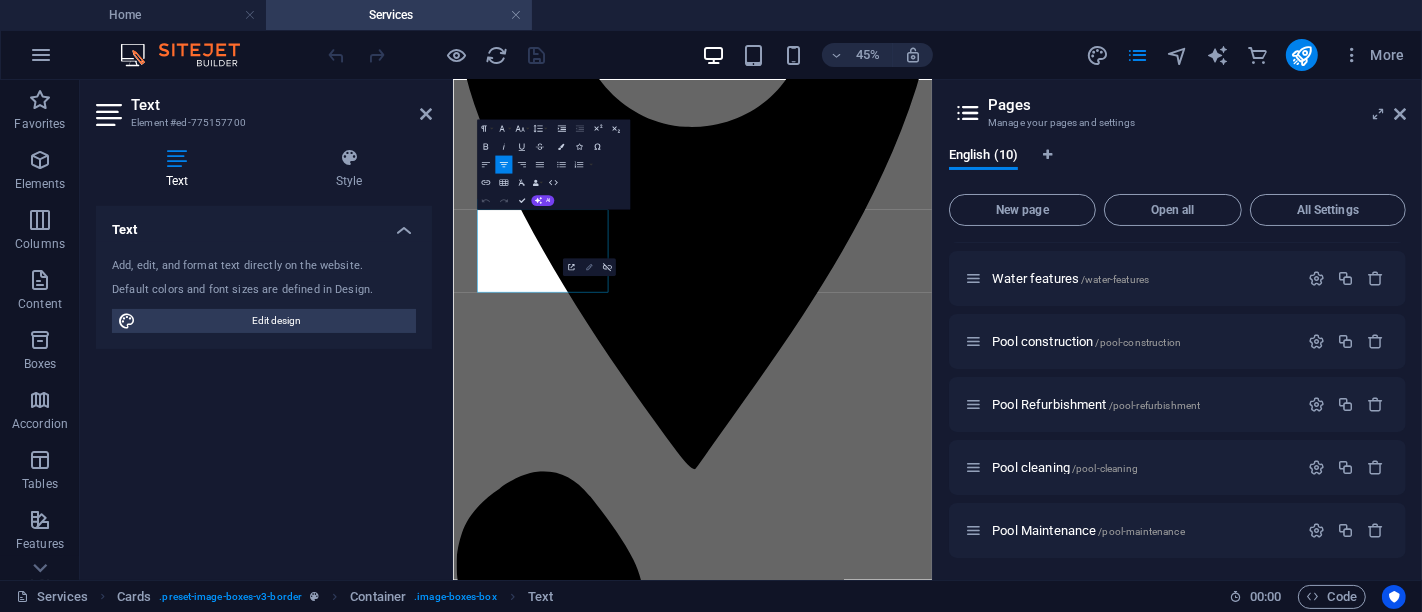 click on "Edit Link" at bounding box center [588, 268] 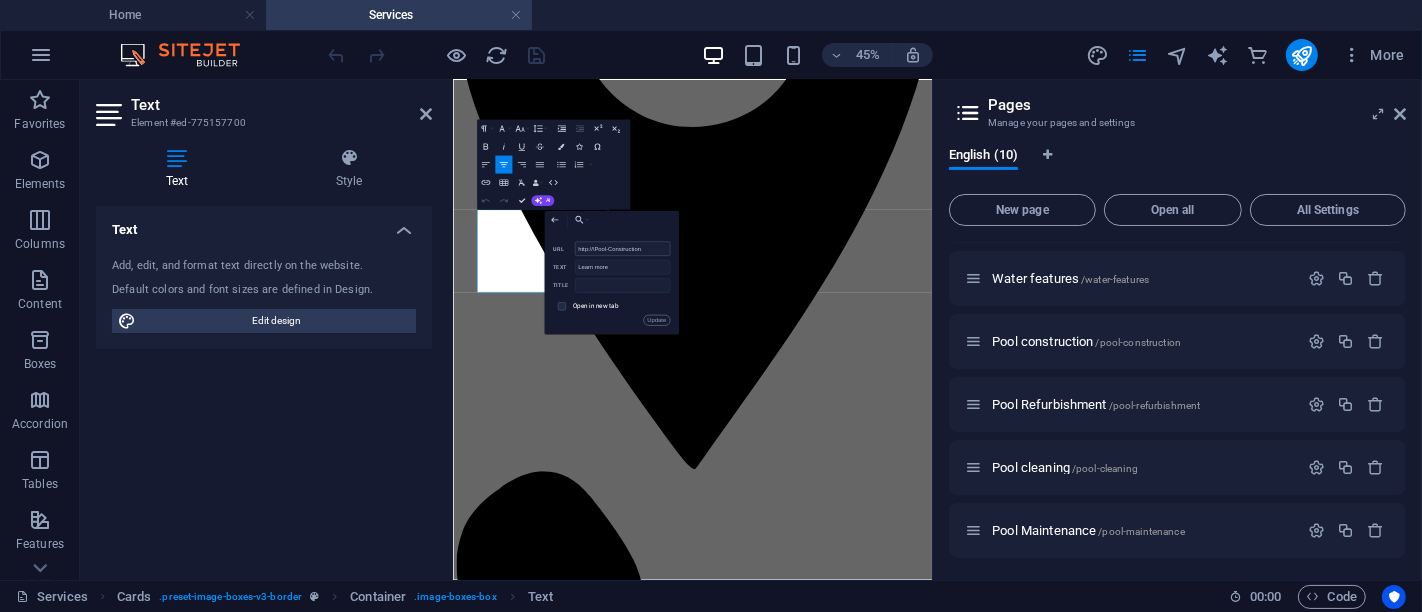 click on "http://\Pool-Construction" at bounding box center [622, 249] 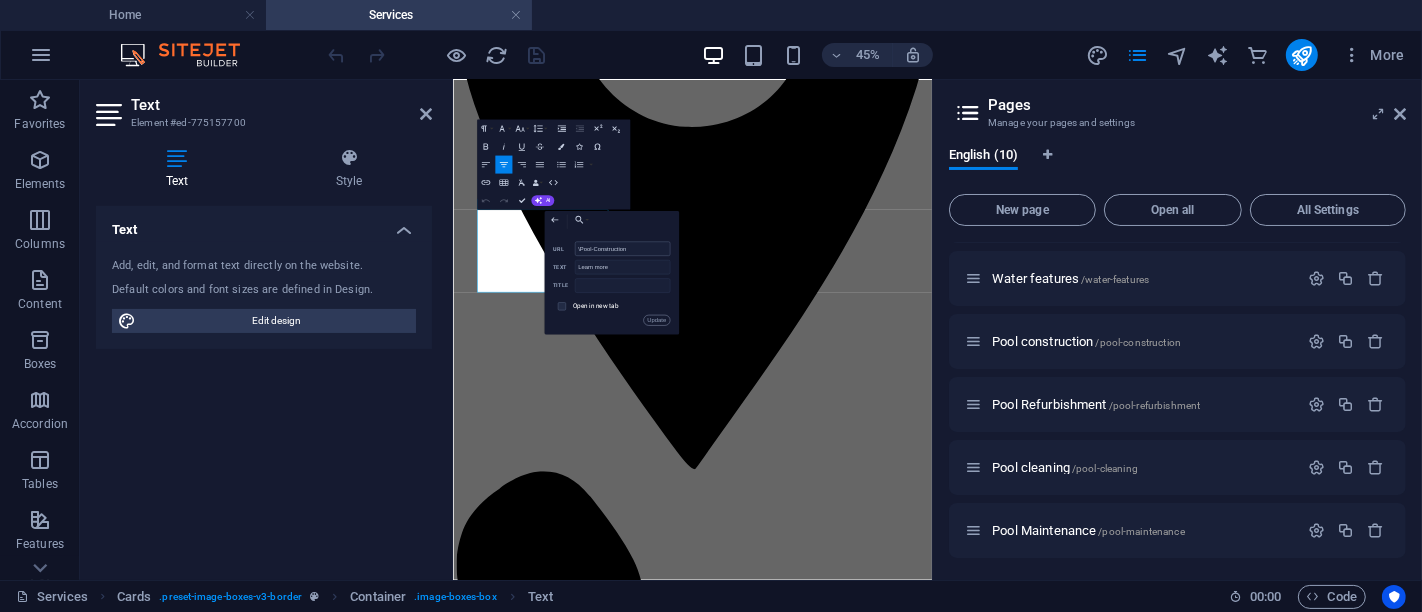 click on "\Pool-Construction" at bounding box center (622, 249) 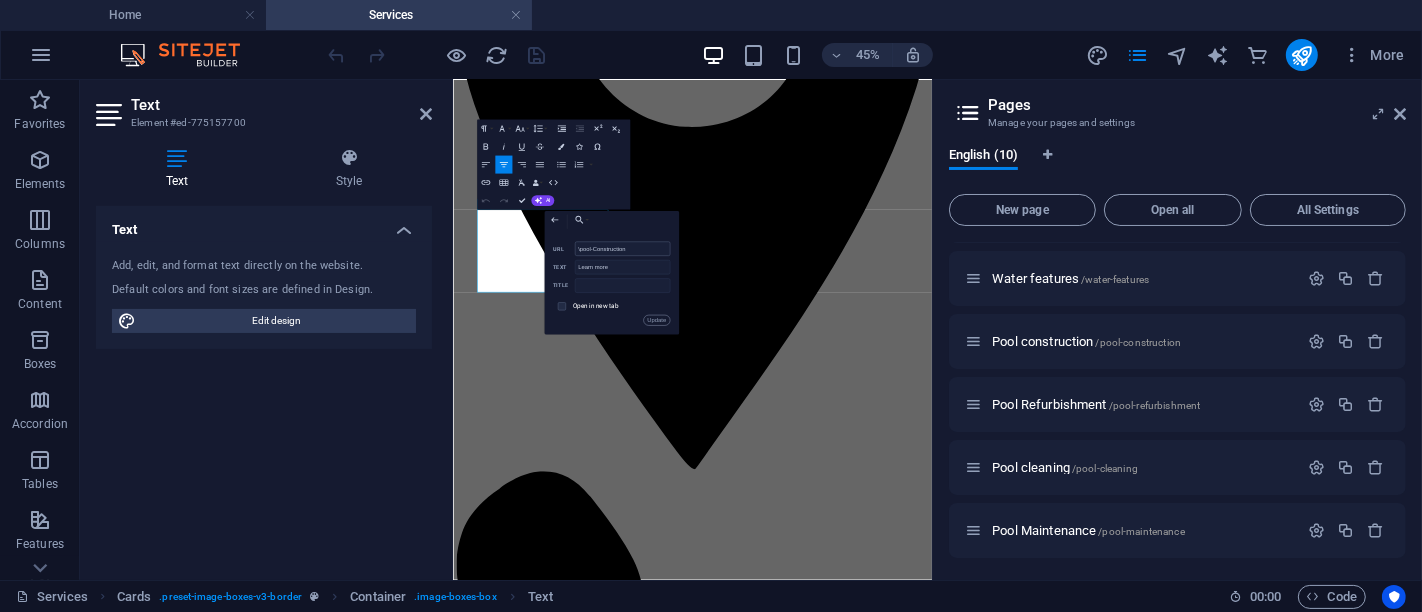 click on "\pool-Construction" at bounding box center (622, 249) 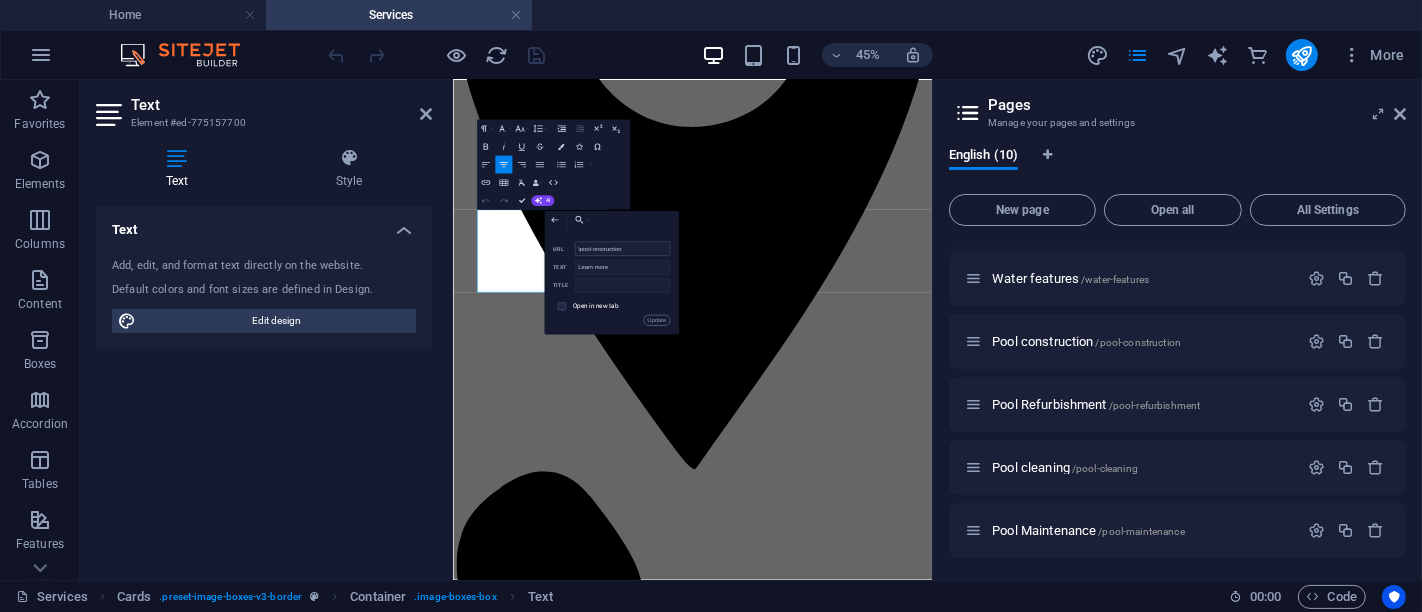 type on "\pool-construction" 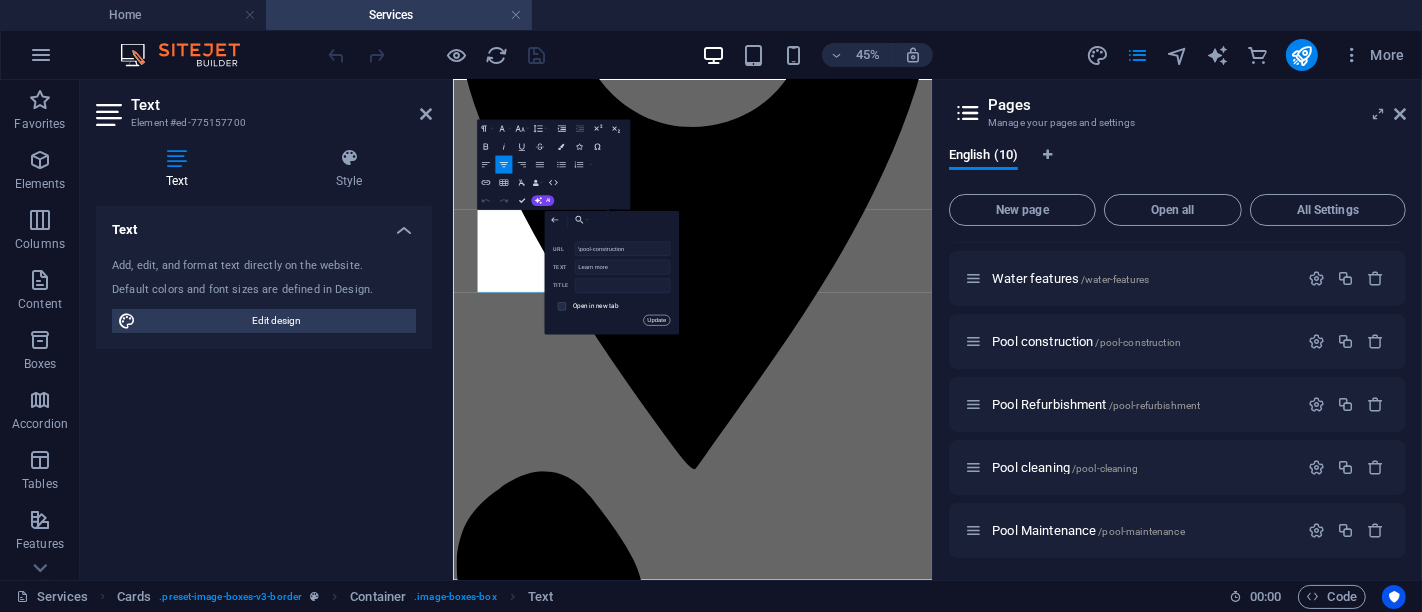 click on "Update" at bounding box center [656, 320] 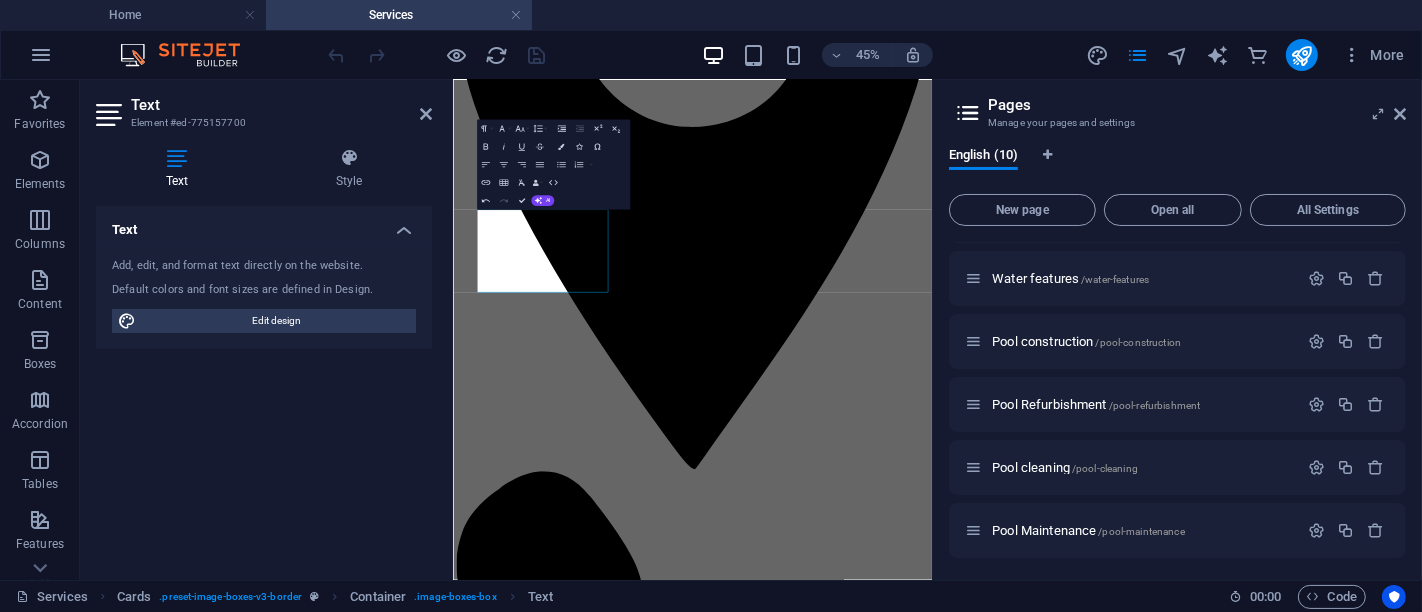 drag, startPoint x: 931, startPoint y: 321, endPoint x: 934, endPoint y: 369, distance: 48.09366 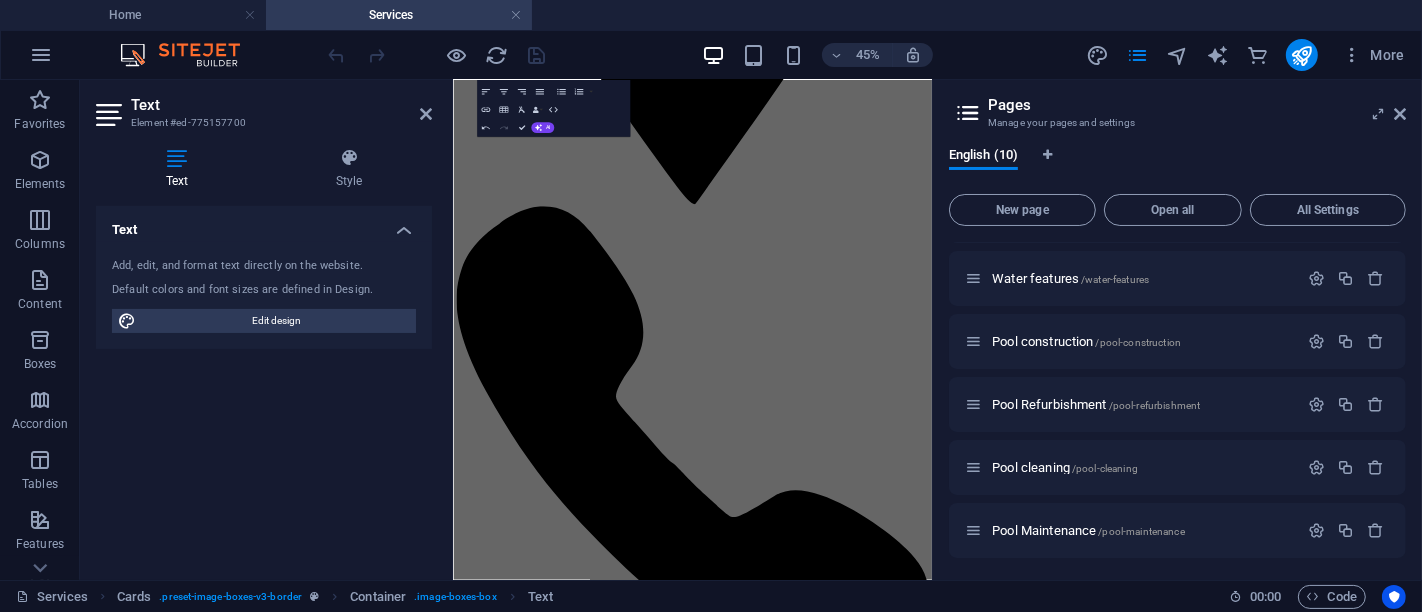 scroll, scrollTop: 1364, scrollLeft: 0, axis: vertical 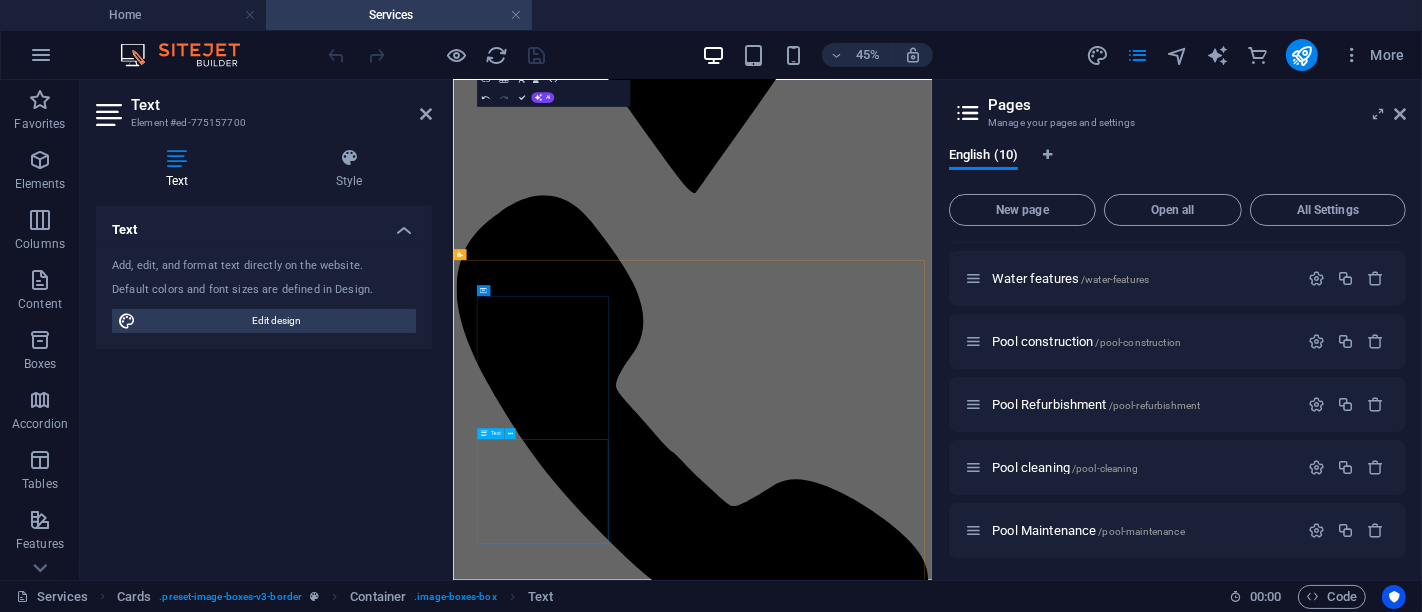click on "At Chosen Pools, we don’t just build new—we breathe new life into old pools. Our pool refurbishment services are designed to transform outdated, damaged, or worn-out pools into stunning, modern spaces that look and feel brand new.  Learn more" at bounding box center [985, 6824] 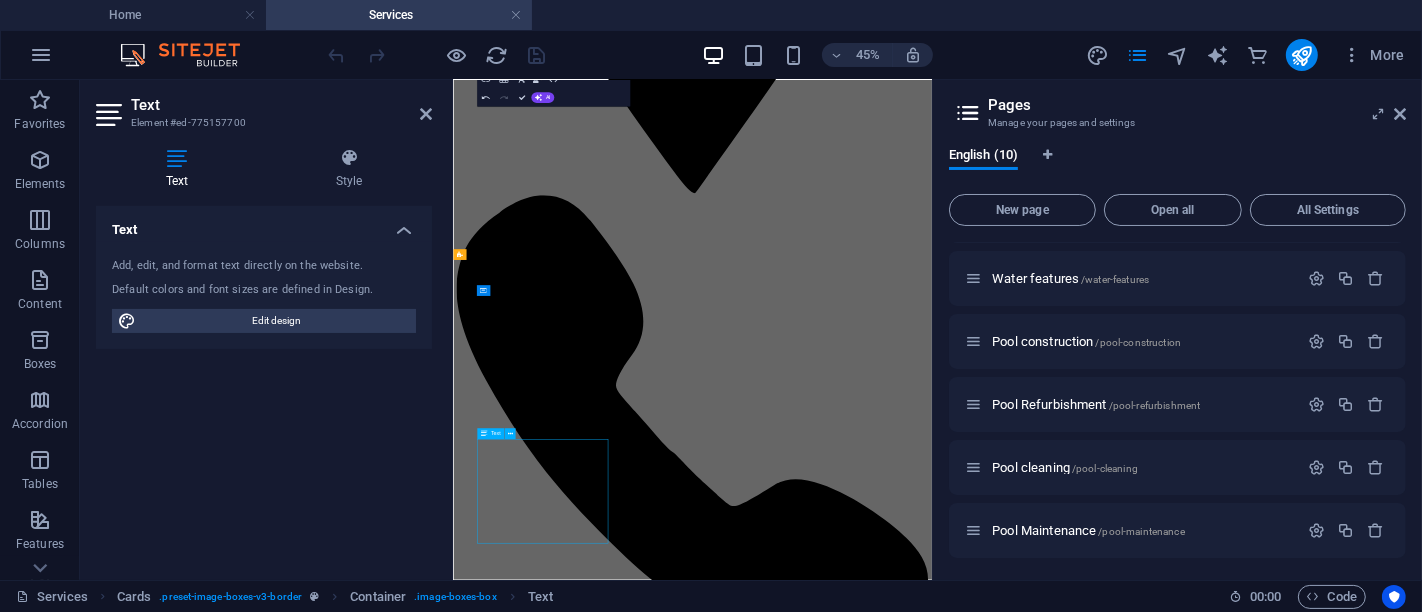 click on "At Chosen Pools, we don’t just build new—we breathe new life into old pools. Our pool refurbishment services are designed to transform outdated, damaged, or worn-out pools into stunning, modern spaces that look and feel brand new.  Learn more" at bounding box center [985, 6824] 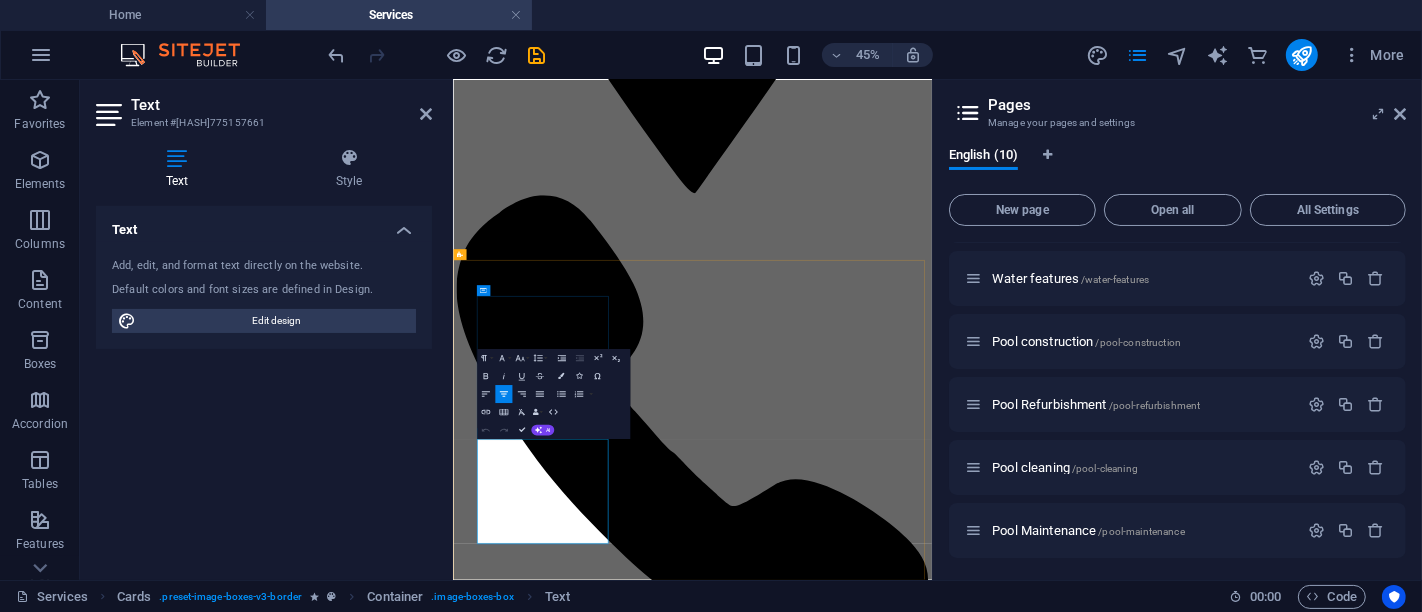 click at bounding box center (985, 6960) 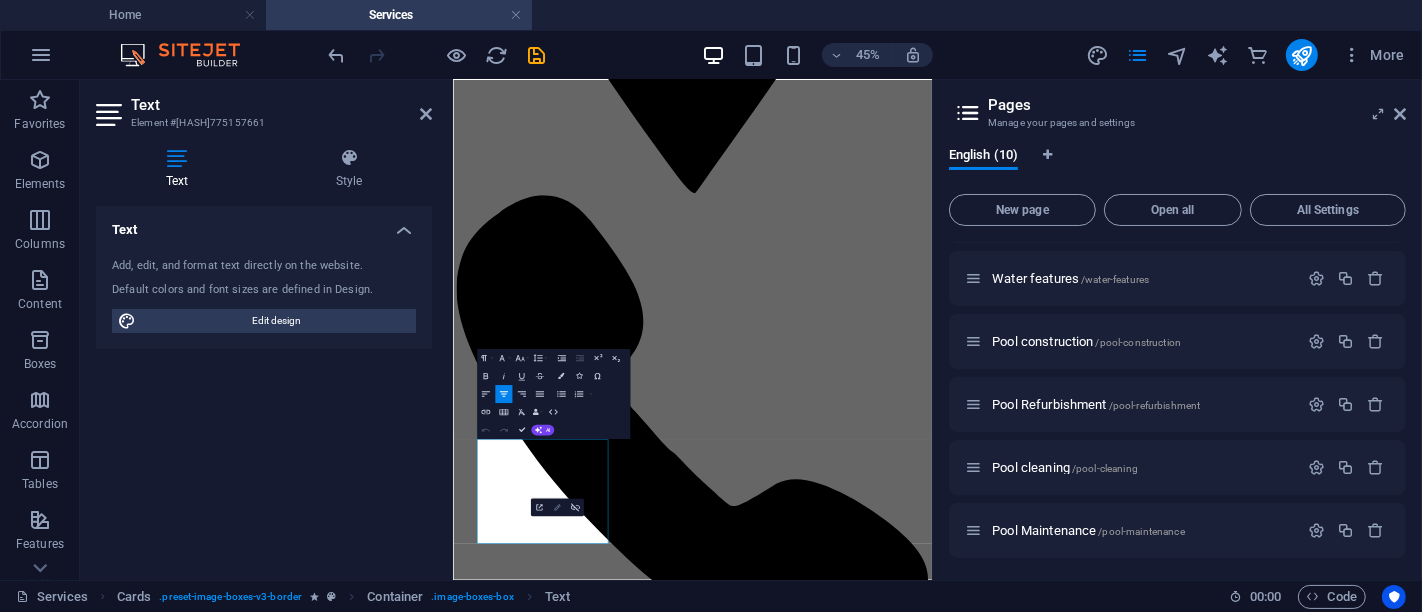 click on "Edit Link" at bounding box center (557, 508) 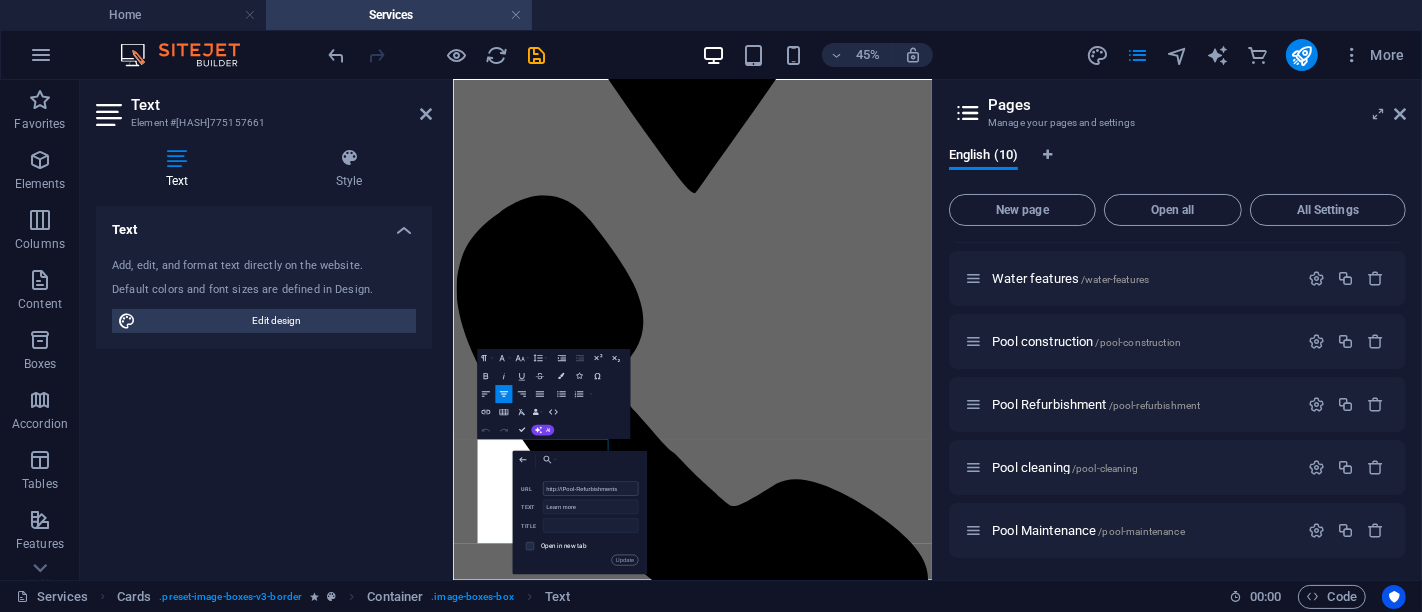 click on "http://\Pool-Refurbishments" at bounding box center [590, 489] 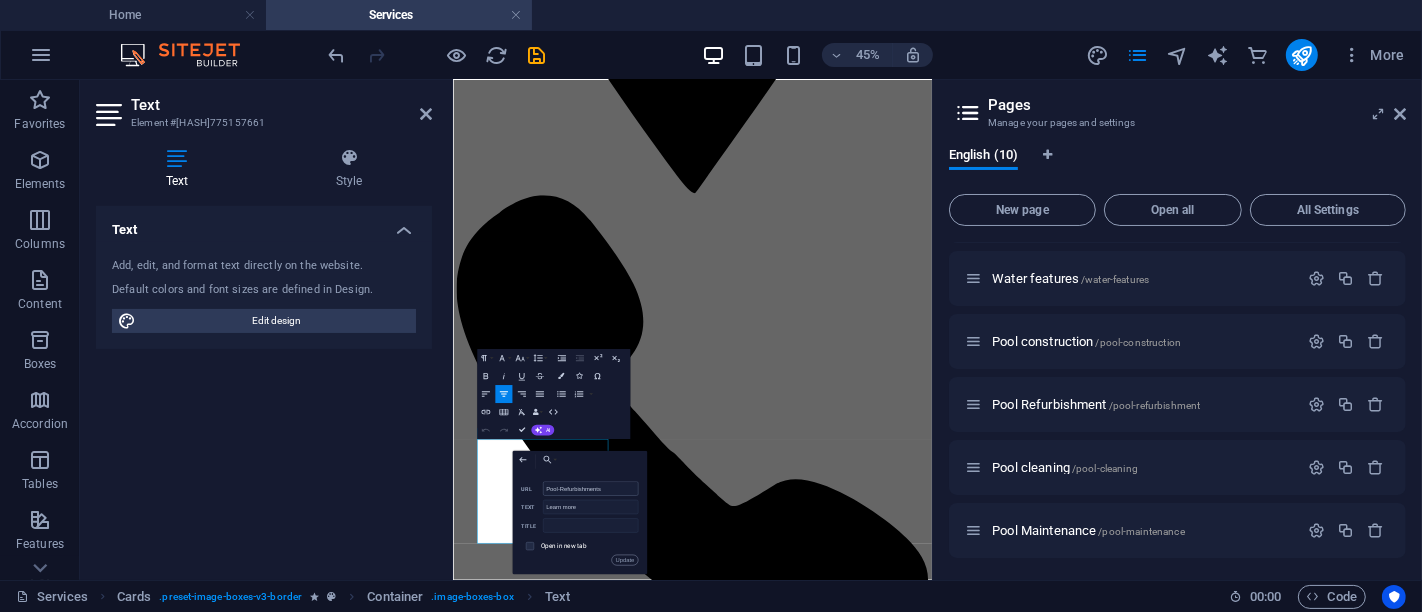 click on "Pool-Refurbishments" at bounding box center (590, 489) 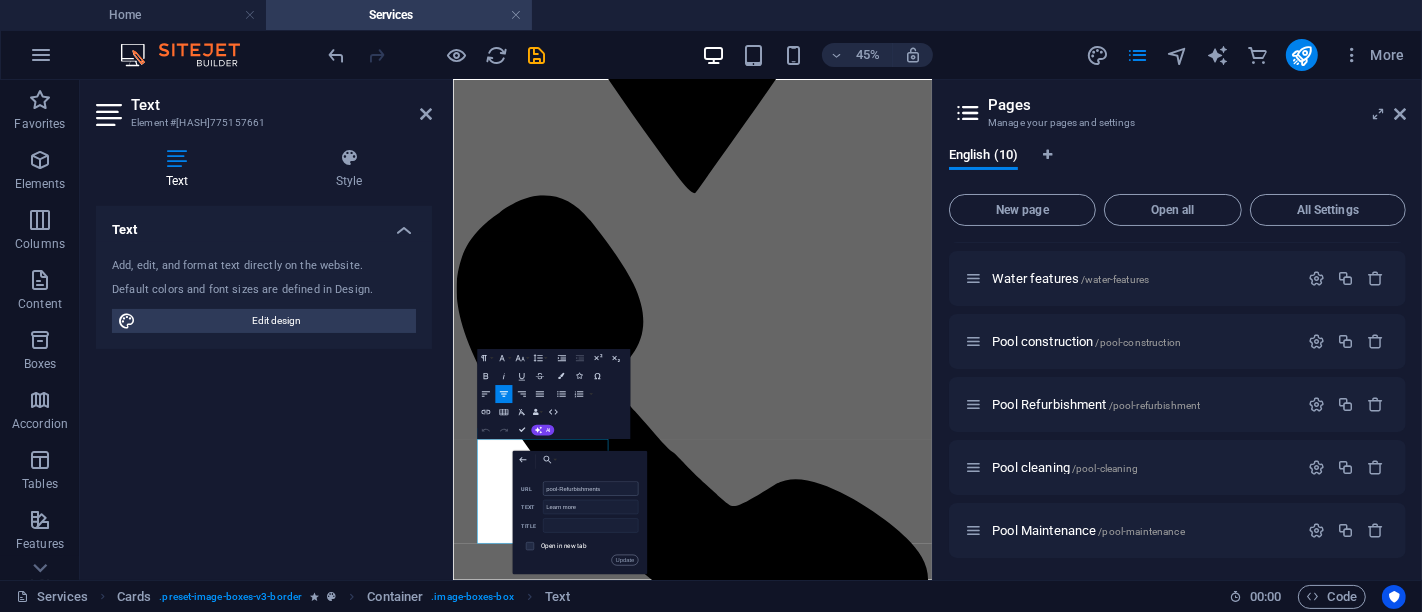 click on "pool-Refurbishments" at bounding box center [590, 489] 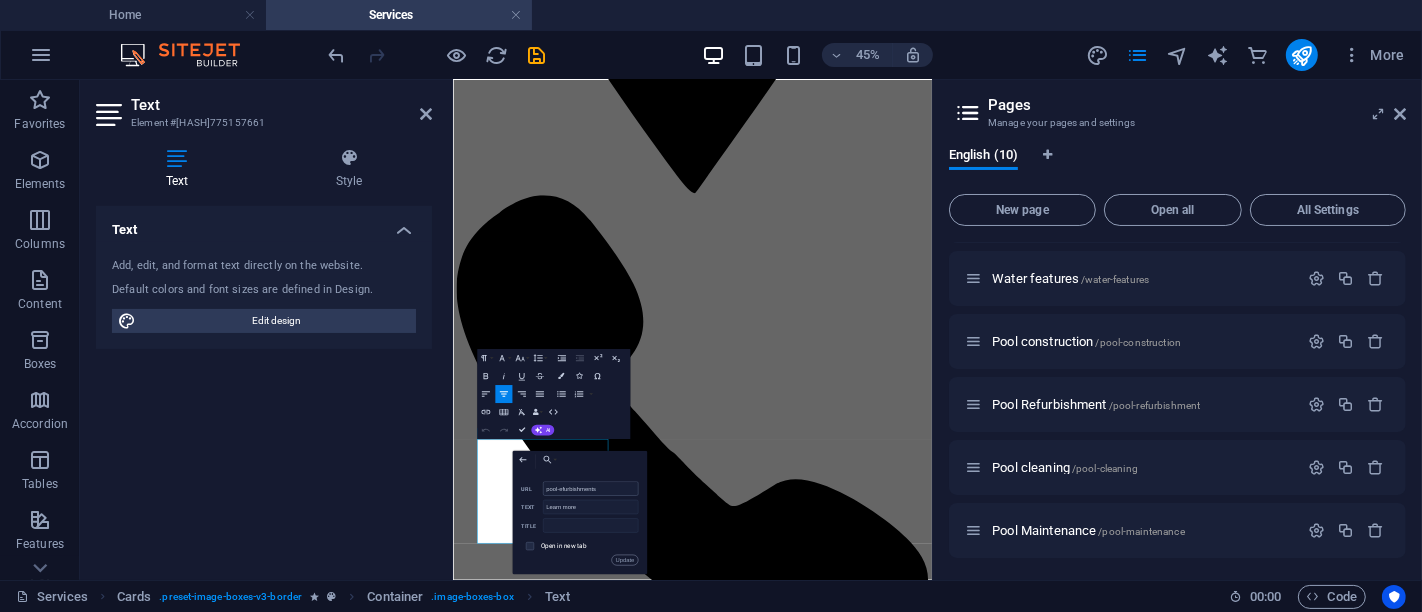 type on "pool-refurbishments" 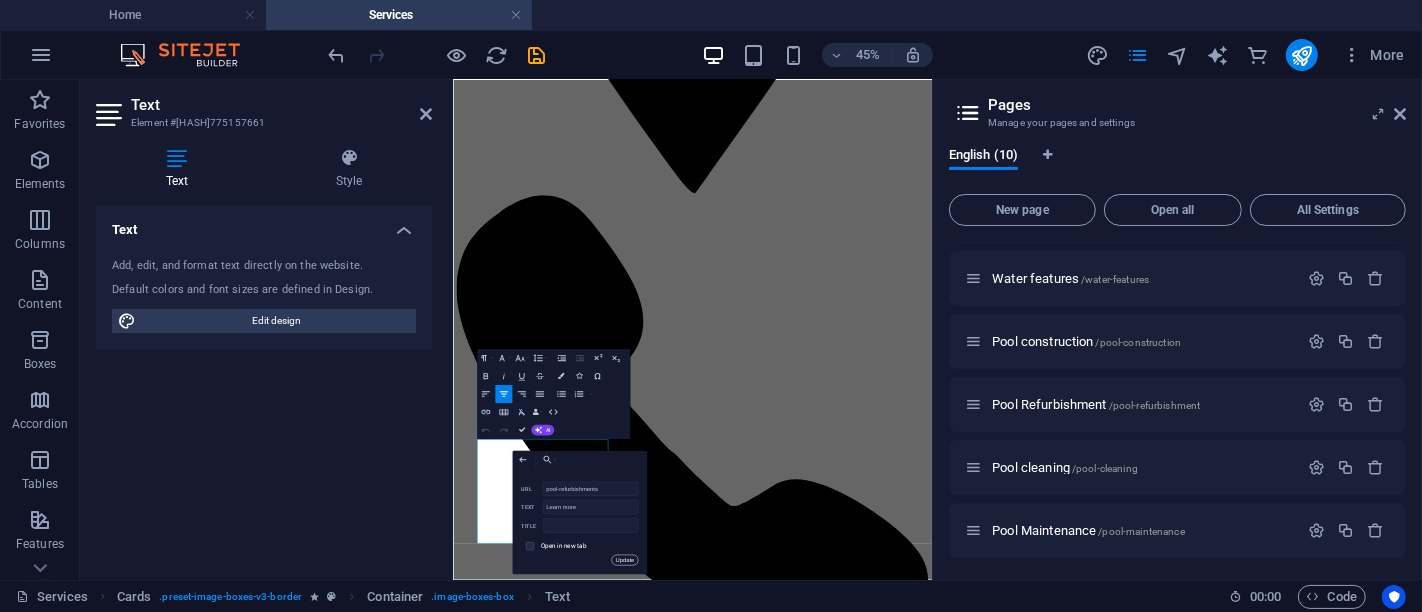 click on "Update" at bounding box center [624, 560] 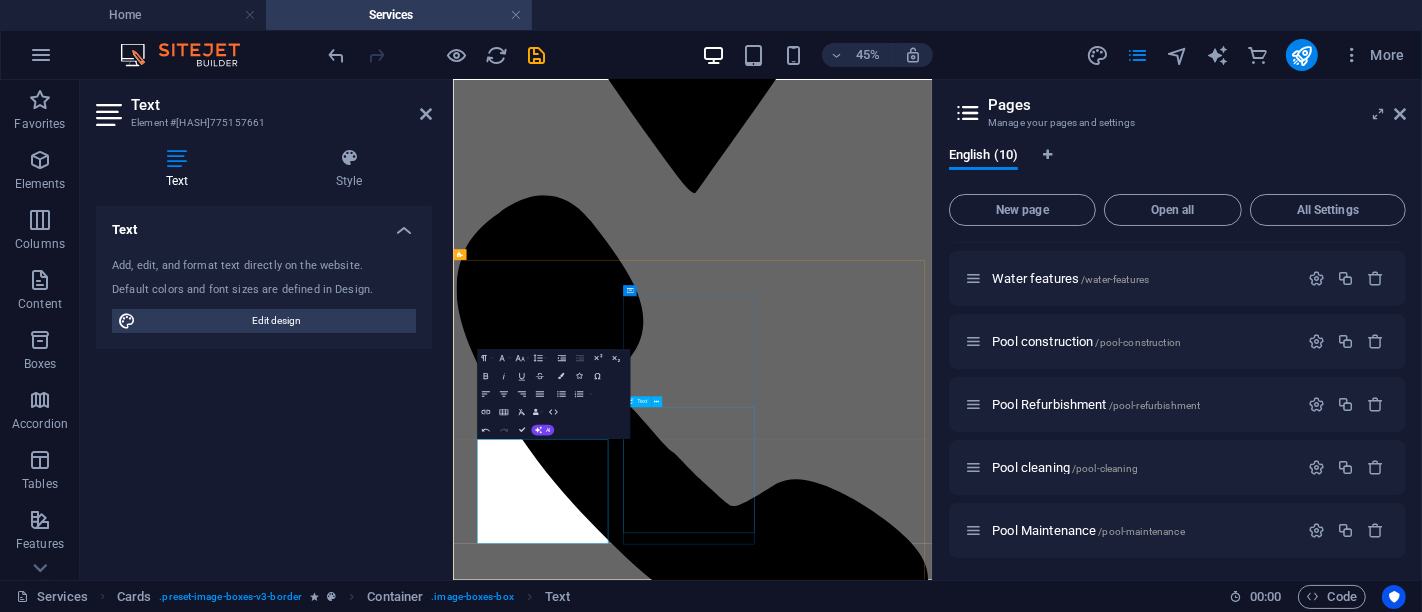 click on "At Chosen Pools, we understand that a clean pool isn’t just about appearances—it’s about health, safety, and enjoyment. A well-maintained pool invites relaxation, creates peace of mind, and extends the life of your investment. That’s why our professional pool cleaning services are tailored to meet your needs with precision and consistency.  Learn more" at bounding box center [985, 7681] 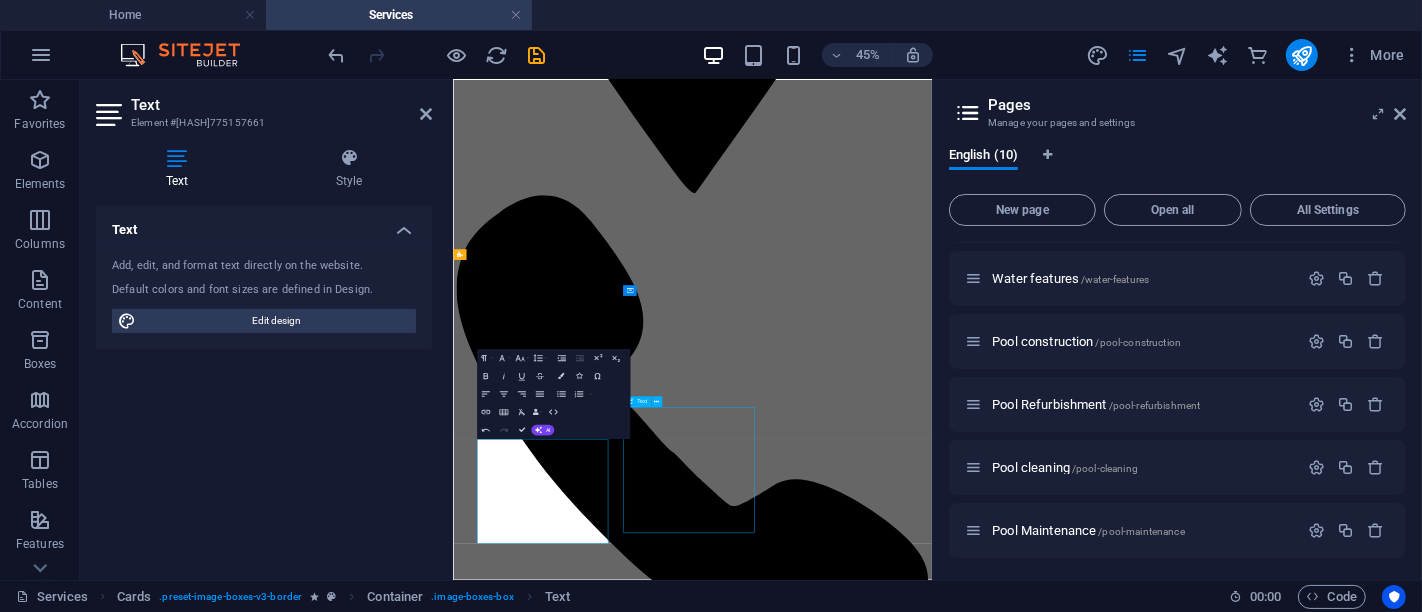 click on "At Chosen Pools, we understand that a clean pool isn’t just about appearances—it’s about health, safety, and enjoyment. A well-maintained pool invites relaxation, creates peace of mind, and extends the life of your investment. That’s why our professional pool cleaning services are tailored to meet your needs with precision and consistency.  Learn more" at bounding box center [985, 7681] 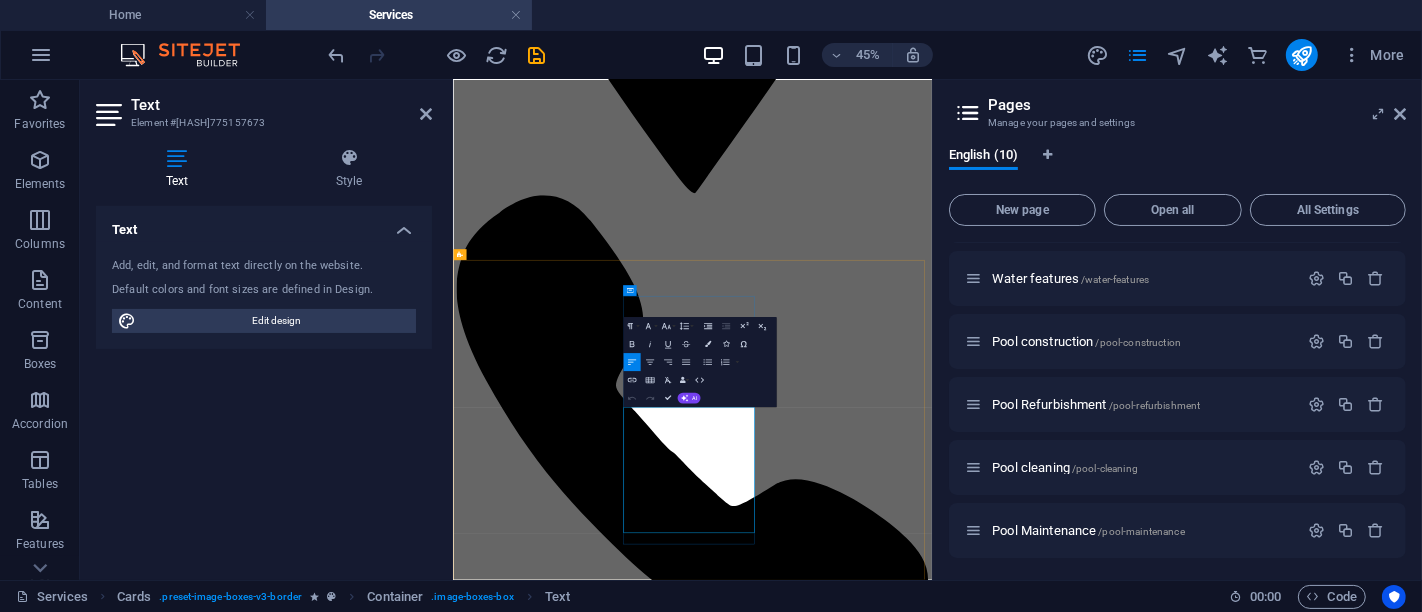 click on "Learn more" 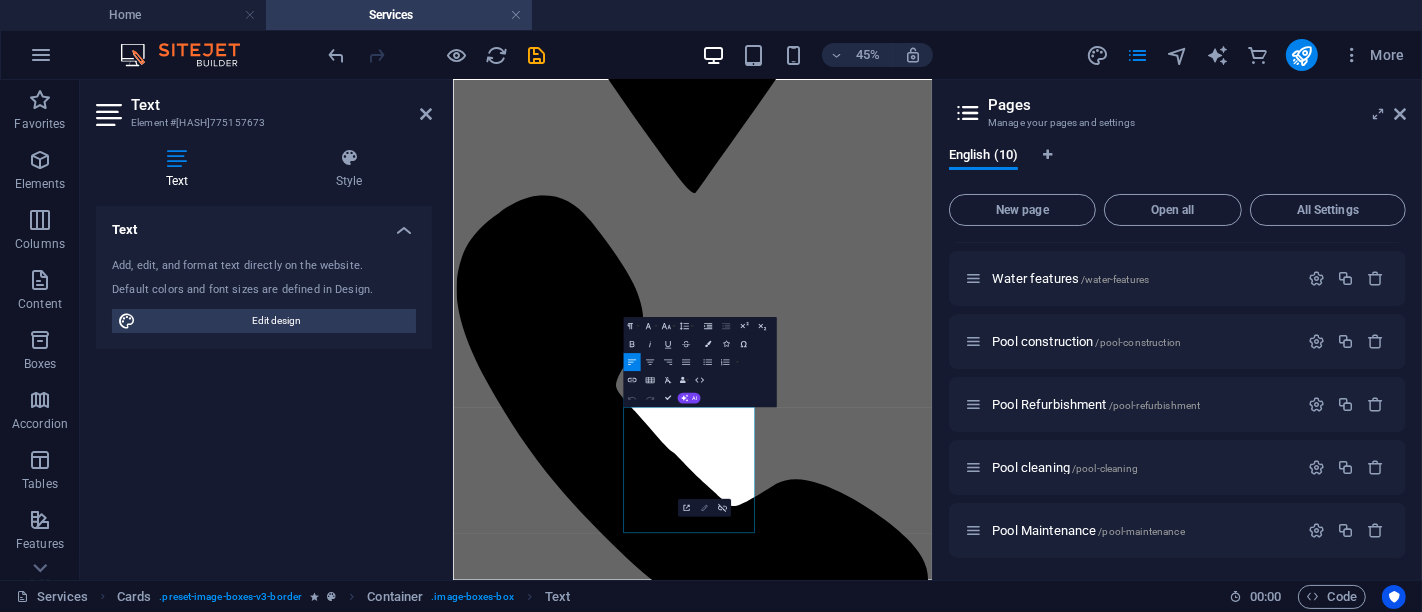 click 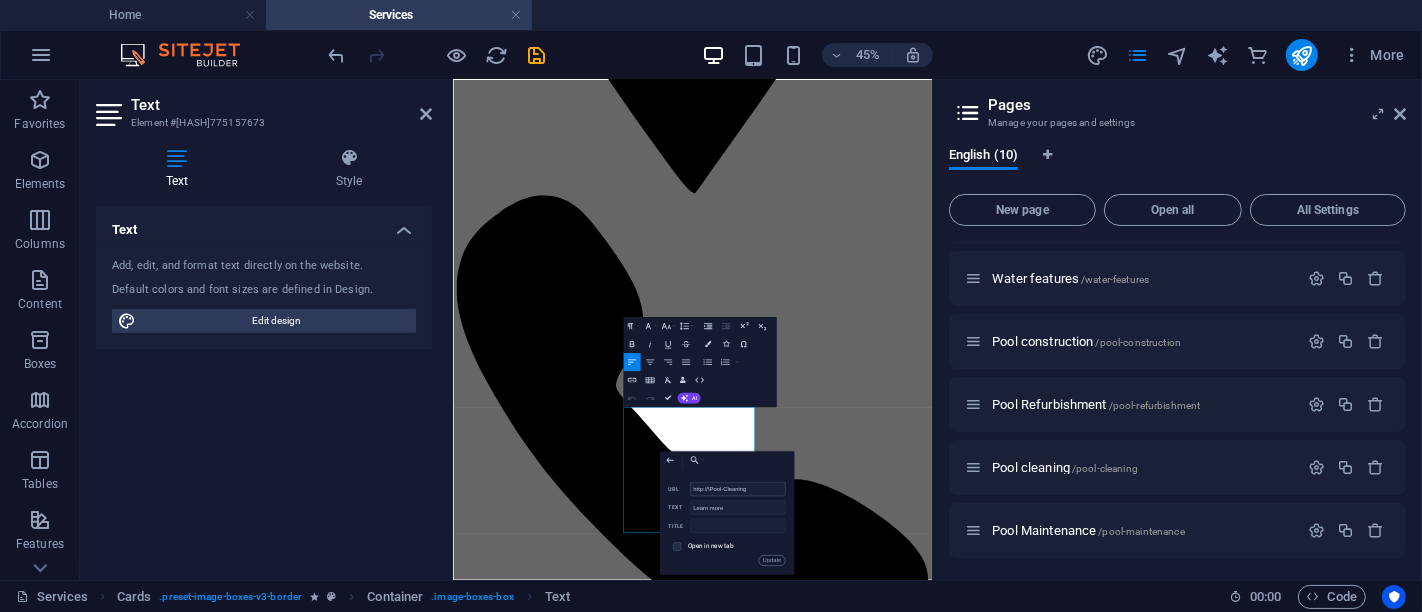 click on "http://\Pool-Cleaning" at bounding box center [737, 489] 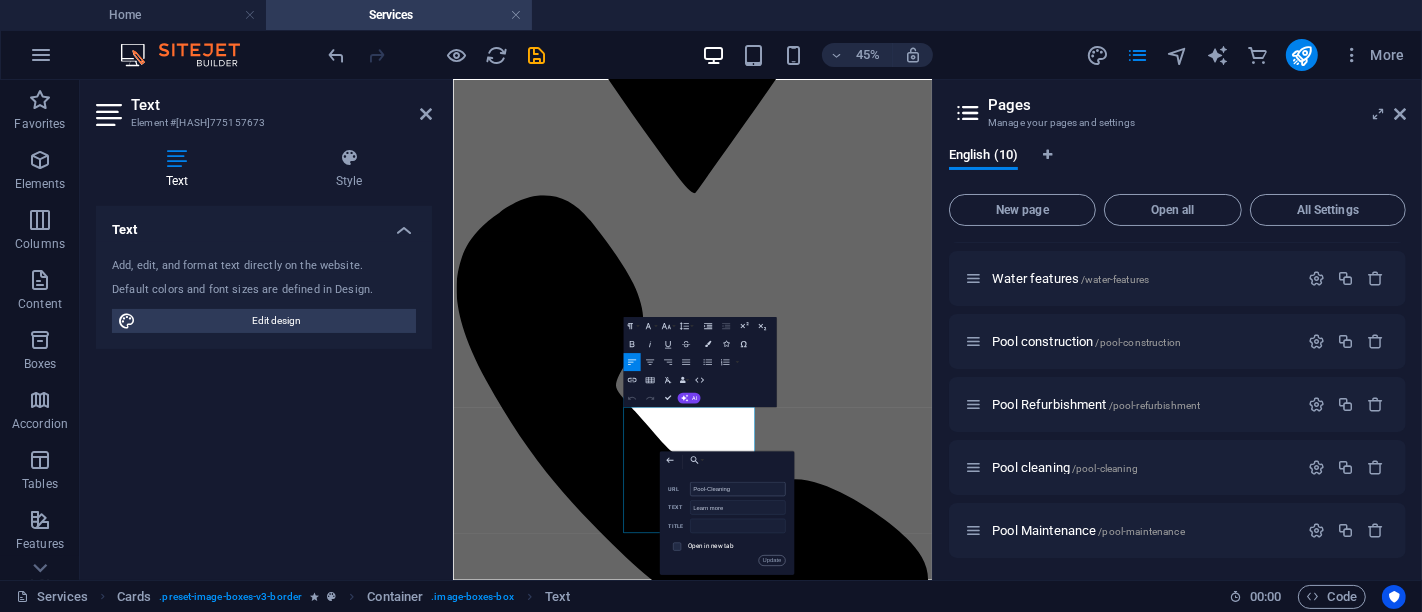 click on "Pool-Cleaning" at bounding box center [737, 489] 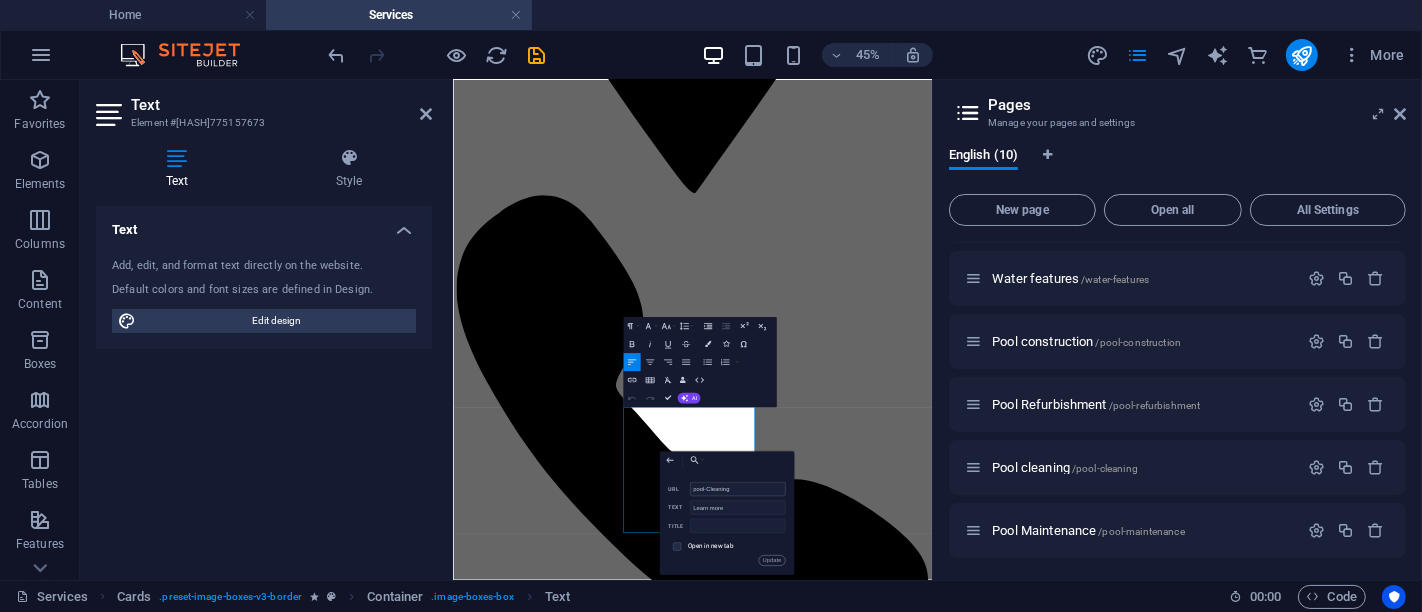 click on "pool-Cleaning" at bounding box center [737, 489] 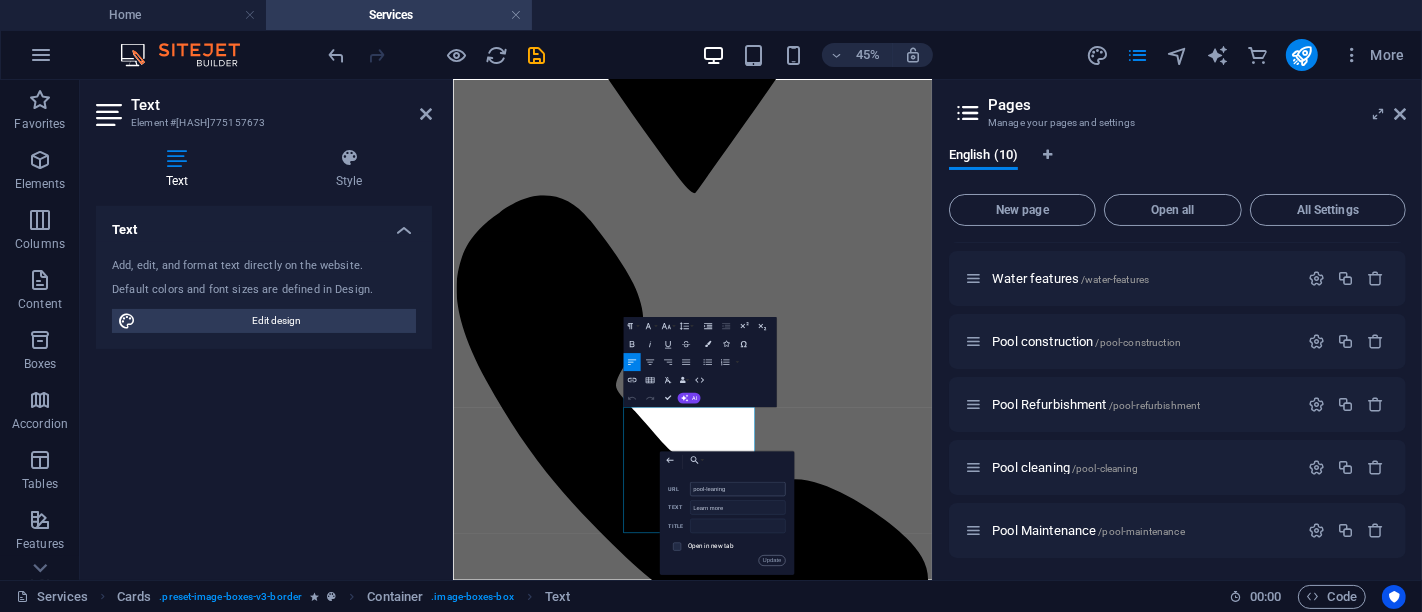 type on "pool-cleaning" 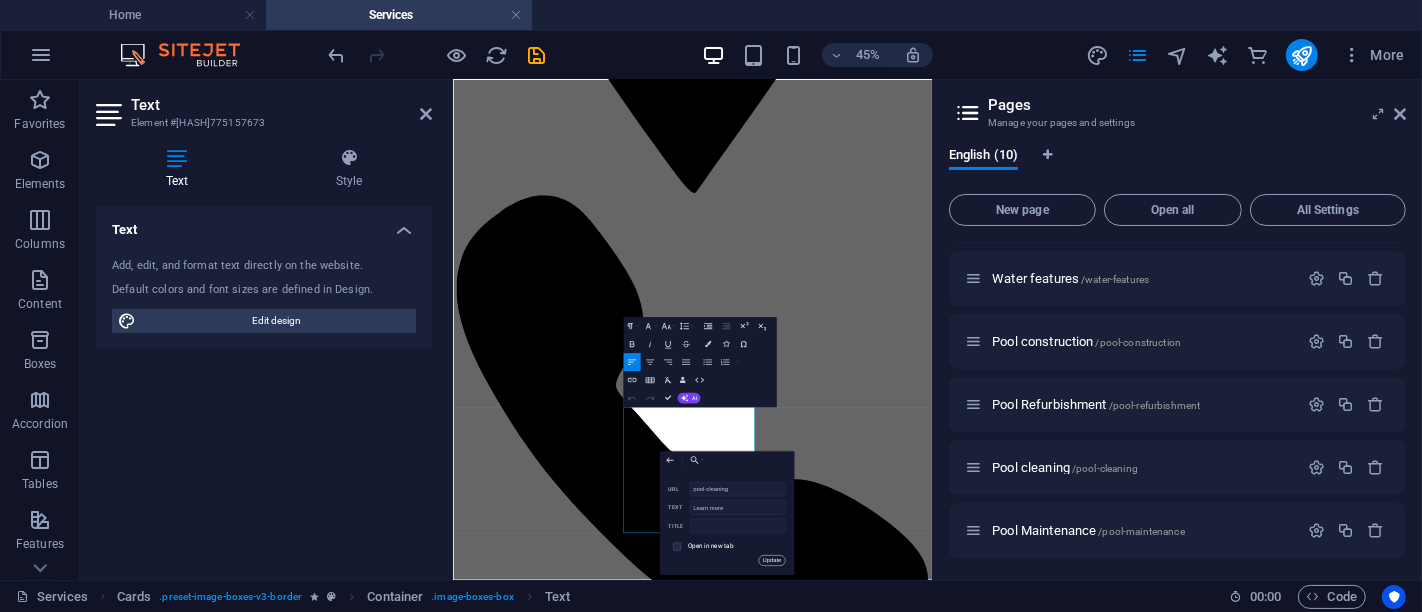 click on "Update" at bounding box center (771, 561) 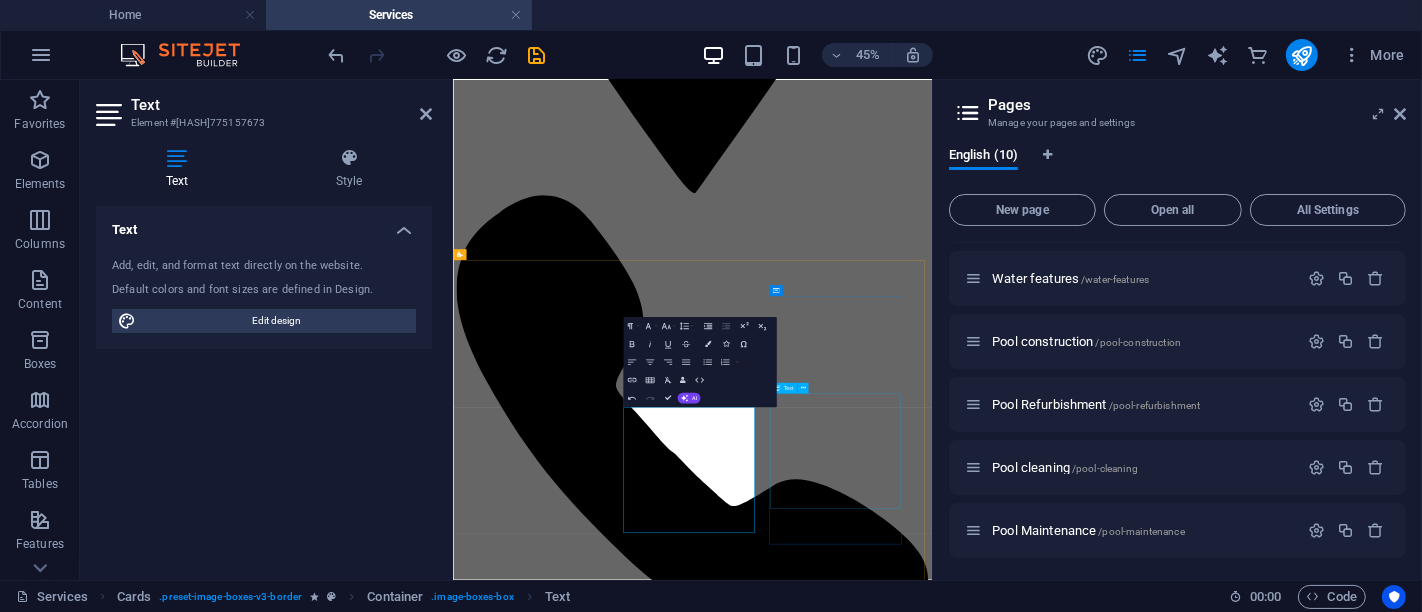 click on "At Chosen Pools, we offer reliable and professional pool maintenance services tailored to ensure your pool remains in peak condition all year round. Our goal is to keep your water crystal clear, your equipment functioning at its best, and your overall pool environment safe, inviting, and worry-free.  Learn more" at bounding box center [985, 8412] 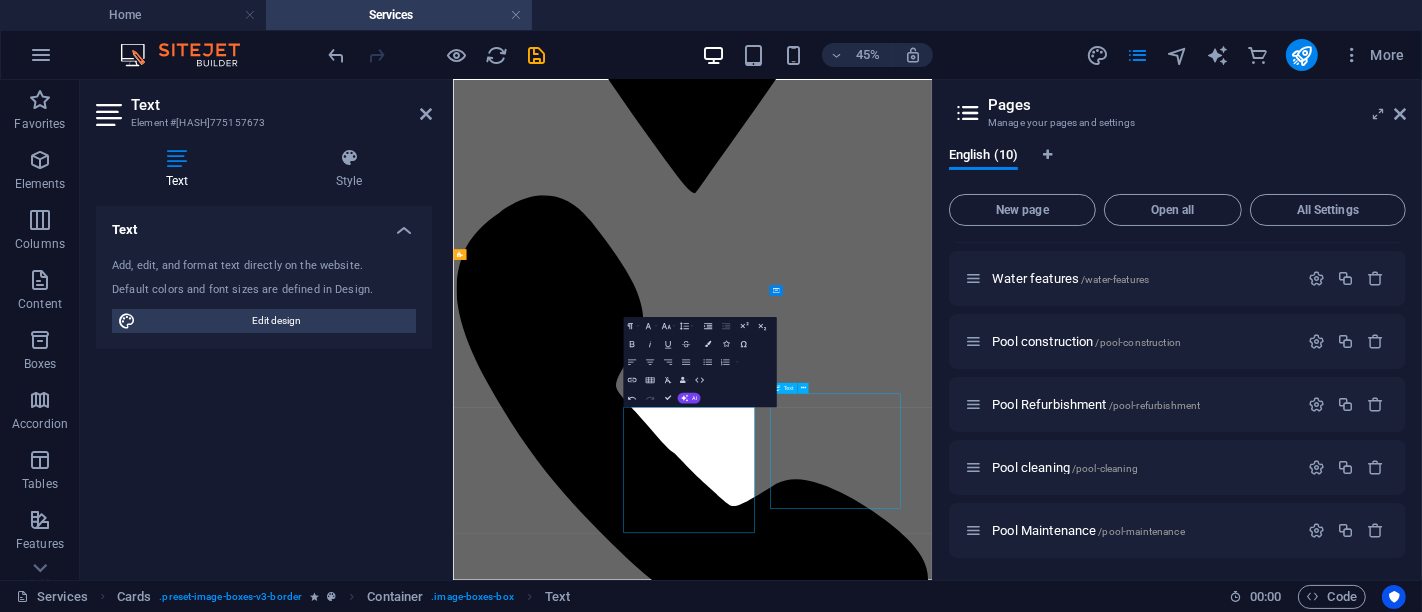 click on "At Chosen Pools, we offer reliable and professional pool maintenance services tailored to ensure your pool remains in peak condition all year round. Our goal is to keep your water crystal clear, your equipment functioning at its best, and your overall pool environment safe, inviting, and worry-free.  Learn more" at bounding box center [985, 8412] 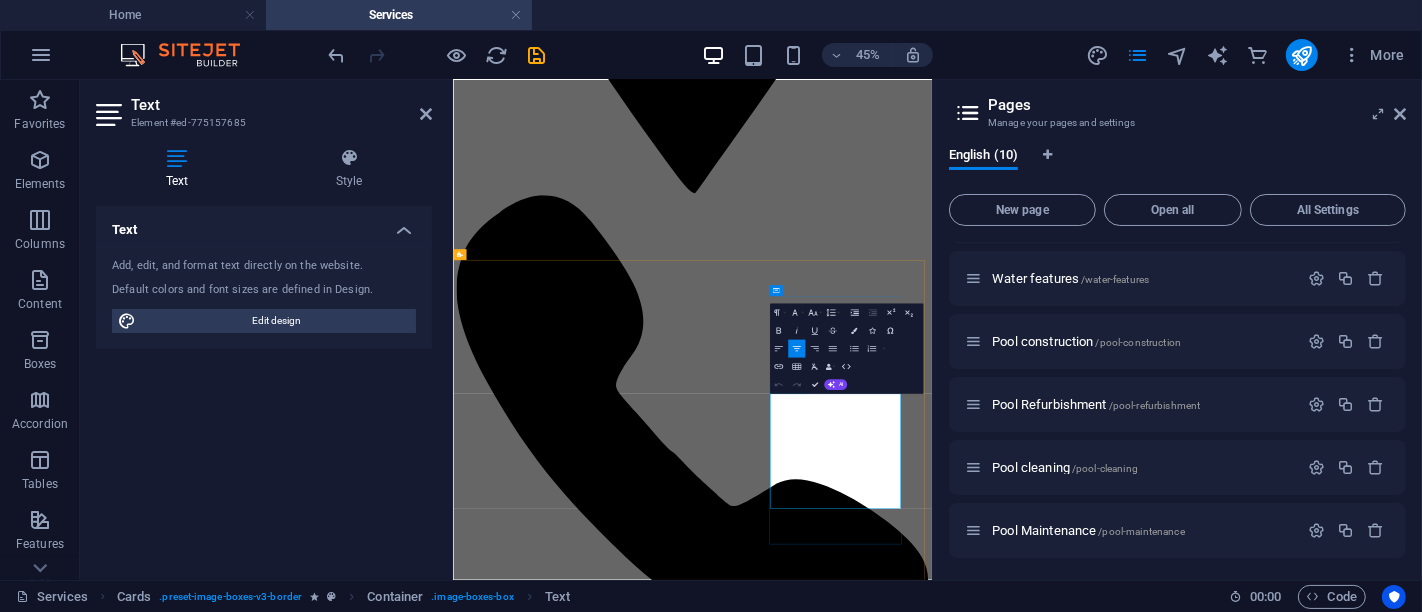 click on "Learn more" at bounding box center [985, 8438] 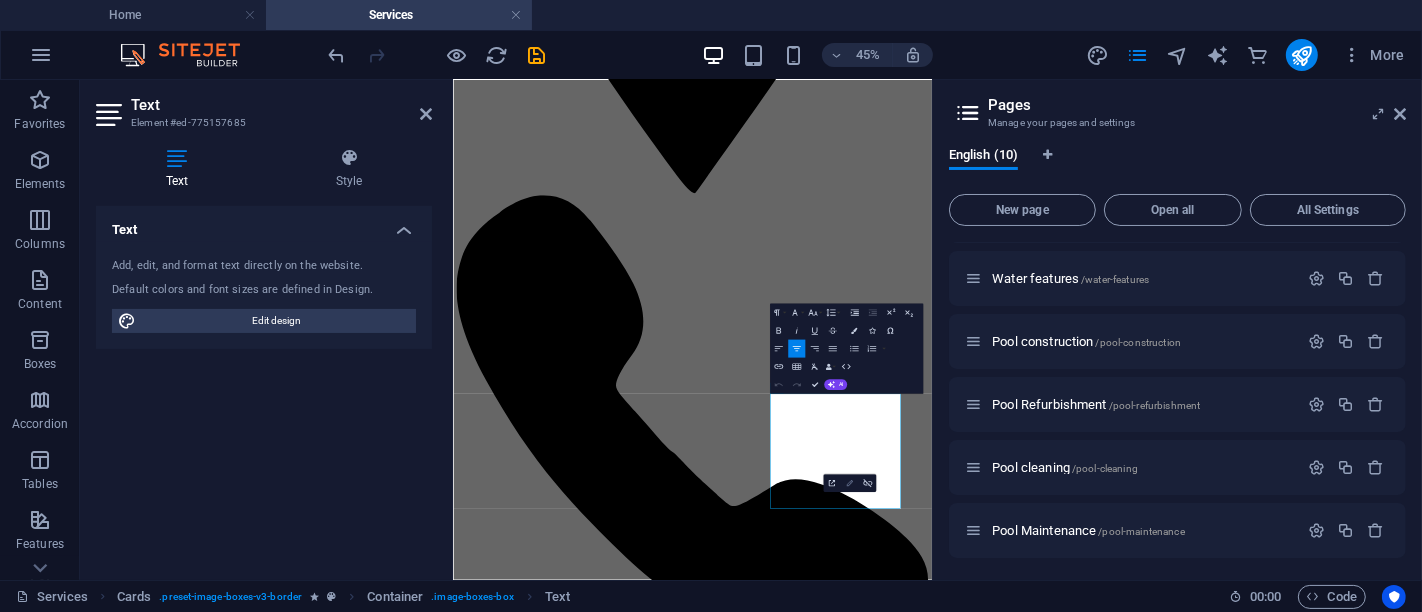 click 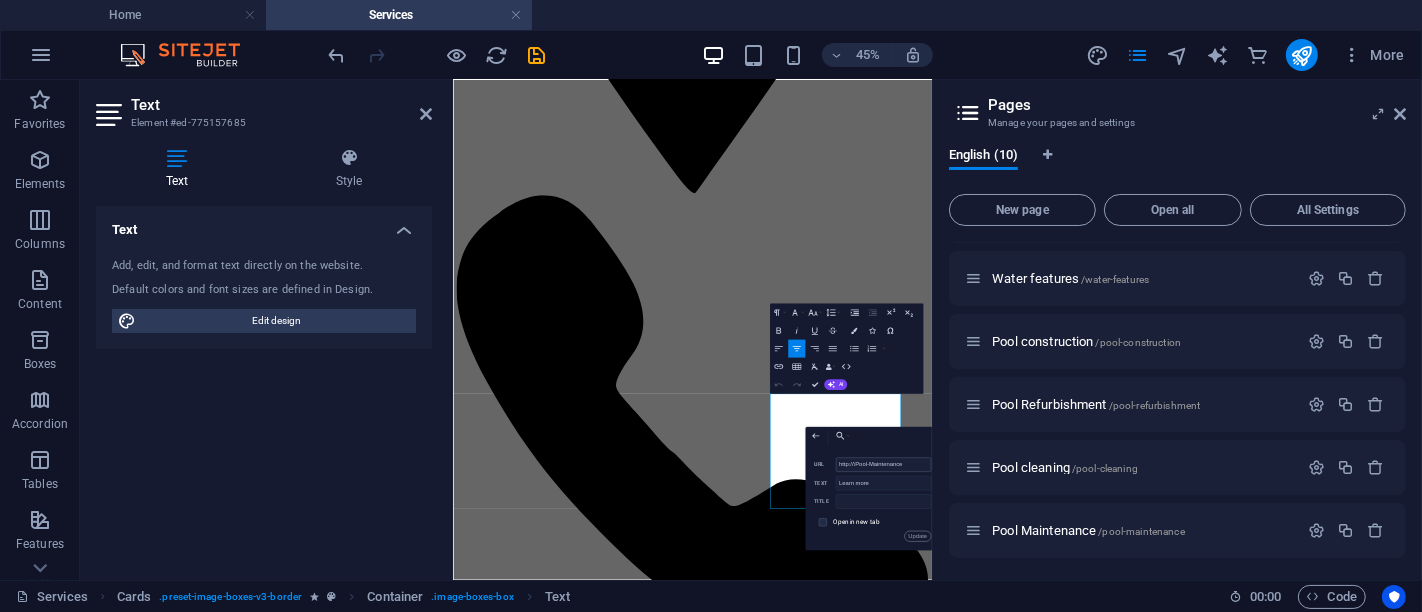 click on "http://\Pool-Maintenance" at bounding box center [883, 465] 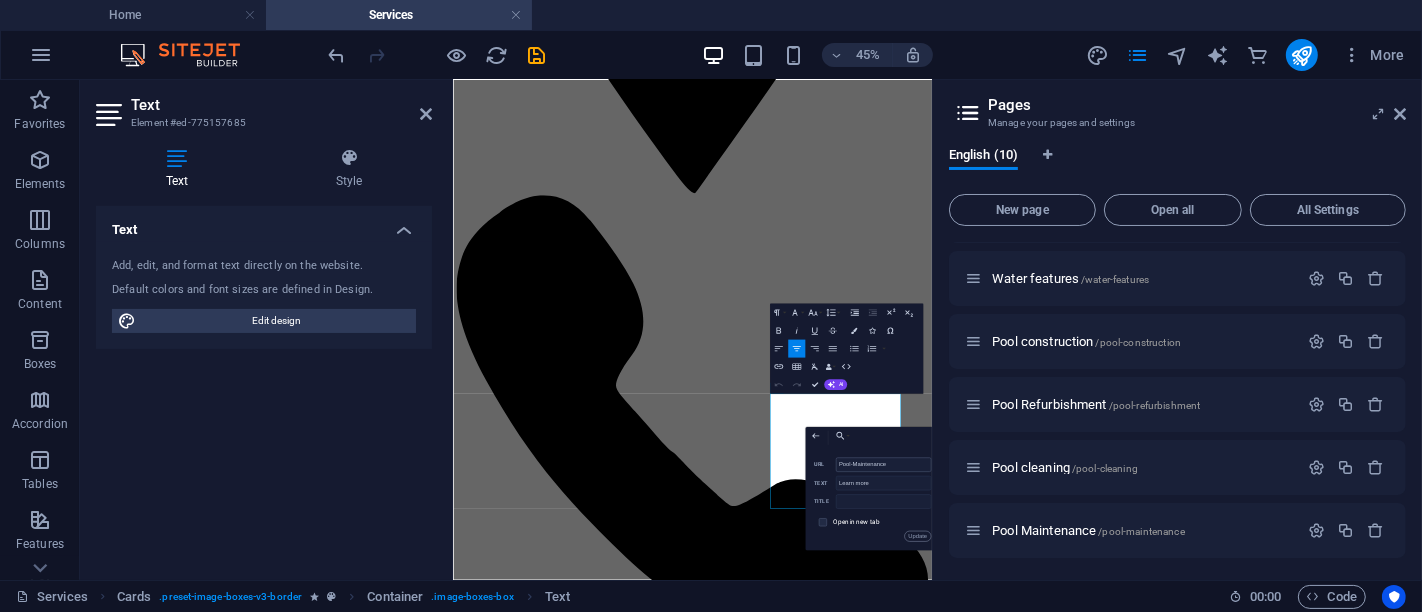 click on "Pool-Maintenance" at bounding box center [883, 465] 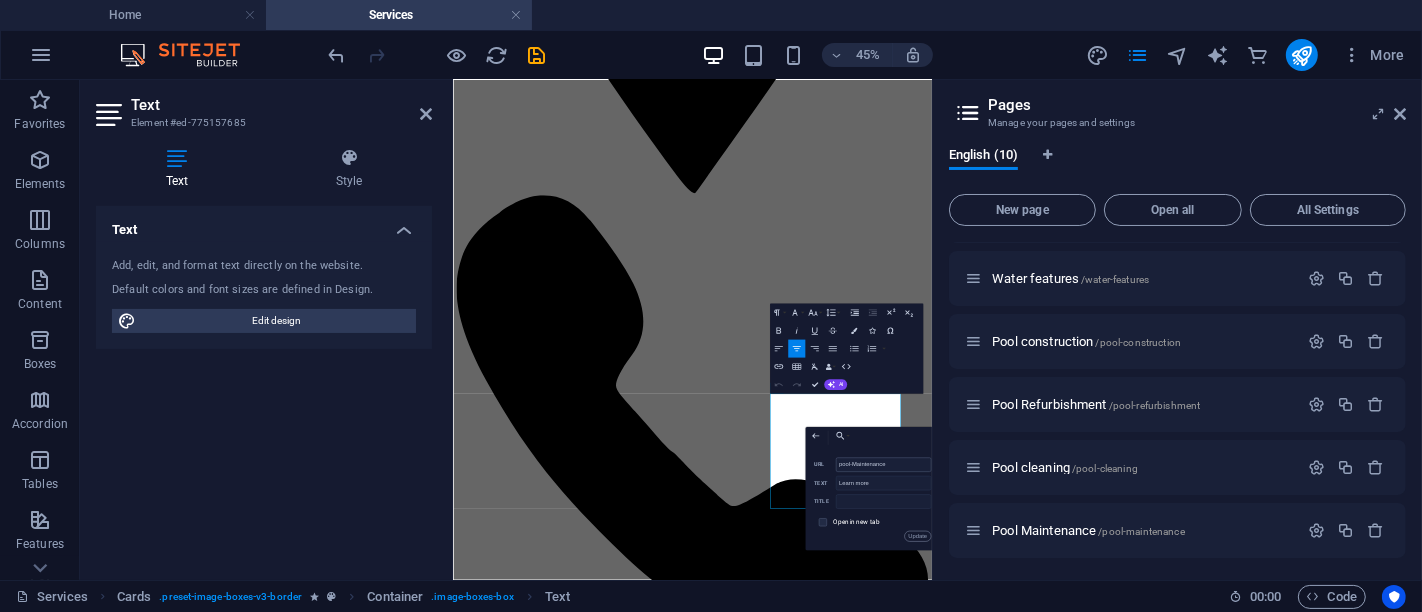 click on "pool-Maintenance" at bounding box center [883, 465] 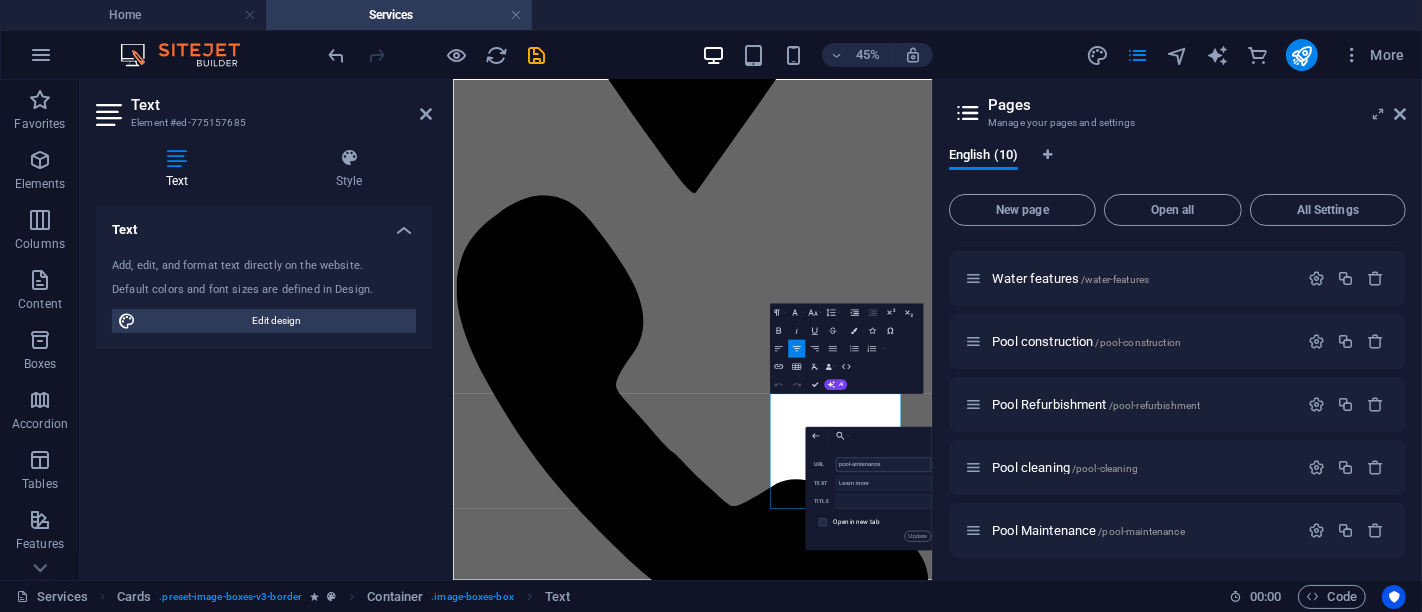 type on "pool-maintenance" 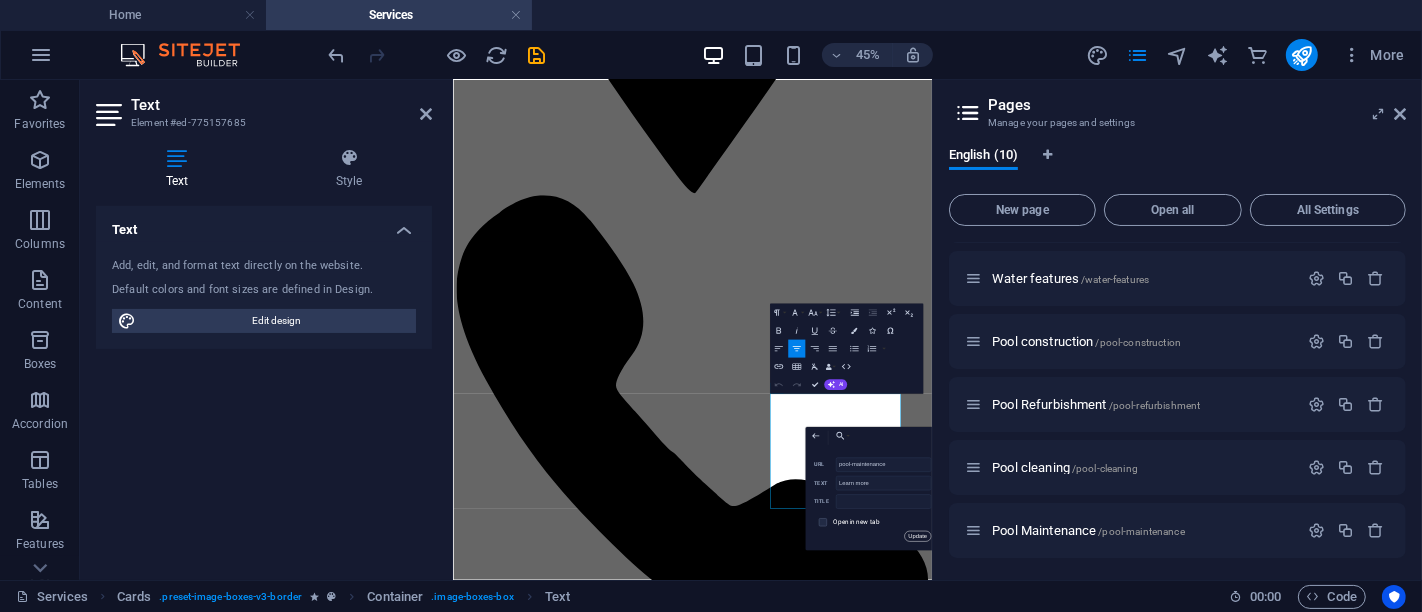 click on "Update" at bounding box center [917, 536] 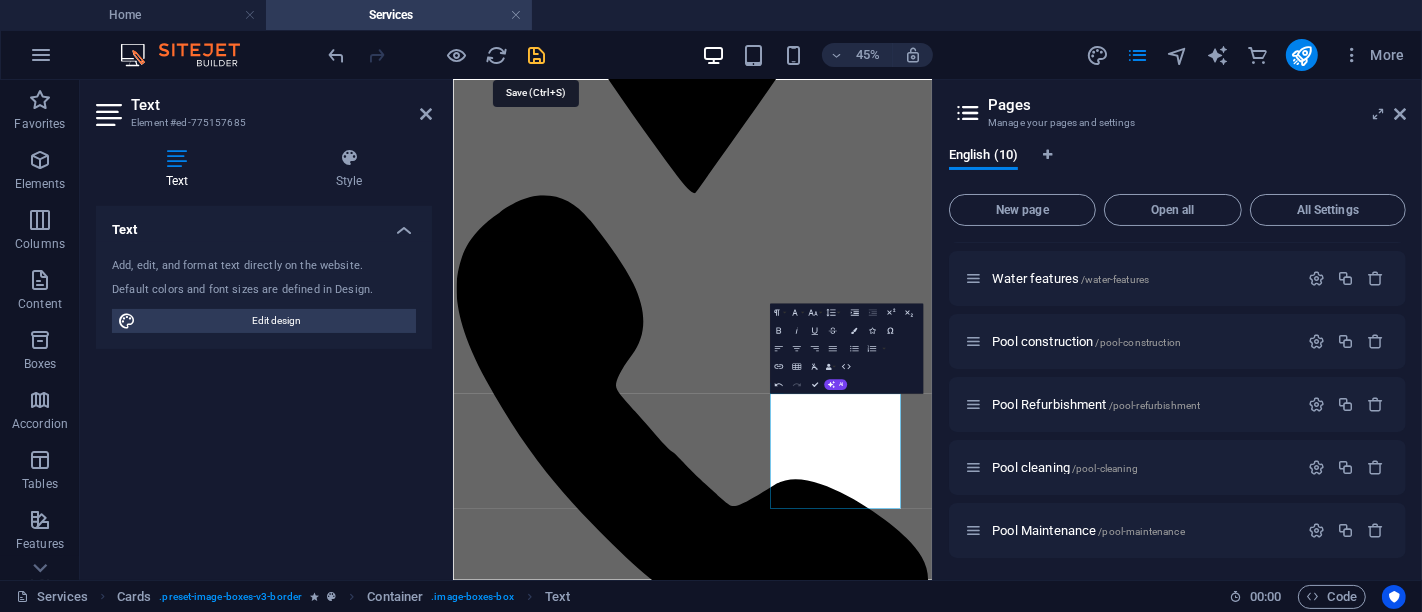click at bounding box center (537, 55) 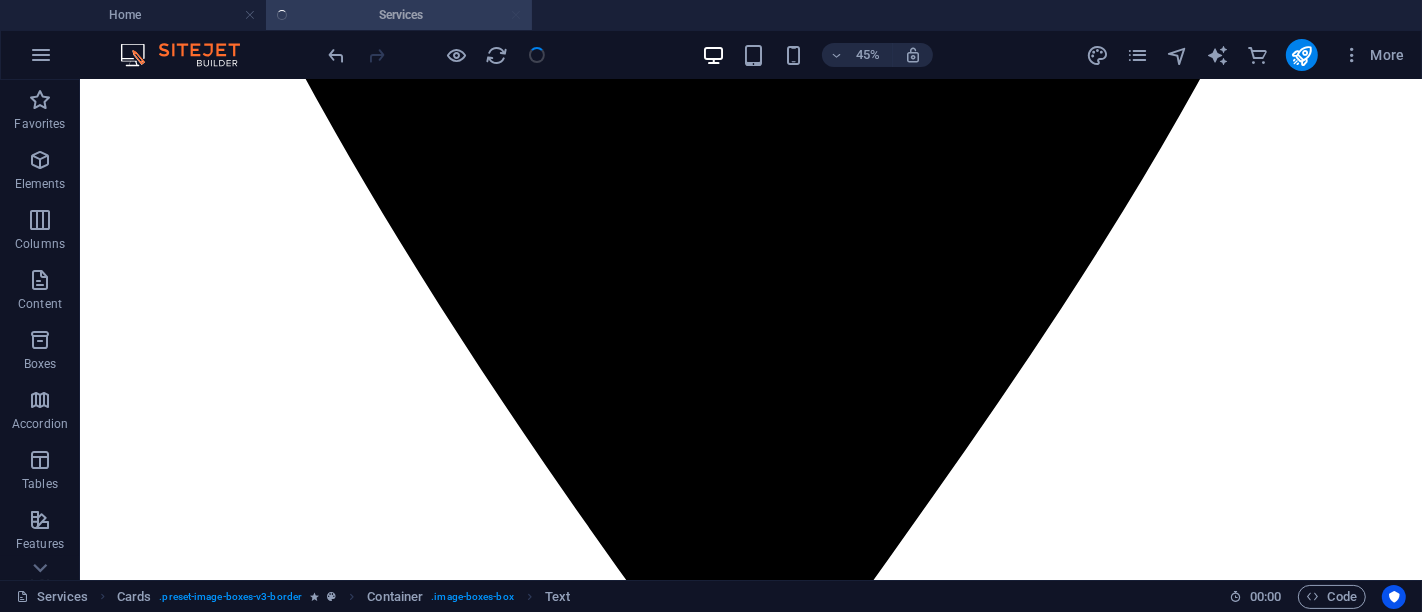 scroll, scrollTop: 1926, scrollLeft: 0, axis: vertical 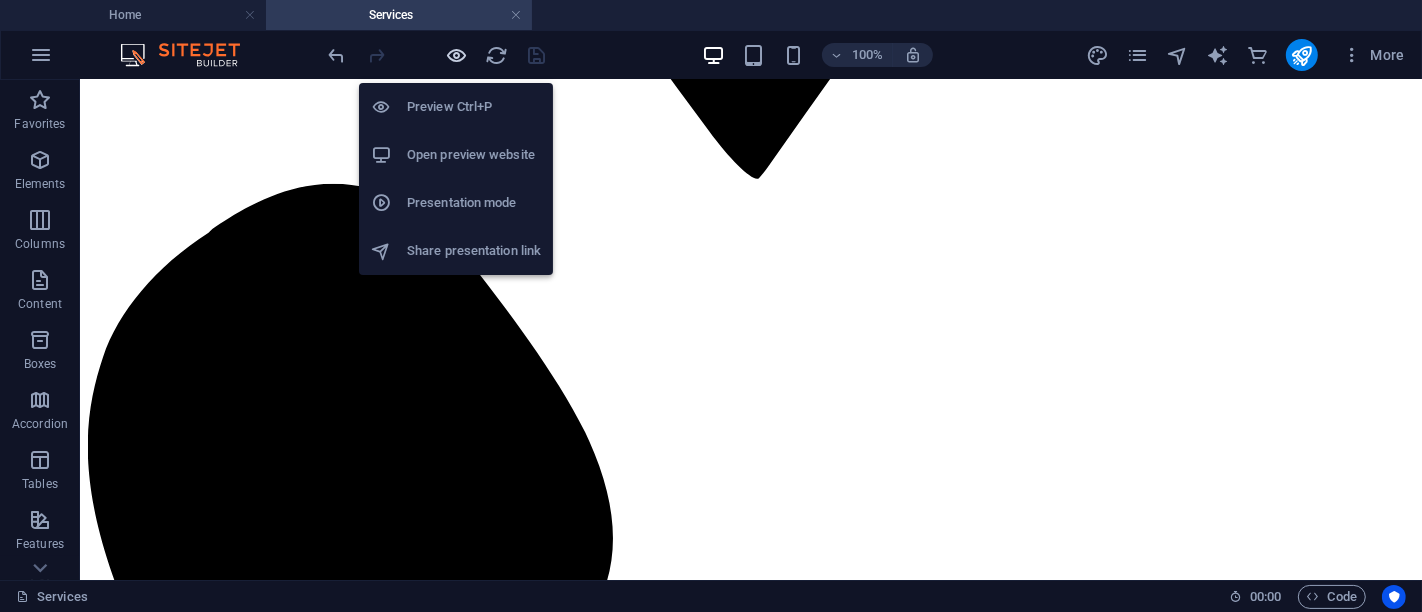 click at bounding box center [457, 55] 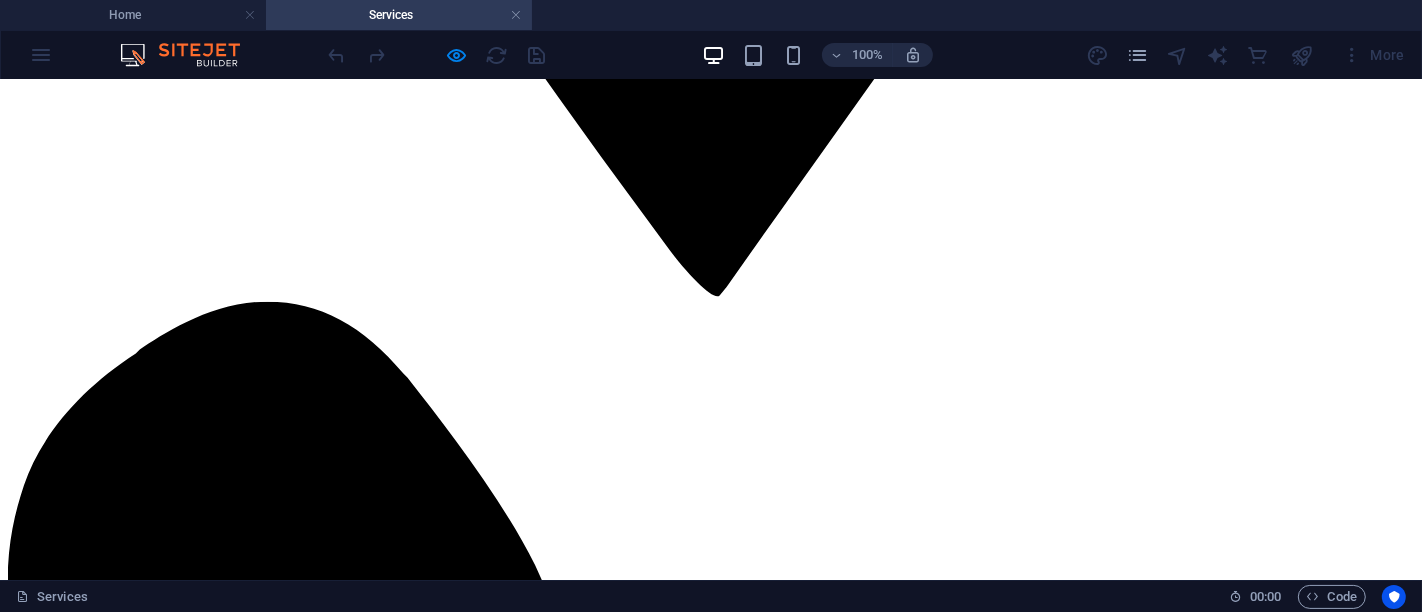 click on "Learn more" at bounding box center (711, 8259) 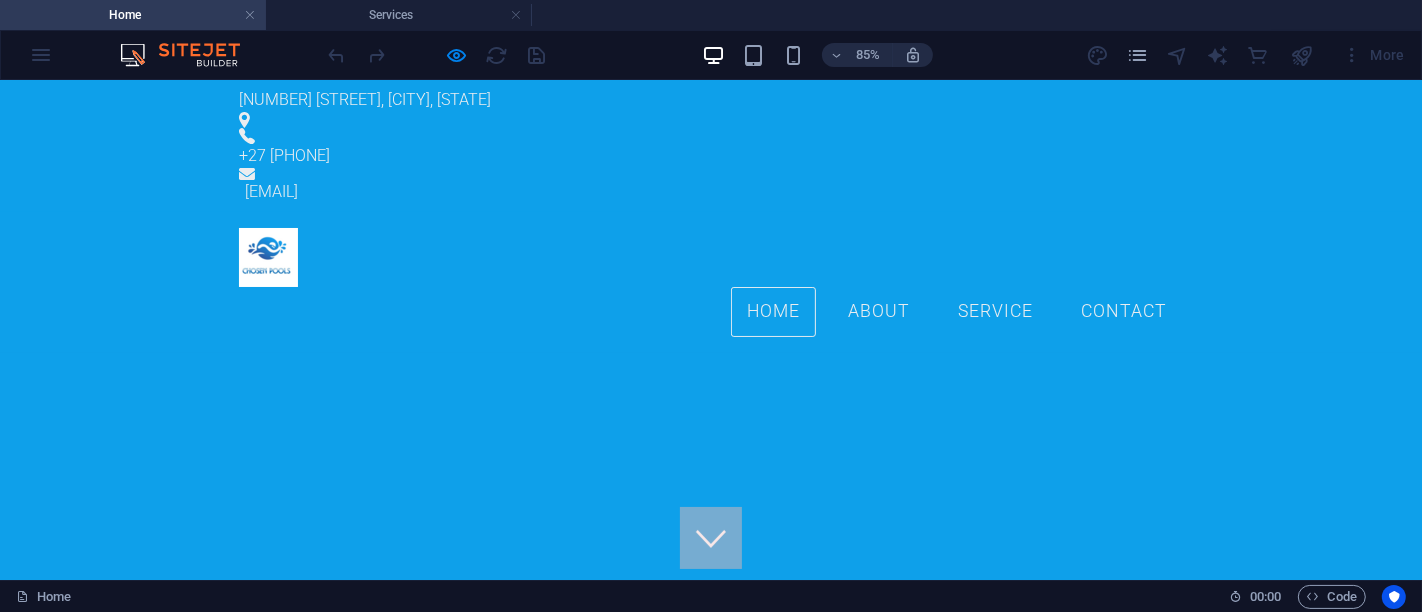 scroll, scrollTop: 0, scrollLeft: 0, axis: both 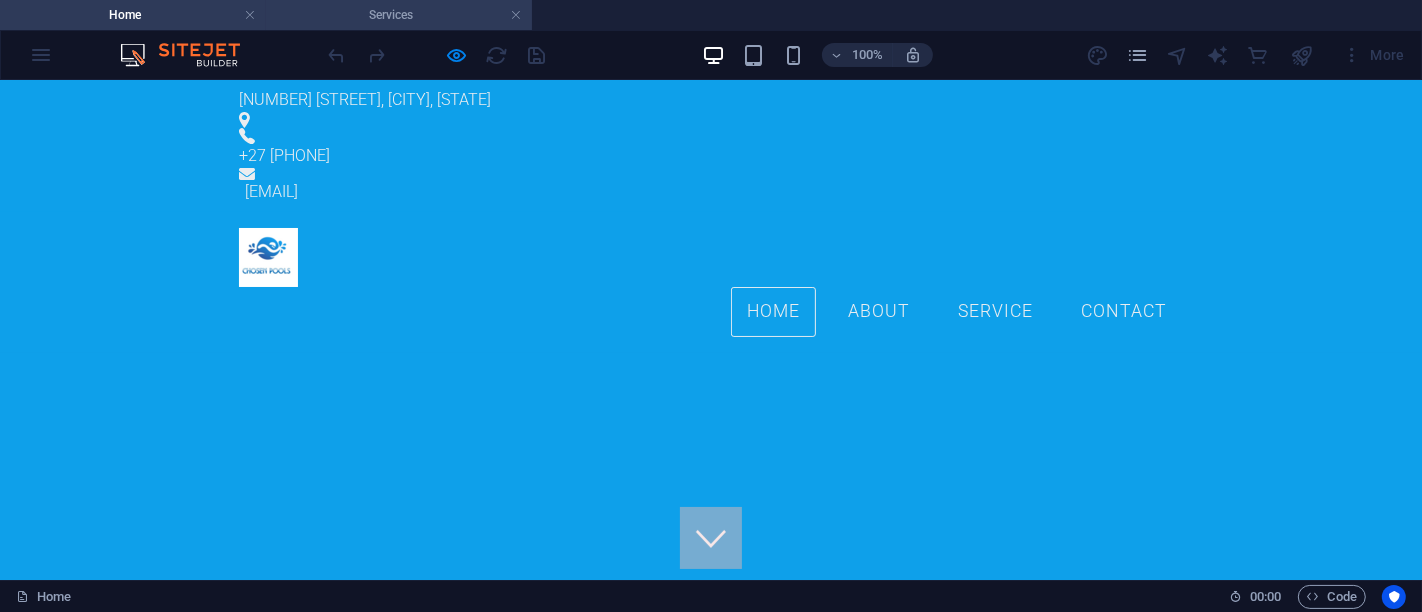 click on "Services" at bounding box center [399, 15] 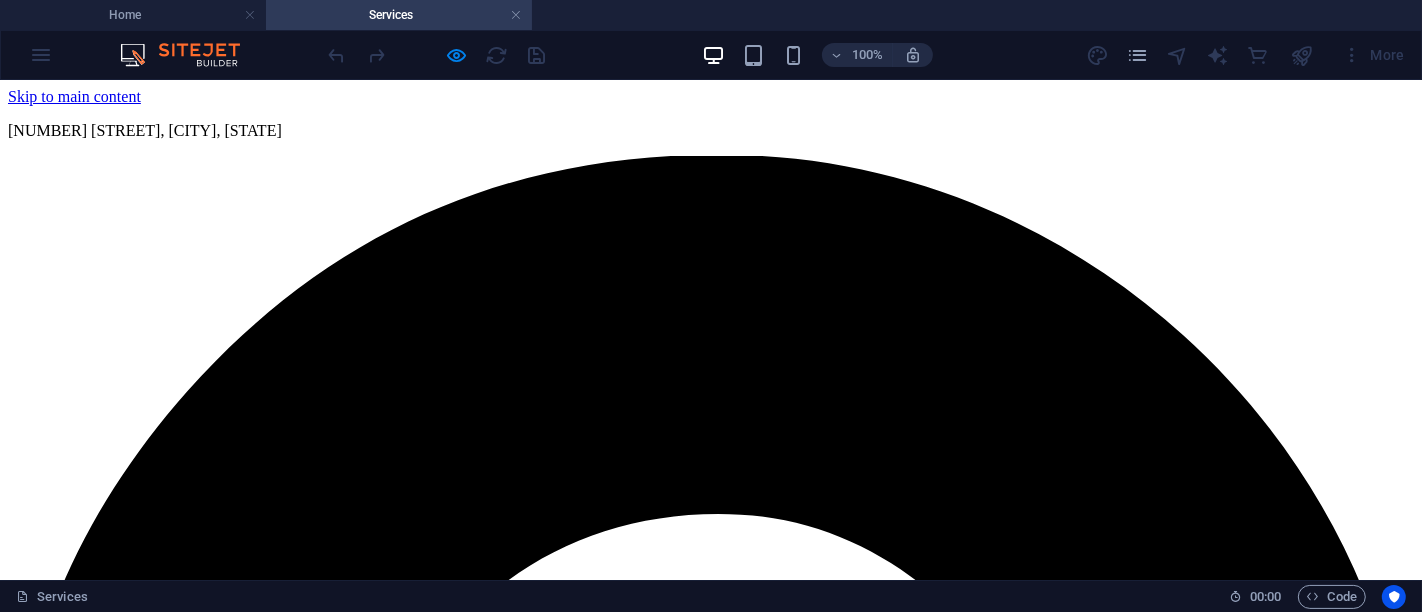 scroll, scrollTop: 1926, scrollLeft: 0, axis: vertical 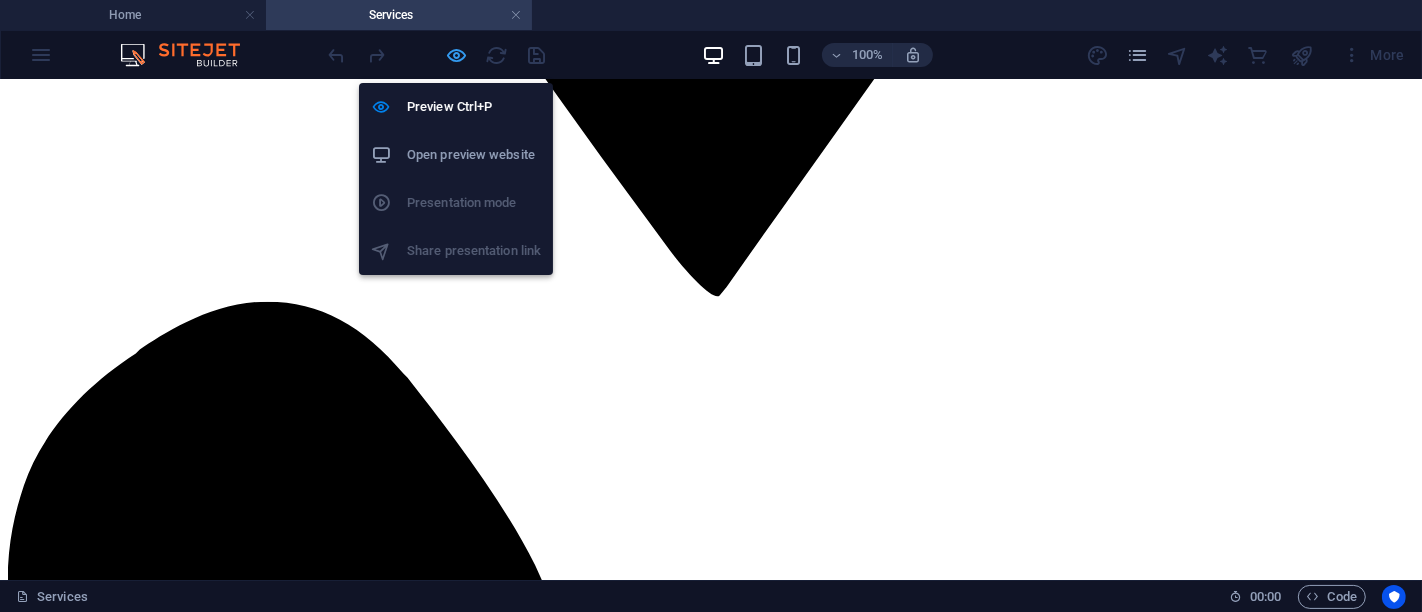 click at bounding box center [457, 55] 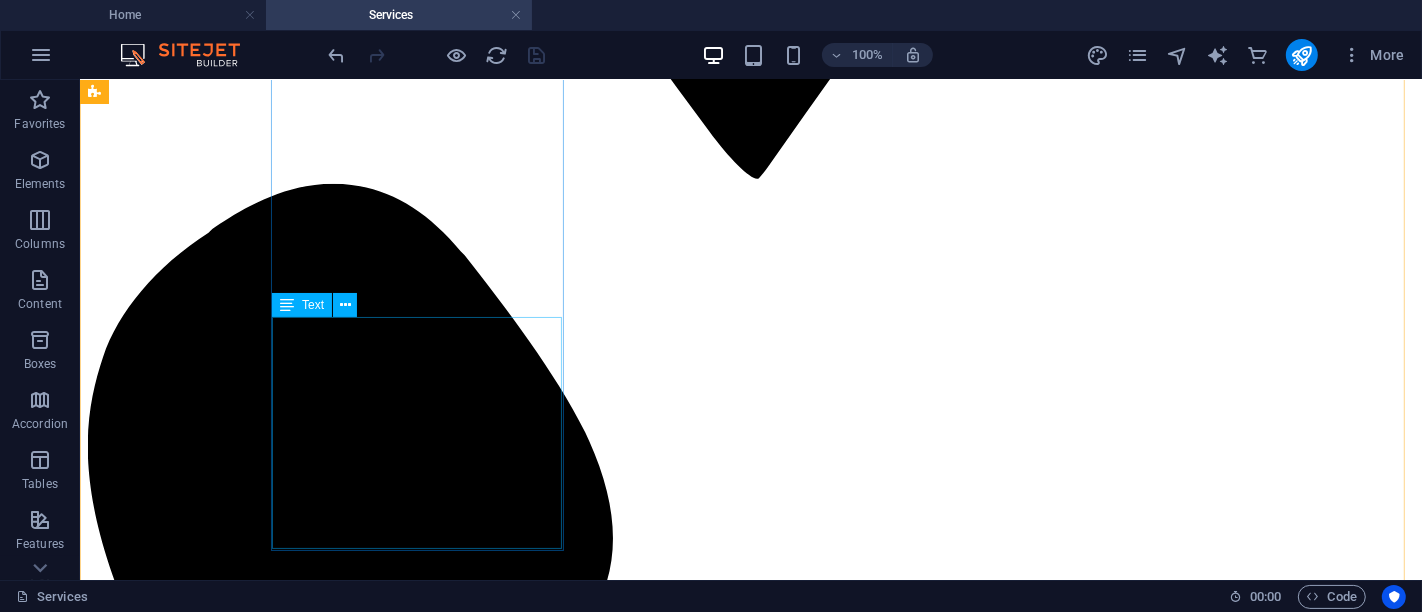 click on "At Chosen Pools, we don’t just build new—we breathe new life into old pools. Our pool refurbishment services are designed to transform outdated, damaged, or worn-out pools into stunning, modern spaces that look and feel brand new.  Learn more" at bounding box center [750, 7799] 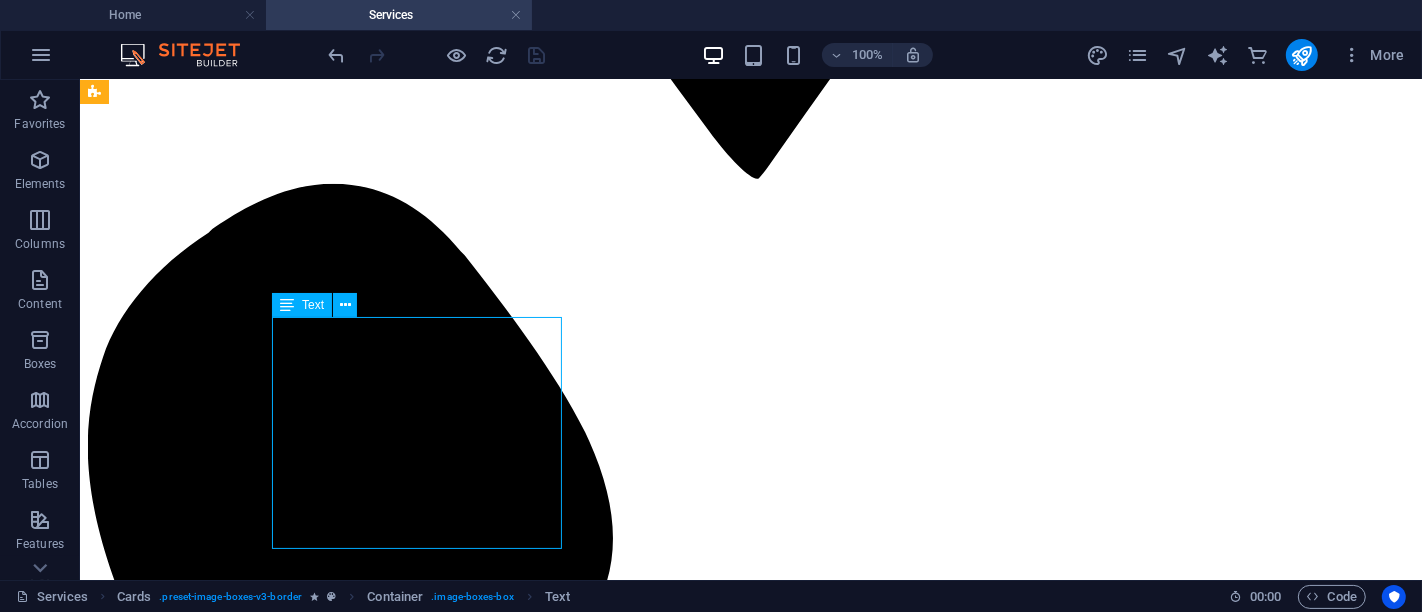 click on "At Chosen Pools, we don’t just build new—we breathe new life into old pools. Our pool refurbishment services are designed to transform outdated, damaged, or worn-out pools into stunning, modern spaces that look and feel brand new.  Learn more" at bounding box center (750, 7799) 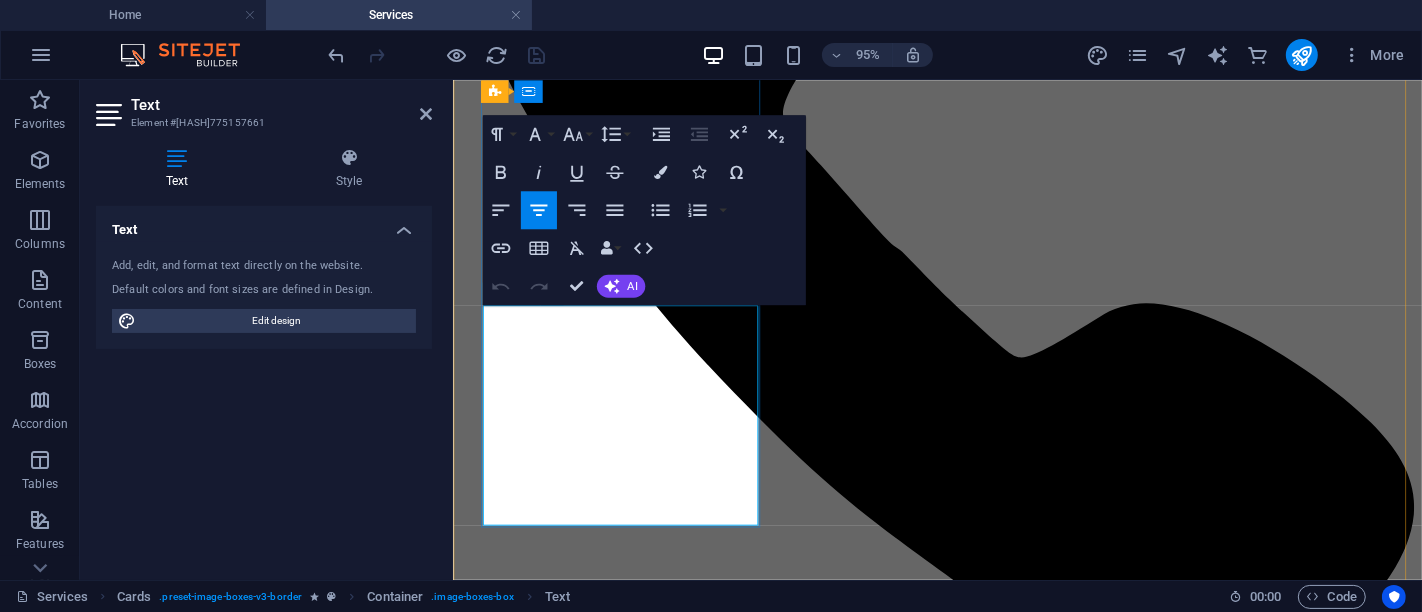 click on "Learn more" at bounding box center (963, 6038) 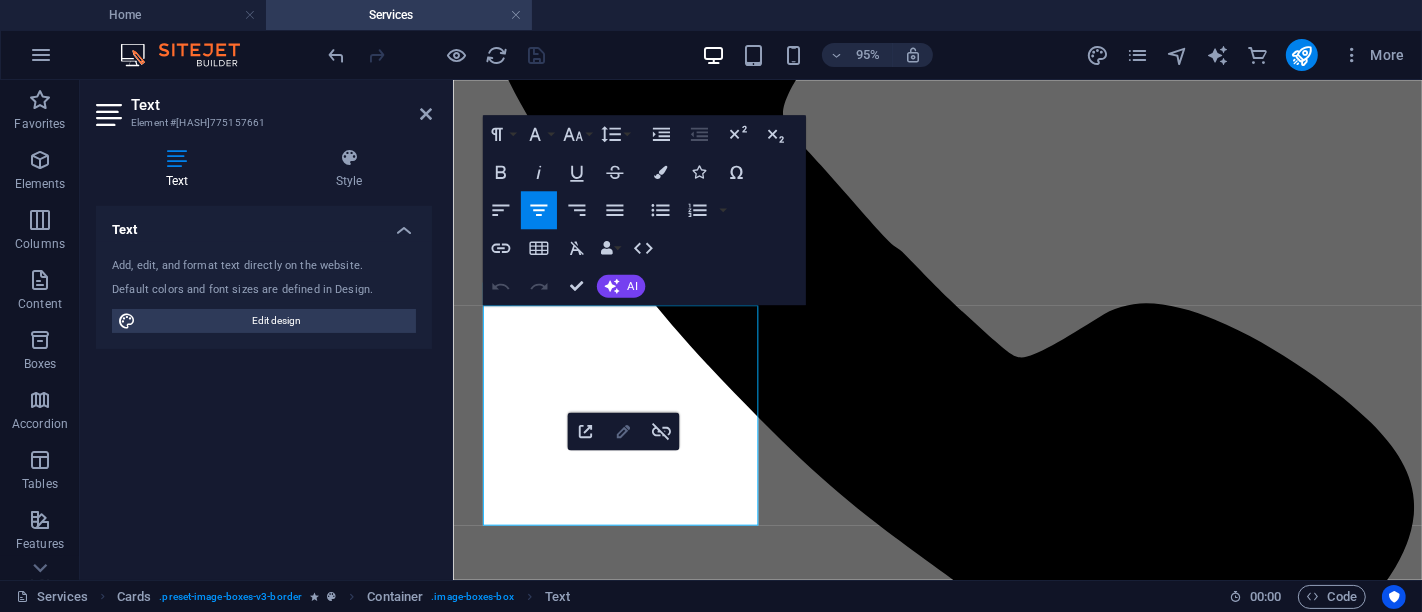 click 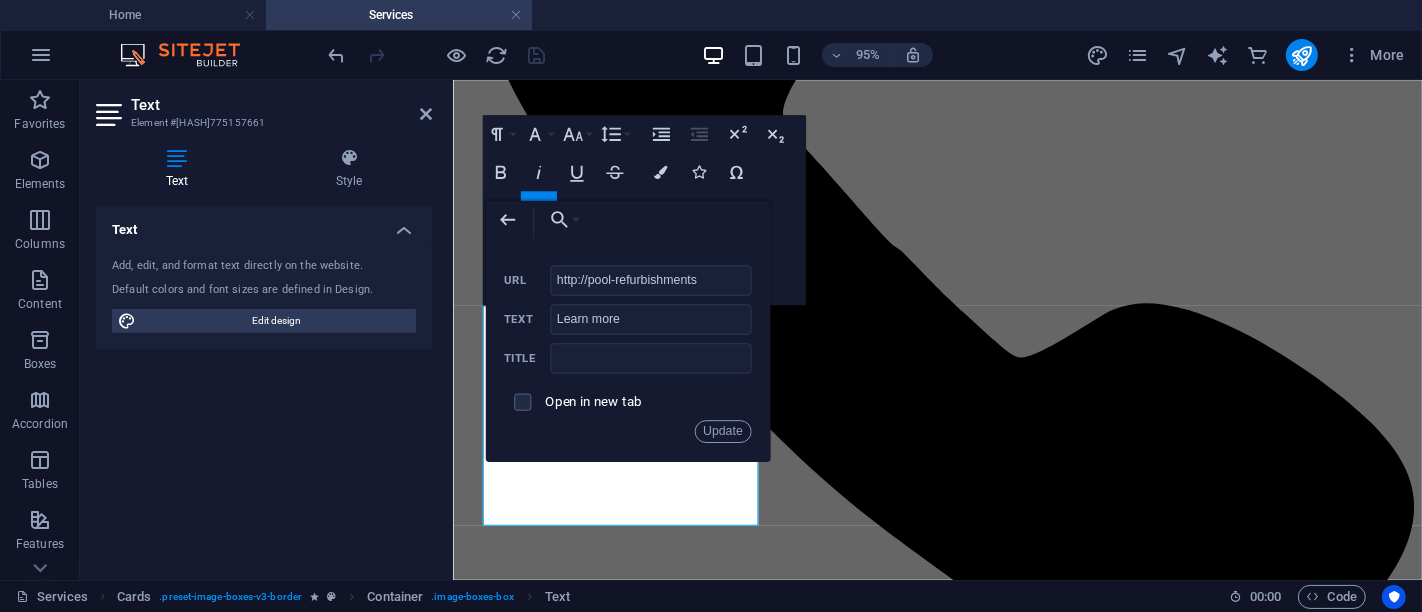 click on "Text Add, edit, and format text directly on the website. Default colors and font sizes are defined in Design. Edit design Alignment Left aligned Centered Right aligned" at bounding box center (264, 385) 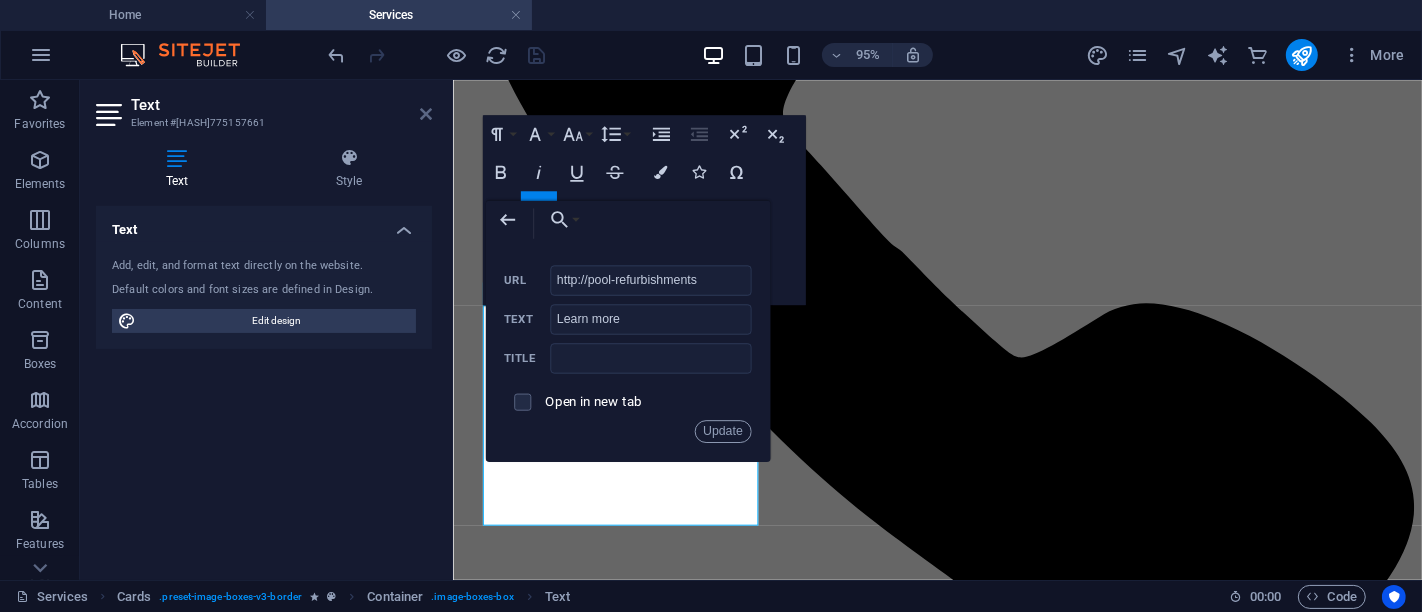 click at bounding box center (426, 114) 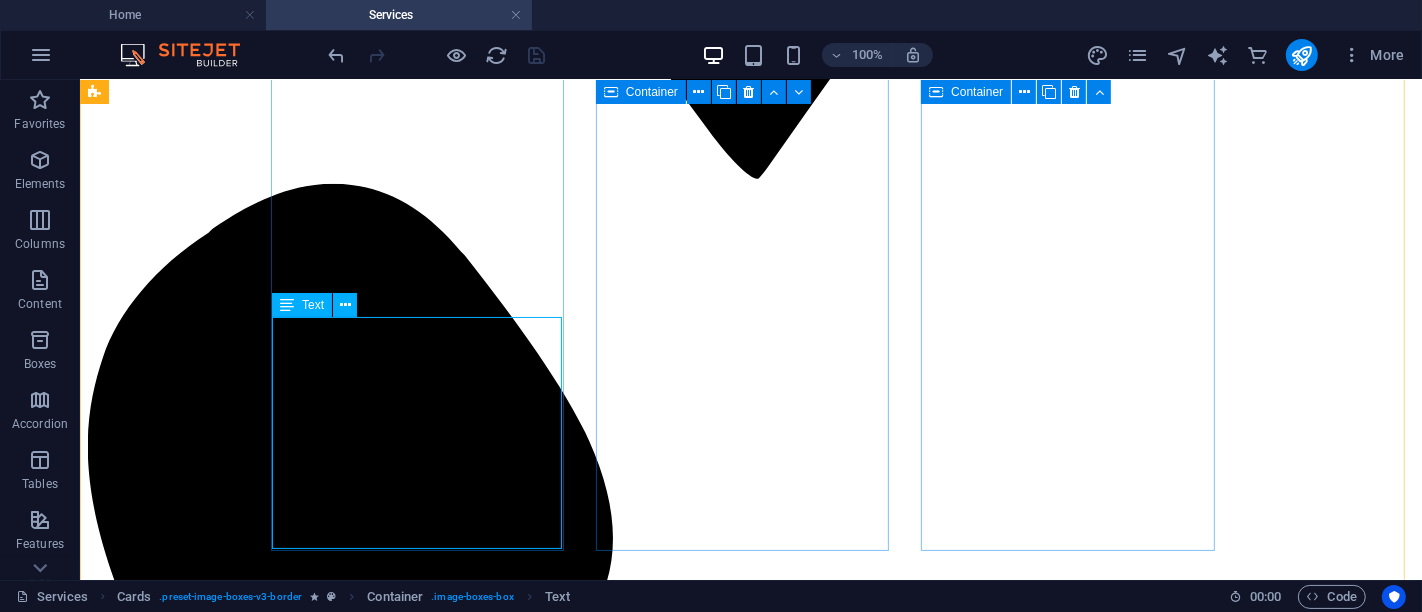 click on "At Chosen Pools, we don’t just build new—we breathe new life into old pools. Our pool refurbishment services are designed to transform outdated, damaged, or worn-out pools into stunning, modern spaces that look and feel brand new.  Learn more" at bounding box center (750, 7799) 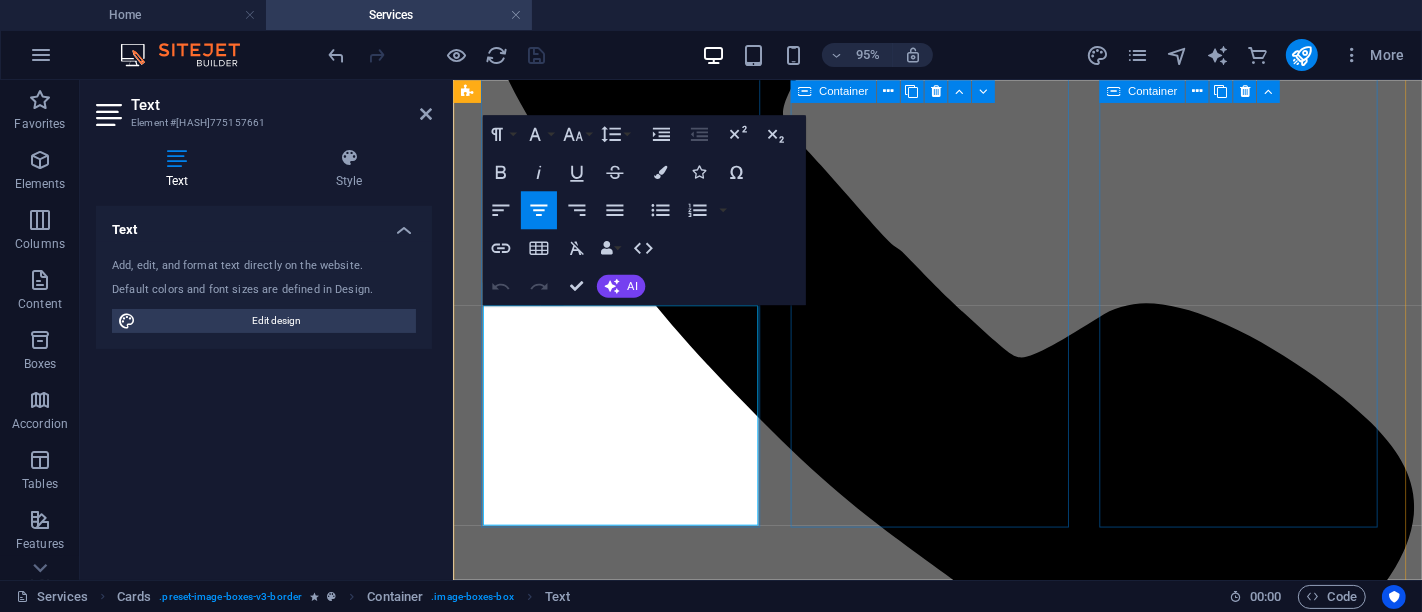 click on "Learn more" at bounding box center (963, 6038) 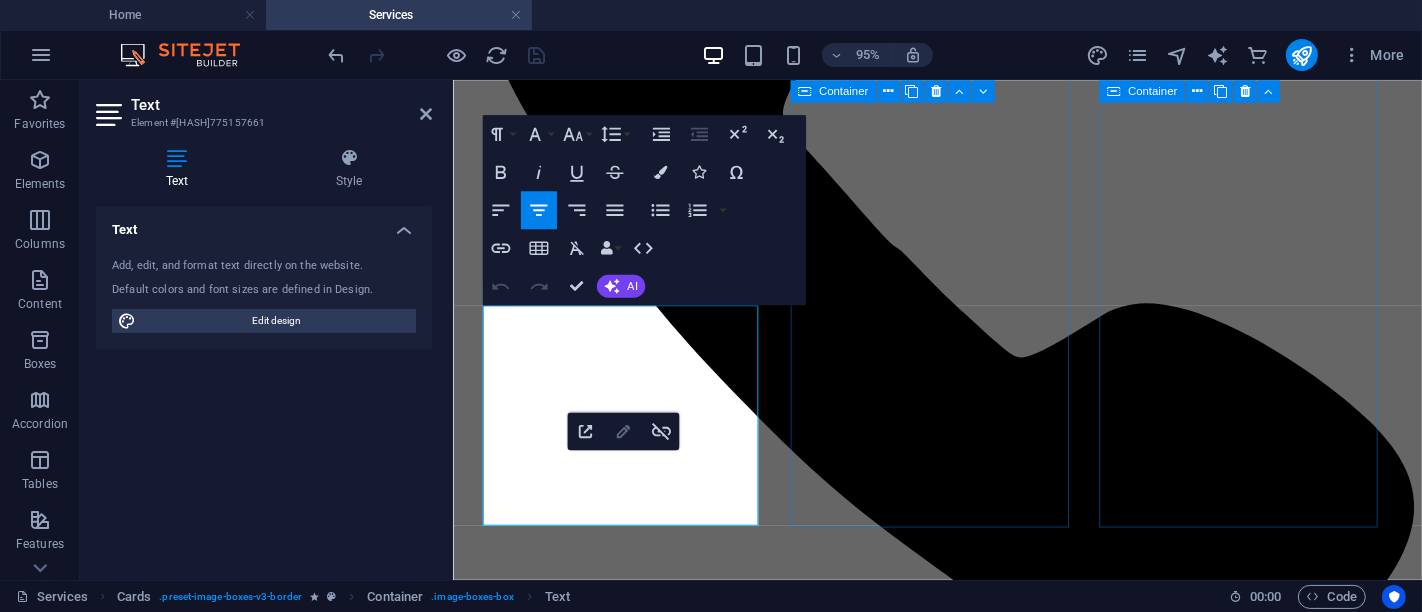 click on "Edit Link" at bounding box center [623, 431] 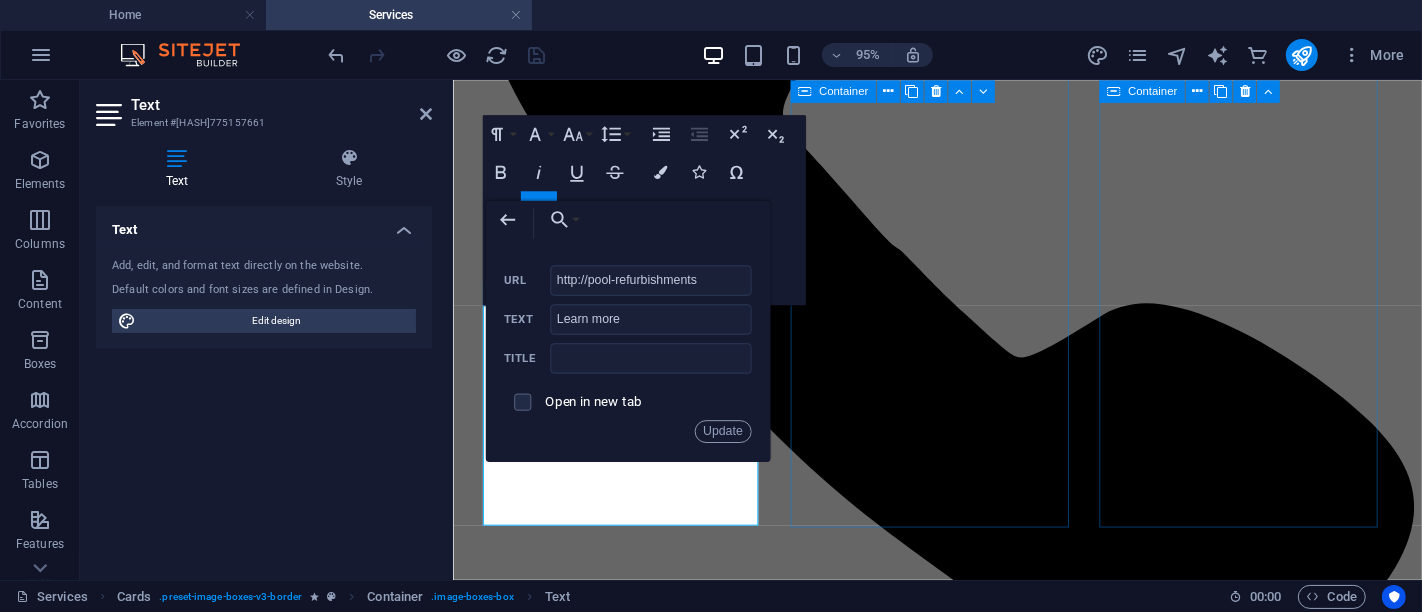 click on "Learn more Text" at bounding box center (627, 319) 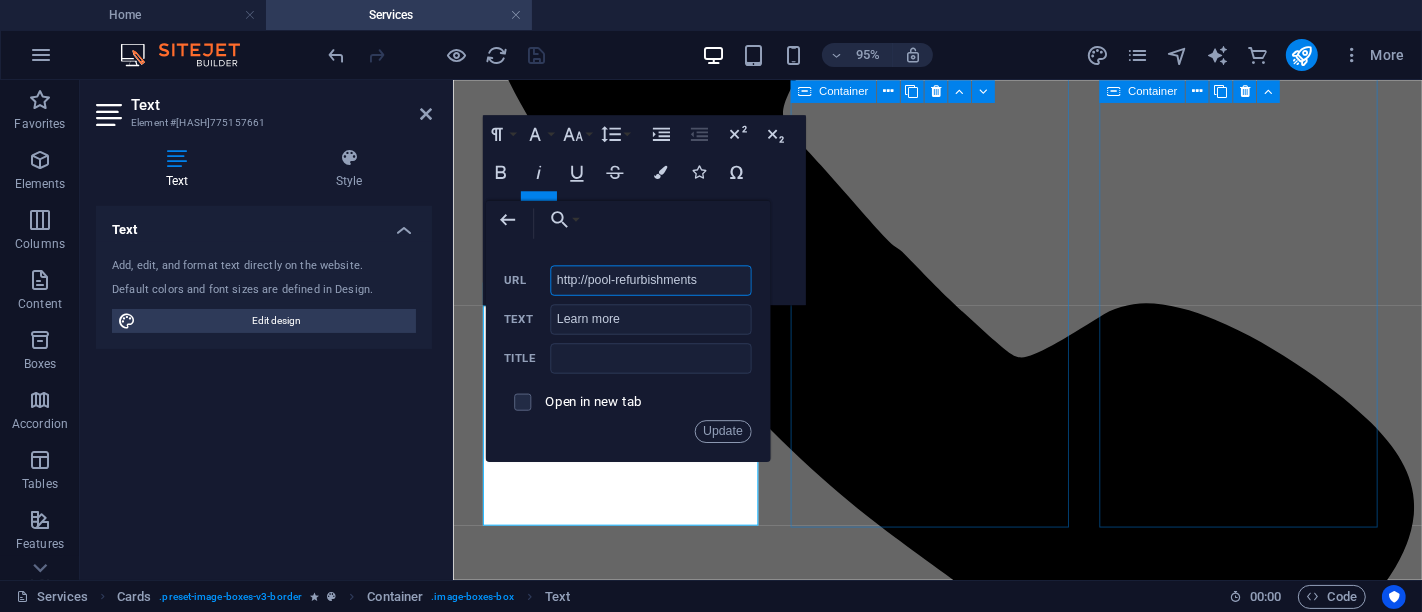 click on "http://pool-refurbishments" at bounding box center (650, 280) 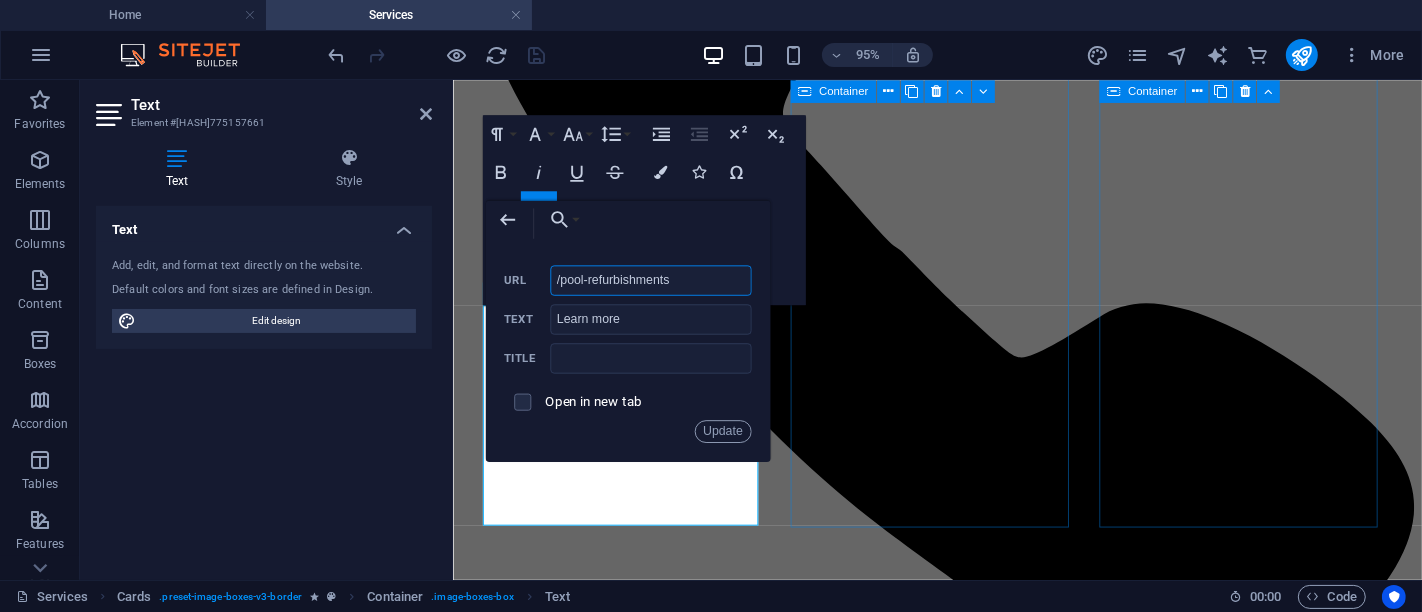 click on "/pool-refurbishments" at bounding box center (650, 280) 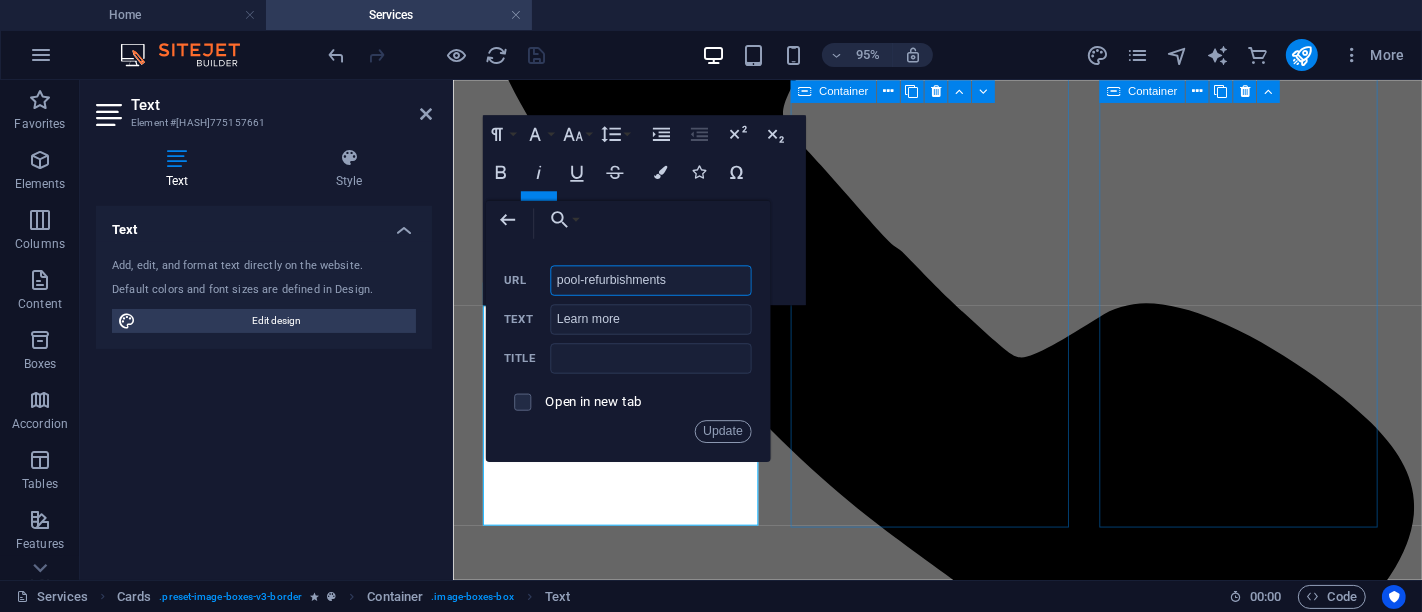 type on "\pool-refurbishments" 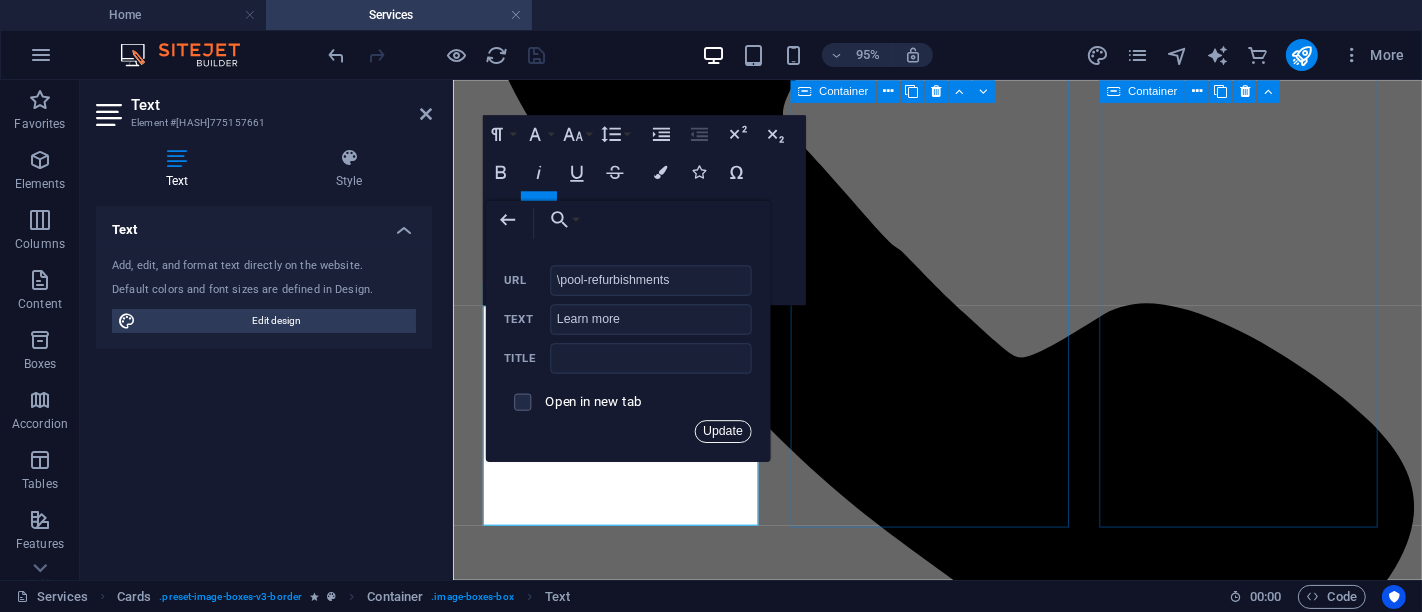 click on "Update" at bounding box center [722, 431] 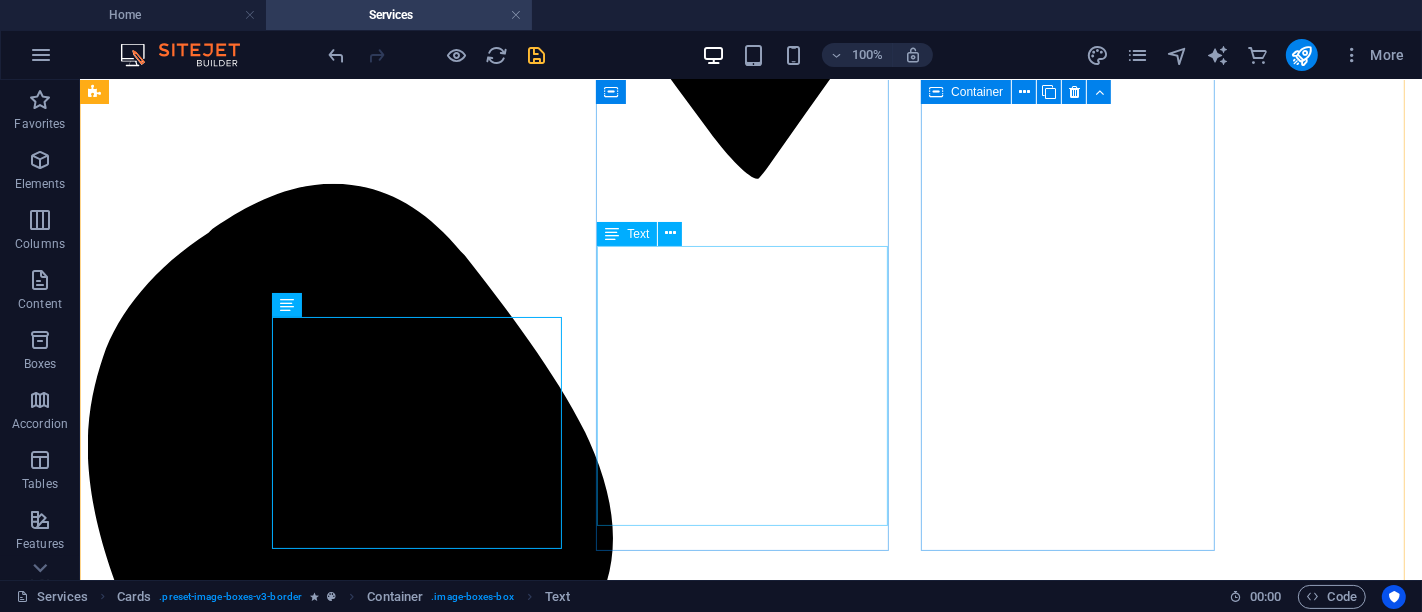 click on "At Chosen Pools, we understand that a clean pool isn’t just about appearances—it’s about health, safety, and enjoyment. A well-maintained pool invites relaxation, creates peace of mind, and extends the life of your investment. That’s why our professional pool cleaning services are tailored to meet your needs with precision and consistency.  Learn more" at bounding box center [750, 8832] 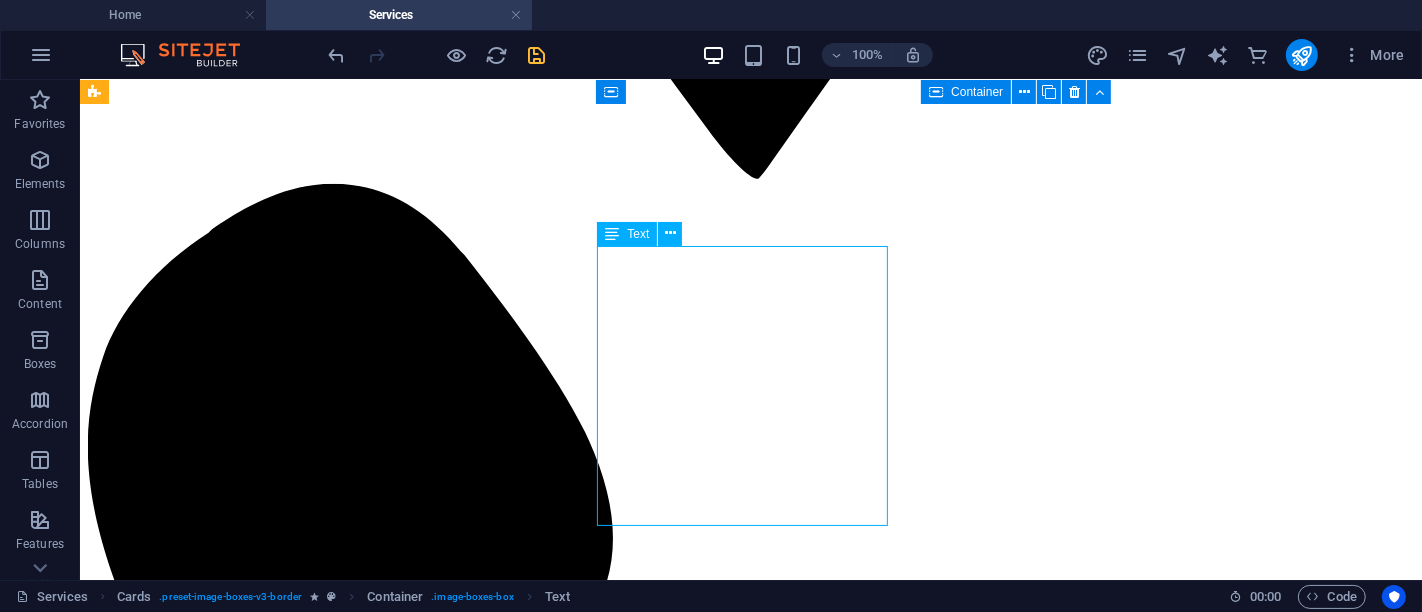 click on "At Chosen Pools, we understand that a clean pool isn’t just about appearances—it’s about health, safety, and enjoyment. A well-maintained pool invites relaxation, creates peace of mind, and extends the life of your investment. That’s why our professional pool cleaning services are tailored to meet your needs with precision and consistency.  Learn more" at bounding box center (750, 8832) 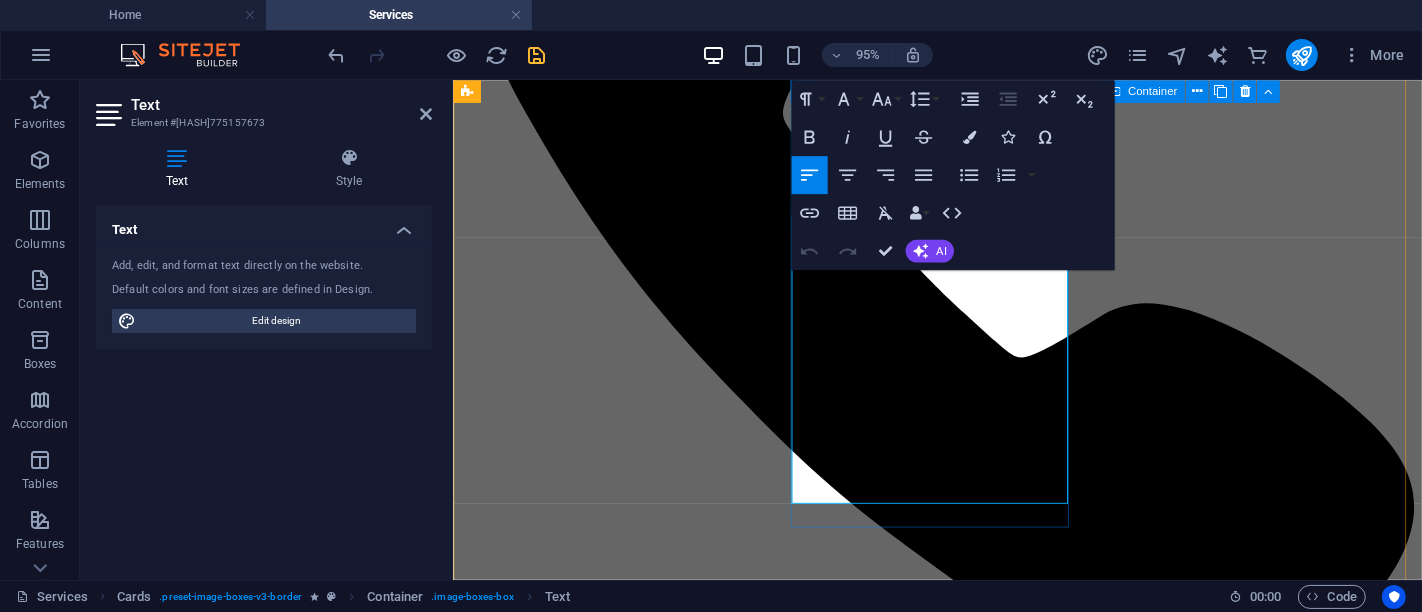 click on "Learn more" 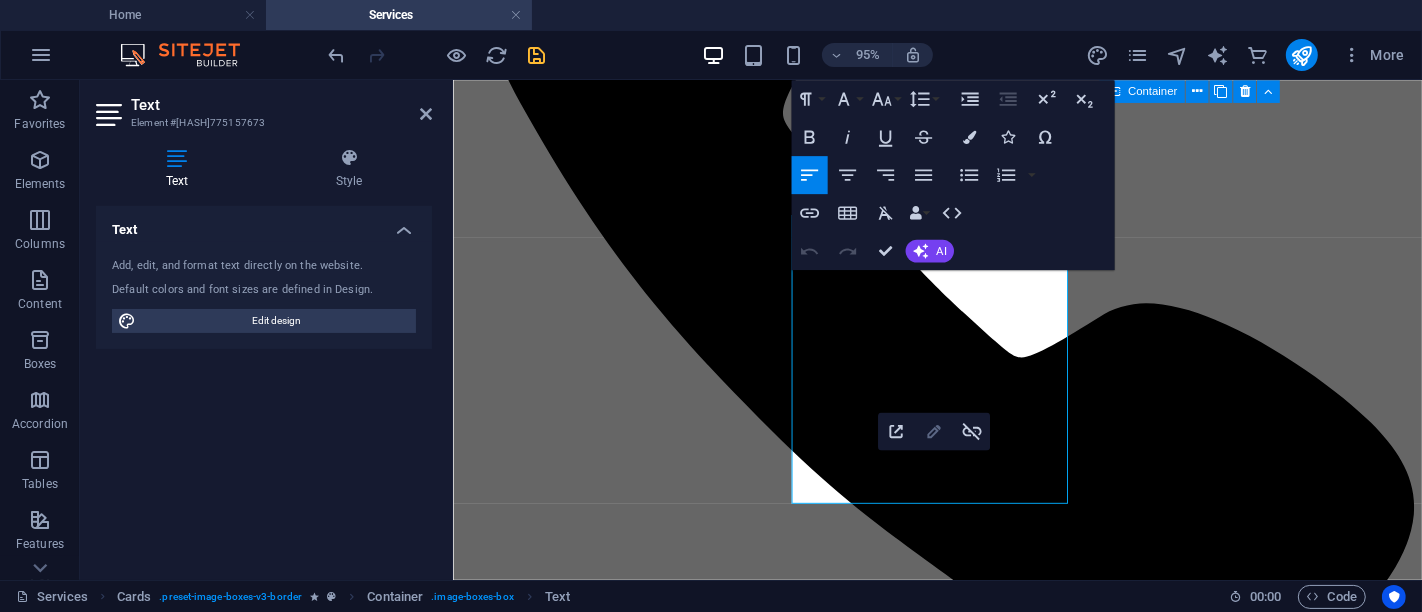 click 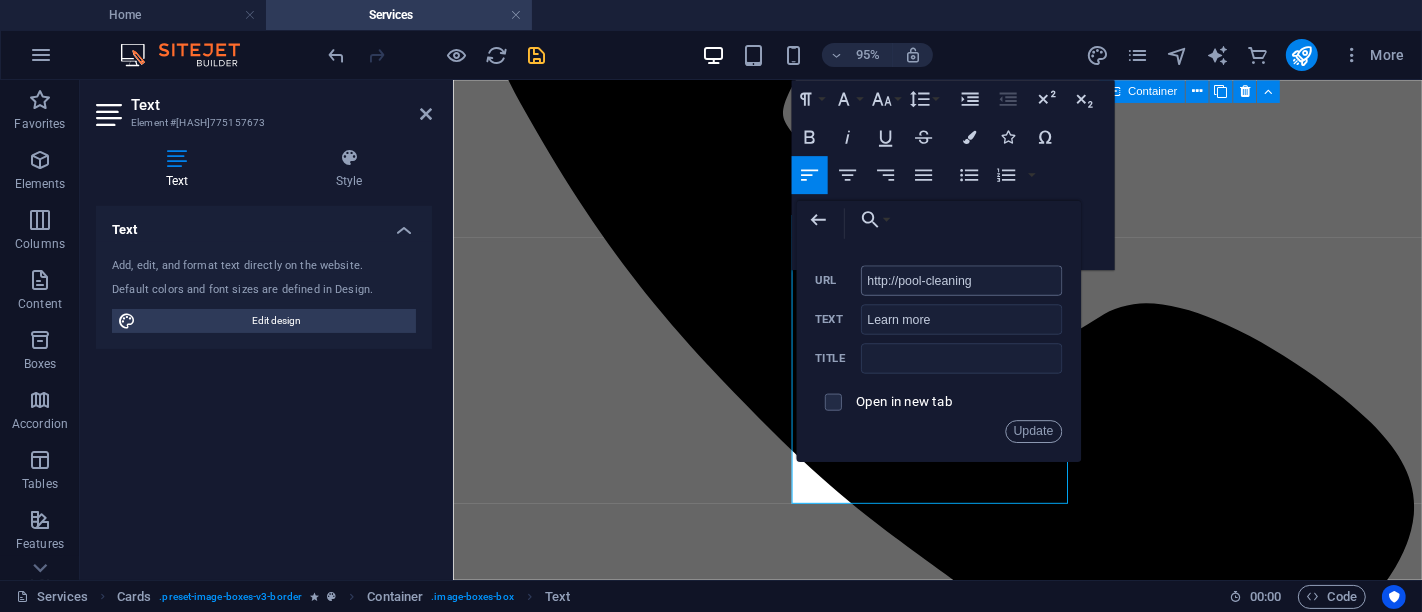 click on "http://pool-cleaning" at bounding box center [961, 280] 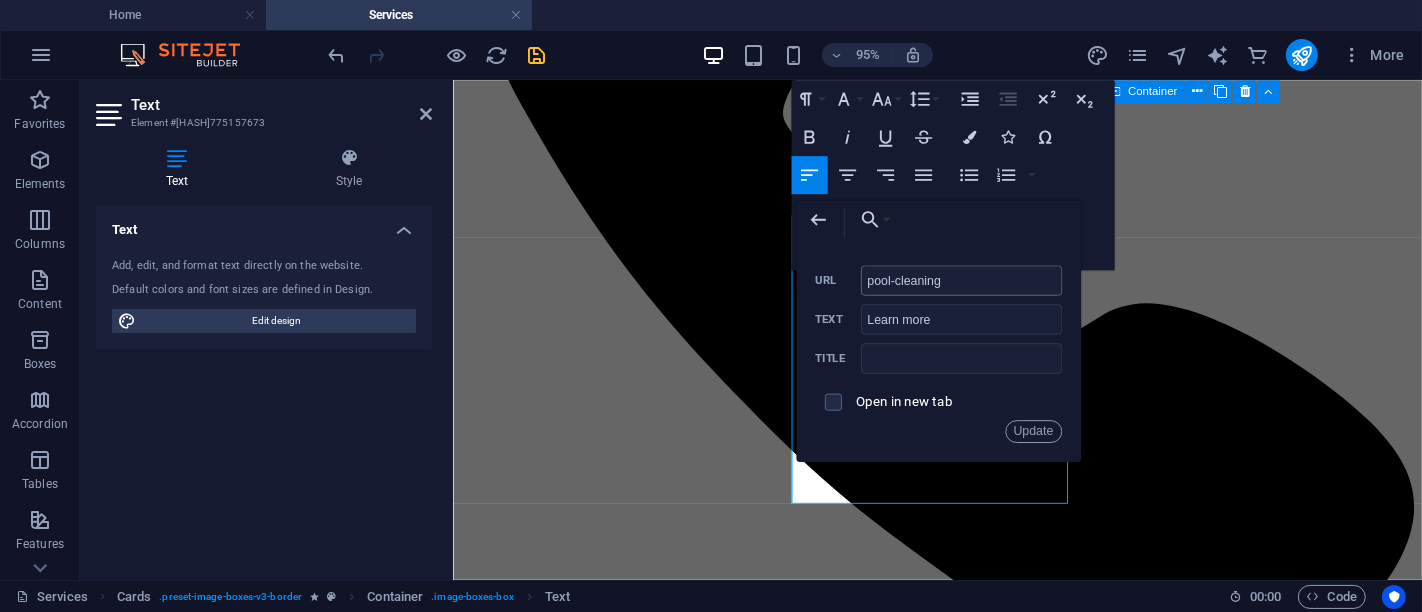 type on "\pool-cleaning" 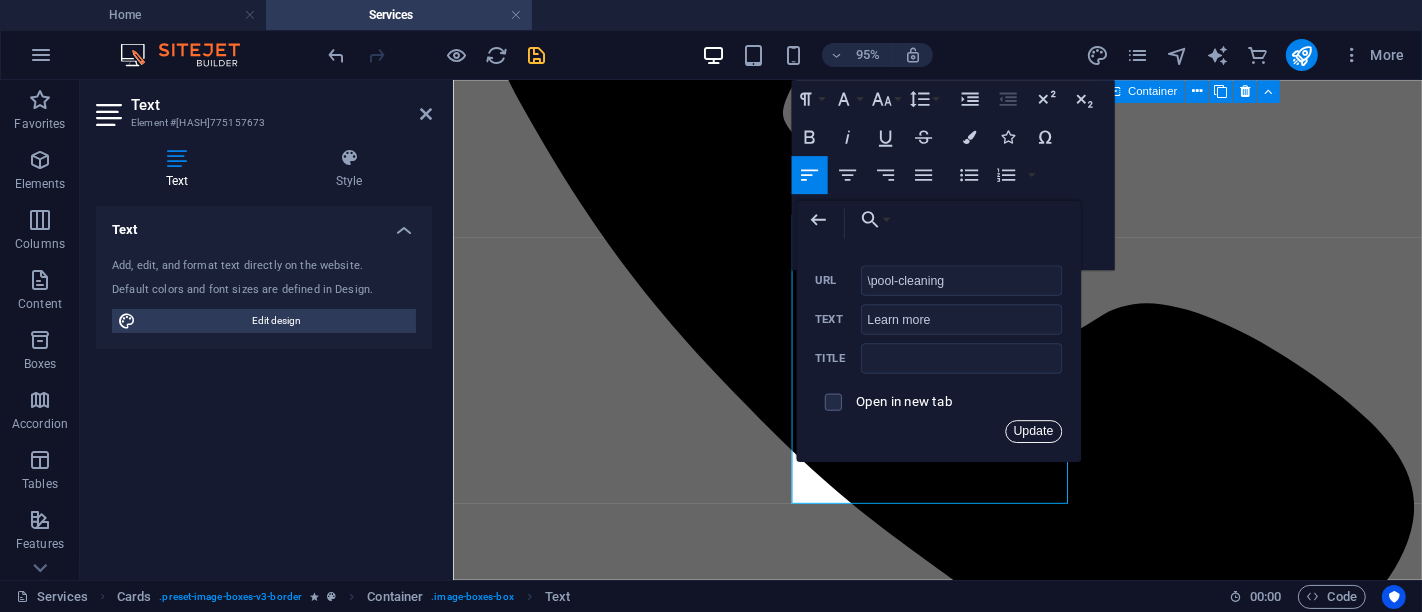 click on "Update" at bounding box center [1033, 431] 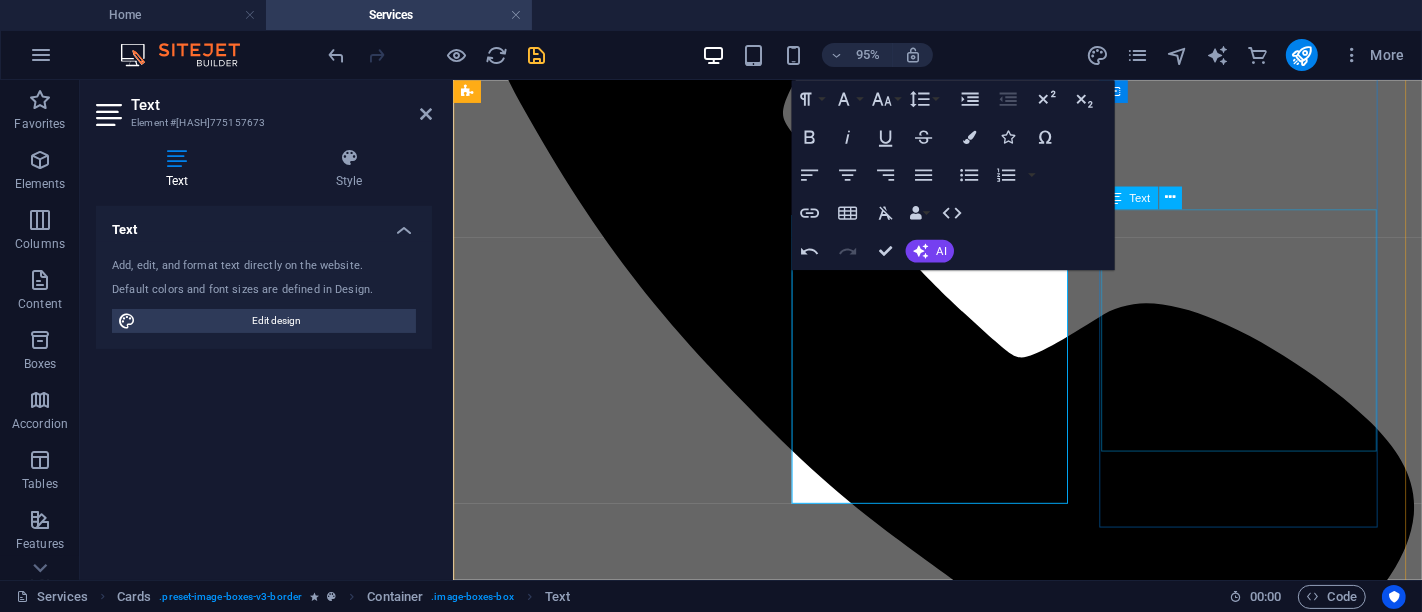 click on "At Chosen Pools, we offer reliable and professional pool maintenance services tailored to ensure your pool remains in peak condition all year round. Our goal is to keep your water crystal clear, your equipment functioning at its best, and your overall pool environment safe, inviting, and worry-free.  Learn more" at bounding box center (963, 7564) 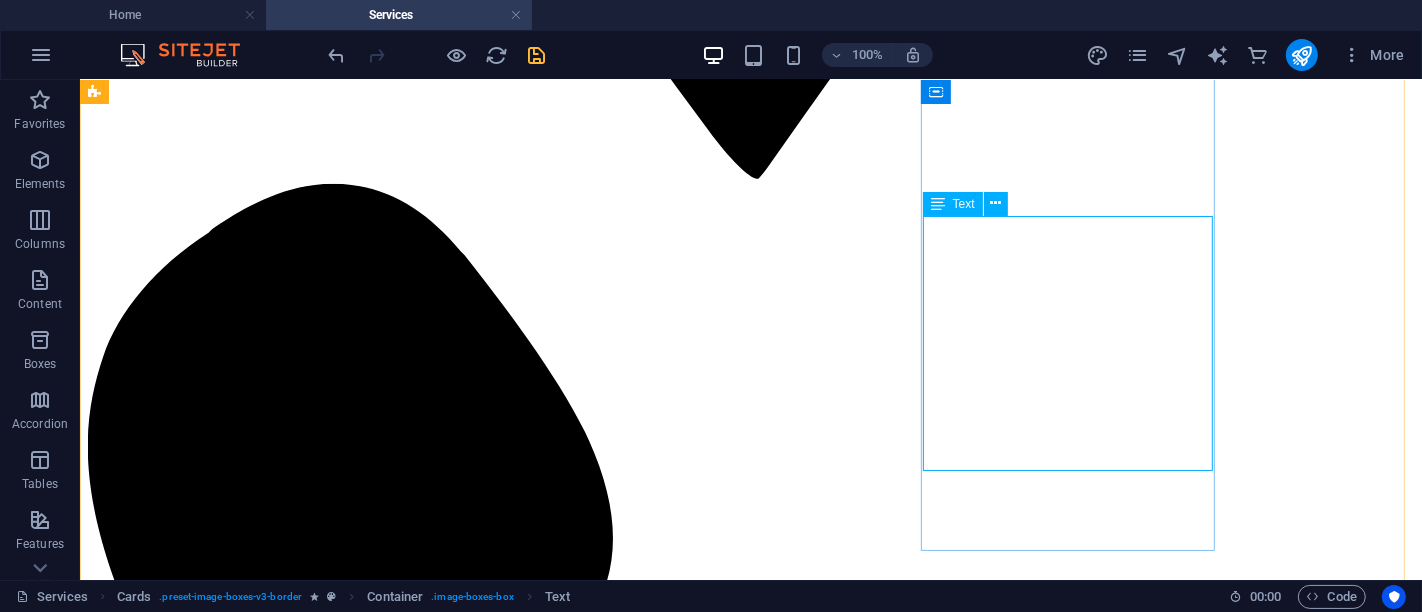 click on "At Chosen Pools, we offer reliable and professional pool maintenance services tailored to ensure your pool remains in peak condition all year round. Our goal is to keep your water crystal clear, your equipment functioning at its best, and your overall pool environment safe, inviting, and worry-free.  Learn more" at bounding box center [750, 9710] 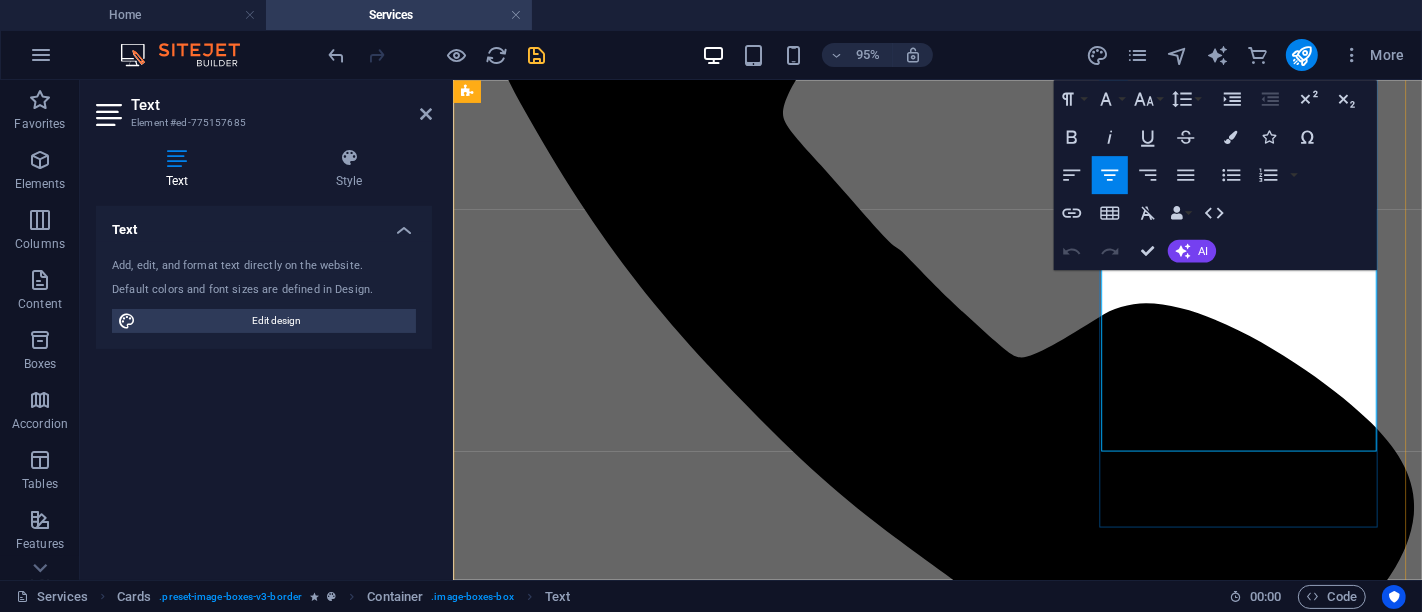 click on "Learn more" at bounding box center (963, 7589) 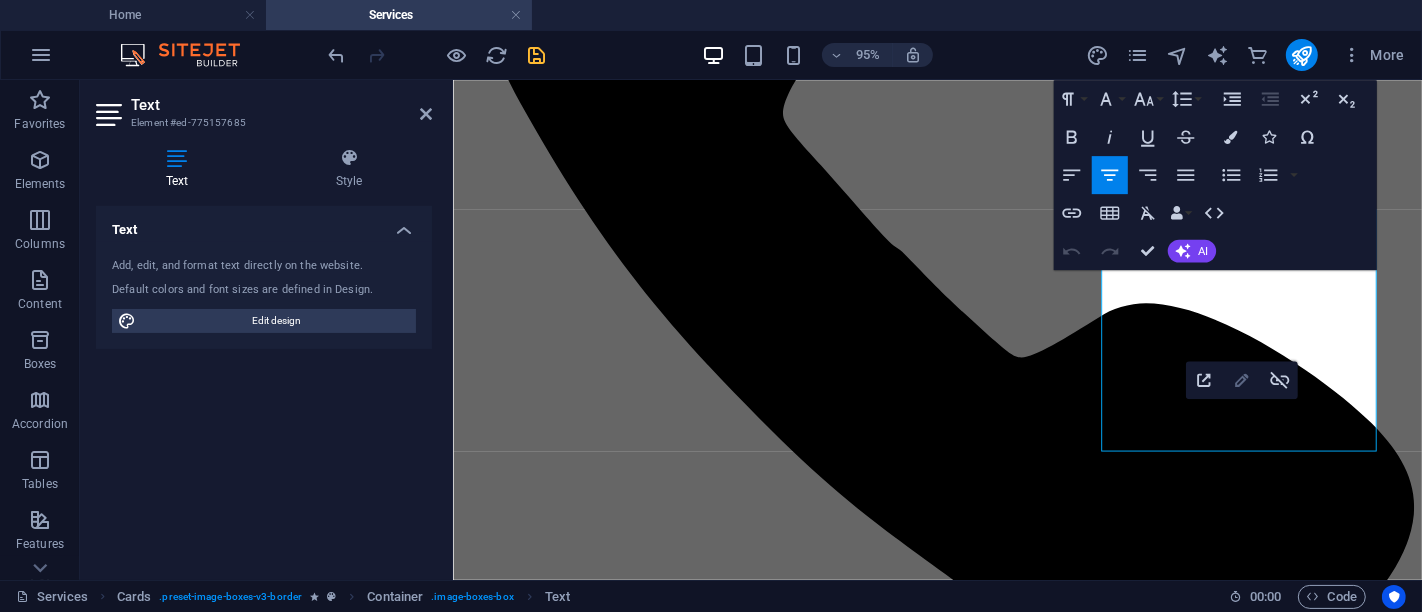 click 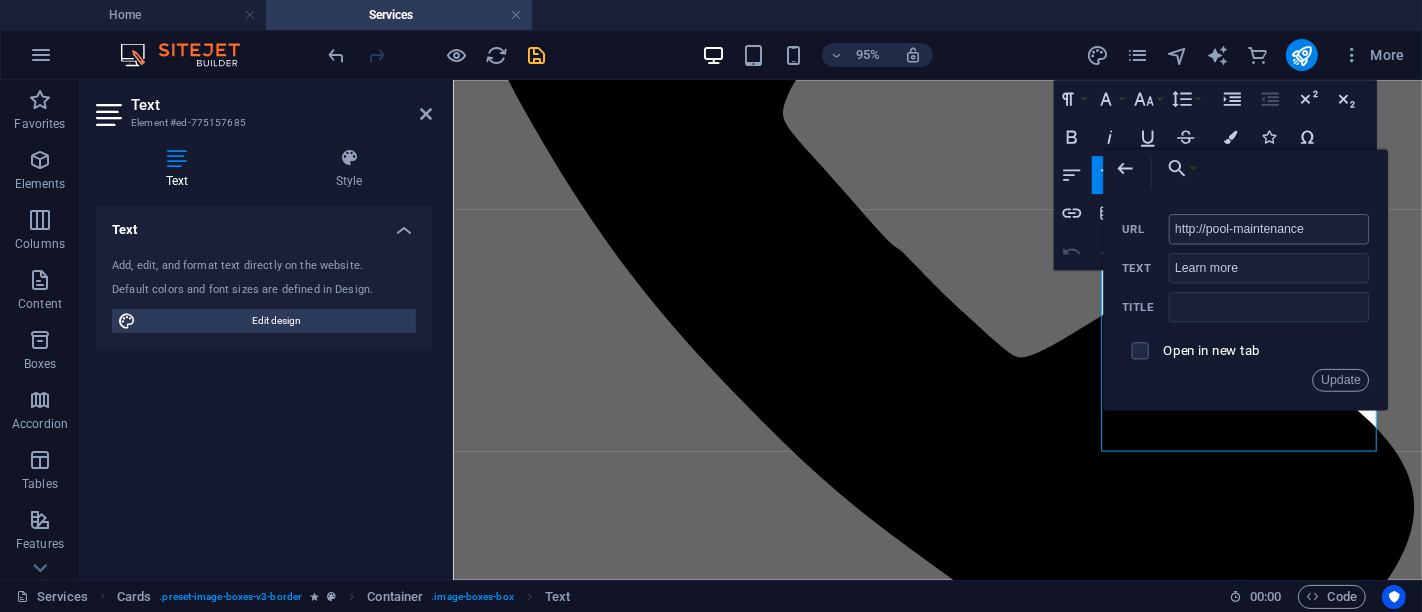 click on "http://pool-maintenance" at bounding box center [1268, 229] 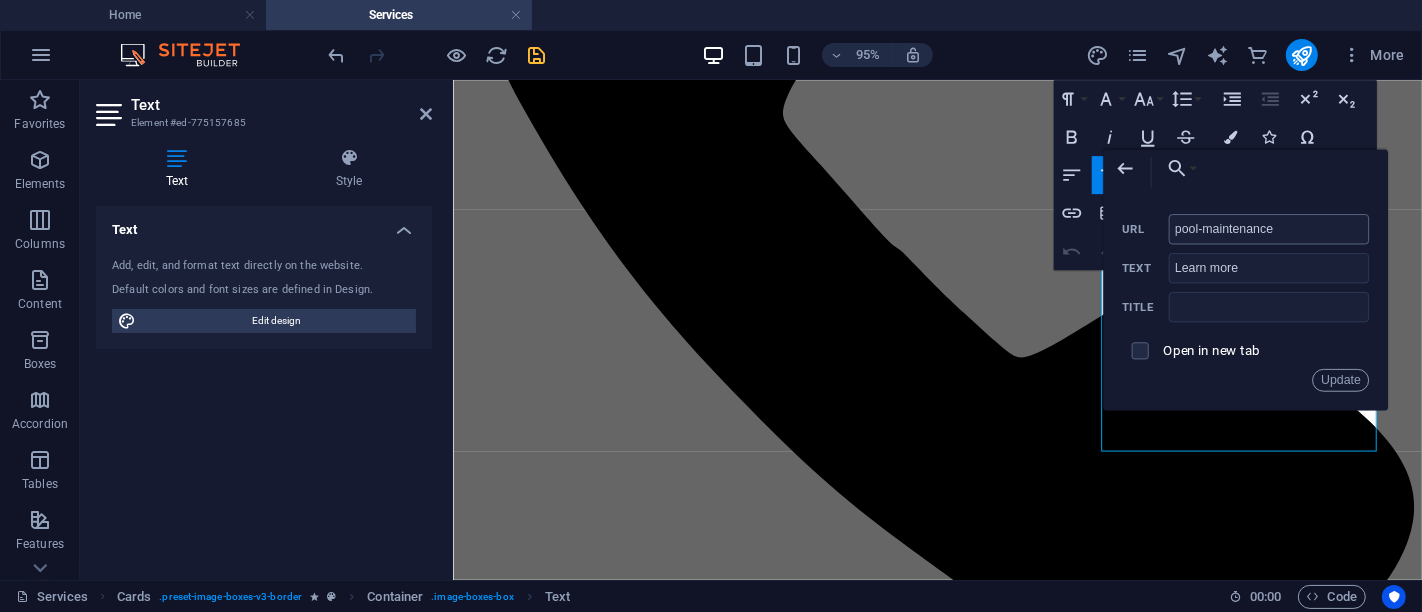 type on "\pool-maintenance" 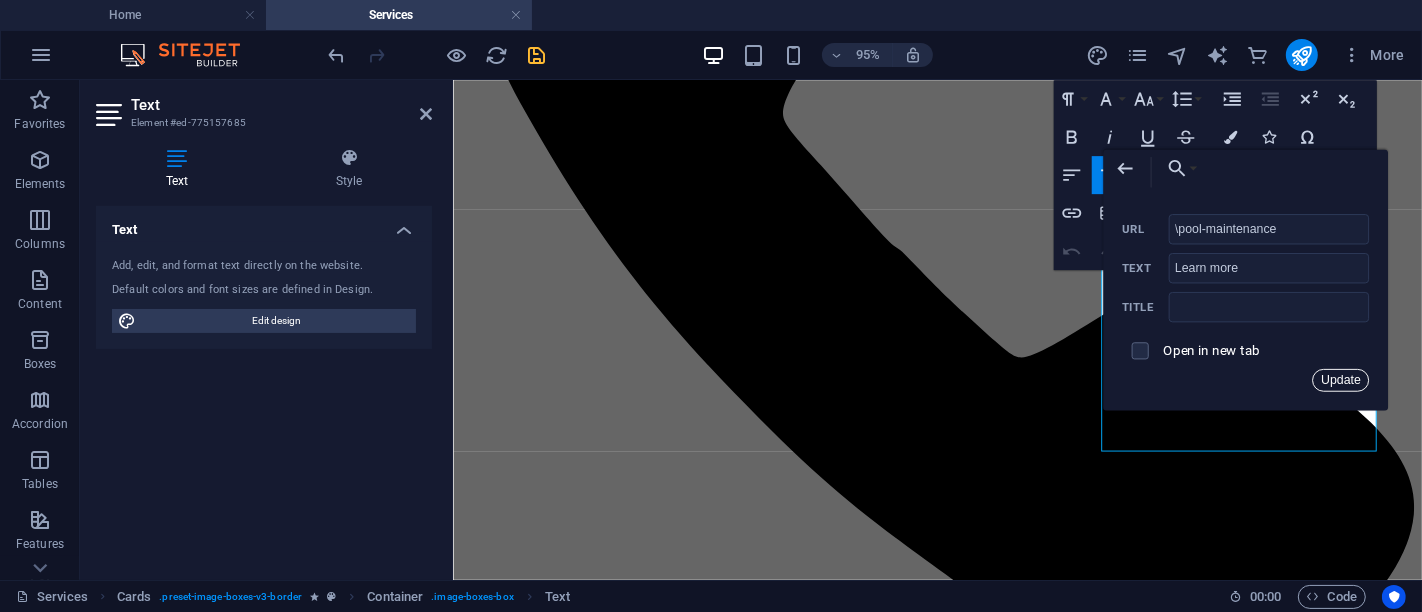 click on "Update" at bounding box center (1340, 380) 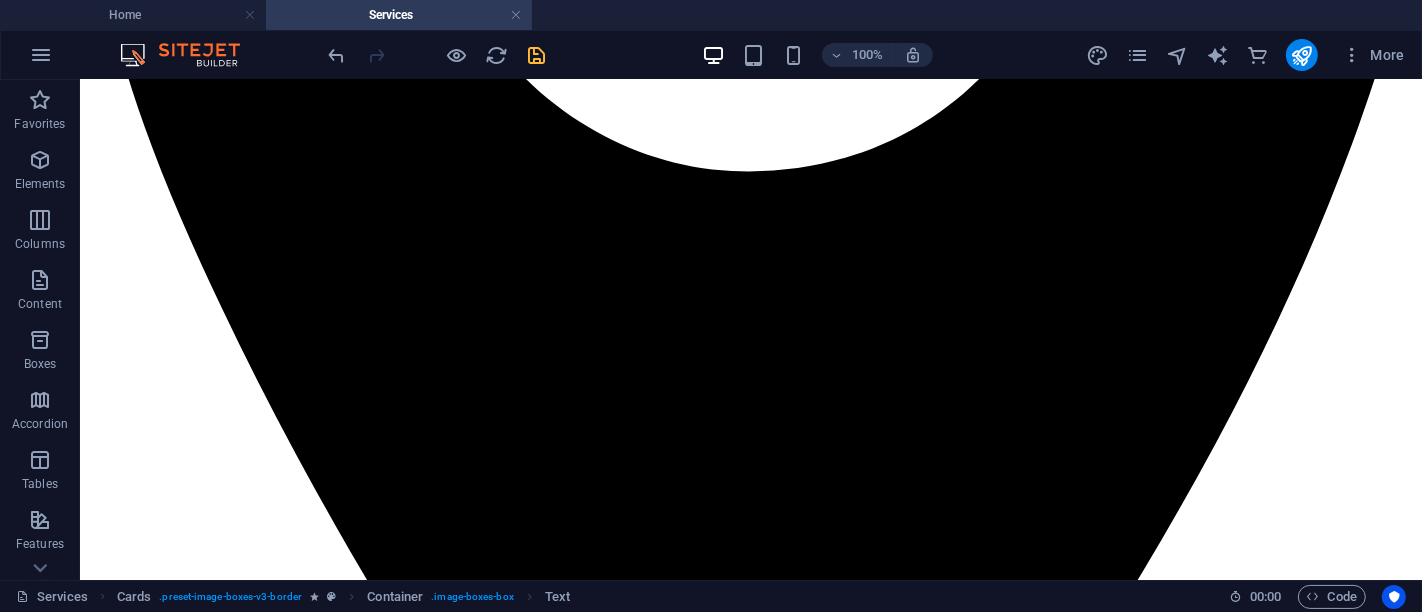 scroll, scrollTop: 928, scrollLeft: 0, axis: vertical 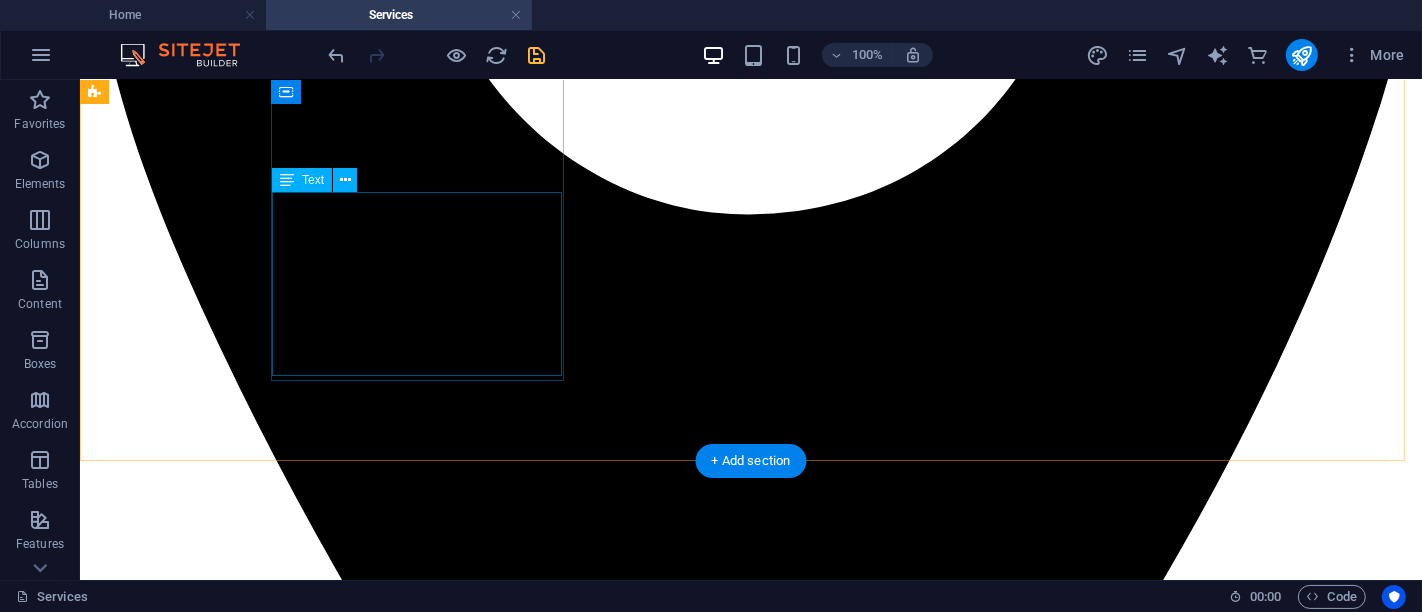 click on "At Chosen Pools, we believe that every great pool starts with a dream. Whether it’s a quiet place to unwind, a fun zone for family weekends, or a luxurious space to entertain guests—your vision is the foundation of everything we build.  Learn more" at bounding box center (750, 6858) 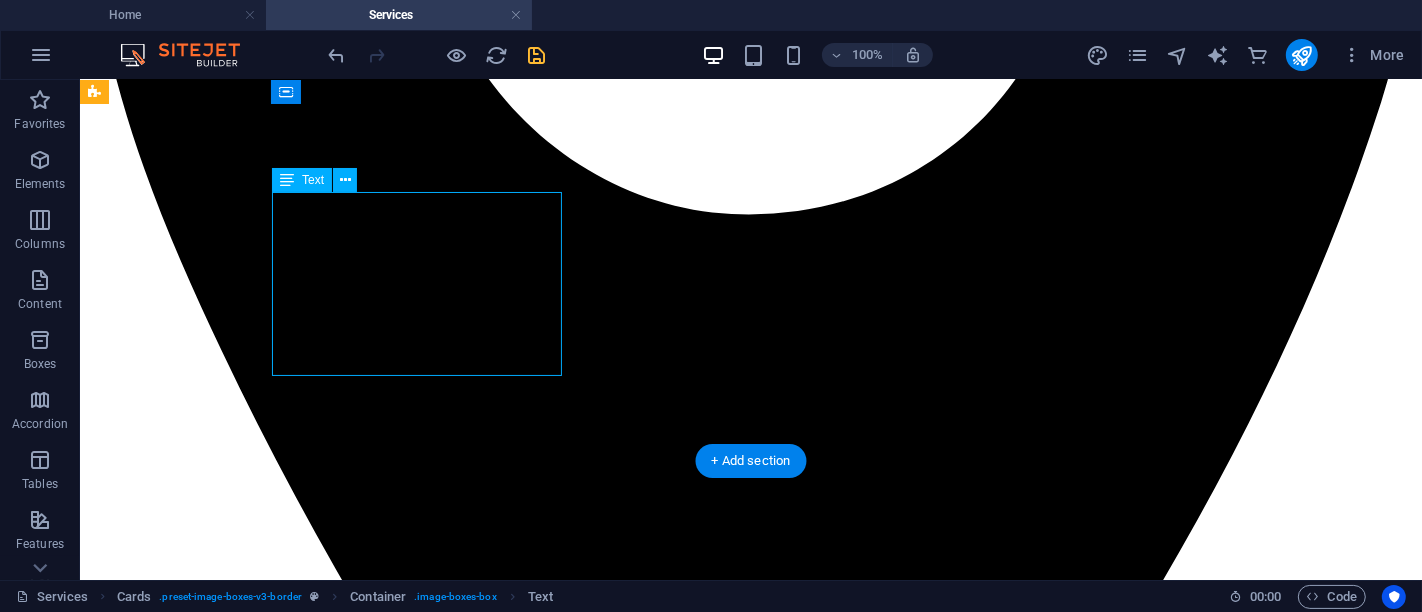 click on "At Chosen Pools, we believe that every great pool starts with a dream. Whether it’s a quiet place to unwind, a fun zone for family weekends, or a luxurious space to entertain guests—your vision is the foundation of everything we build.  Learn more" at bounding box center (750, 6858) 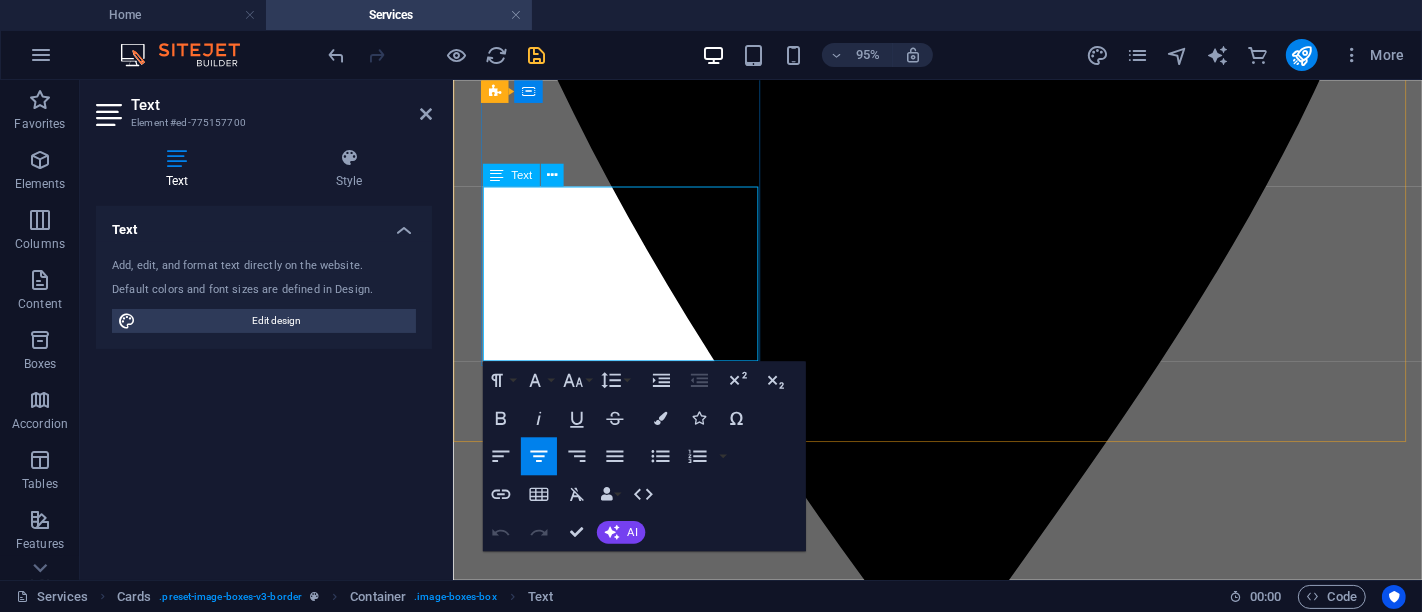 click on "Learn more" 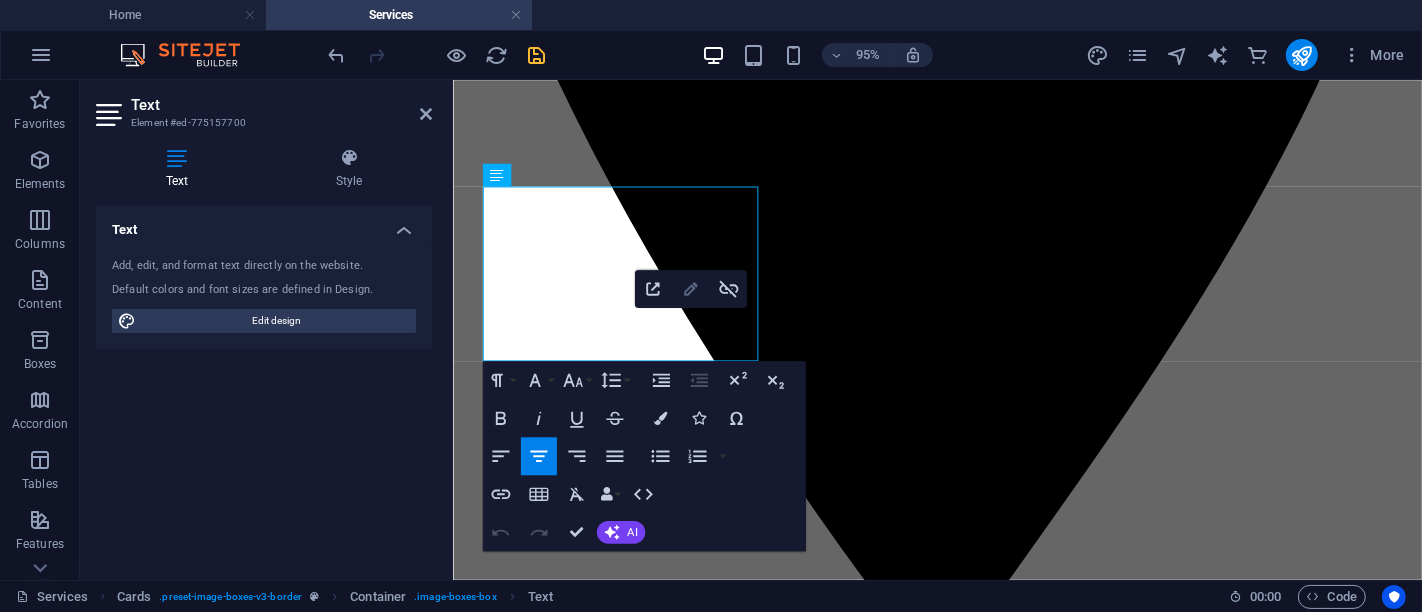 click 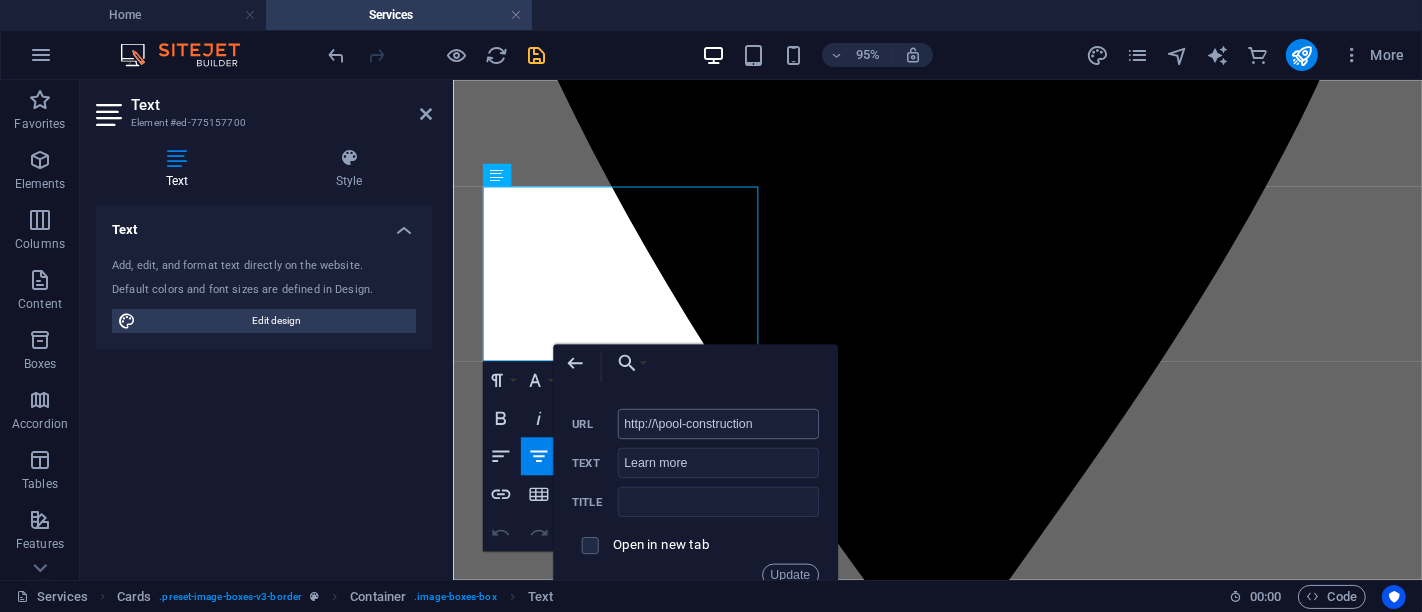 click on "http://\pool-construction" at bounding box center (717, 423) 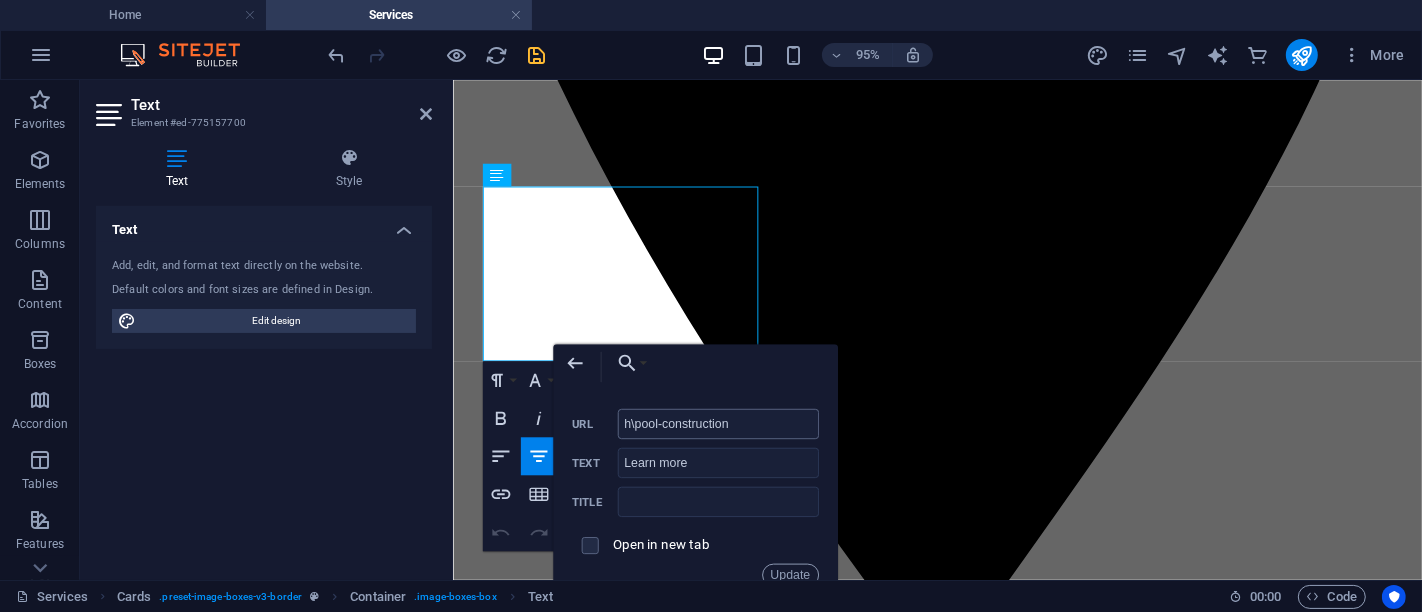 type on "\pool-construction" 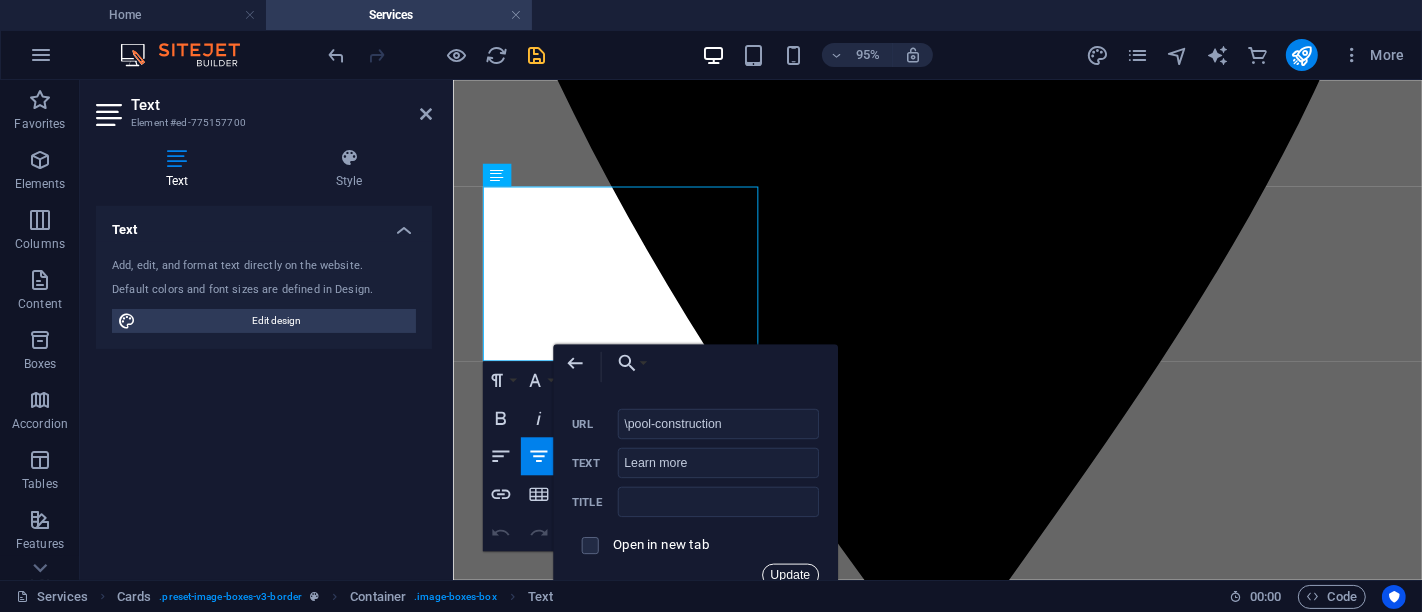 click on "Update" at bounding box center (790, 574) 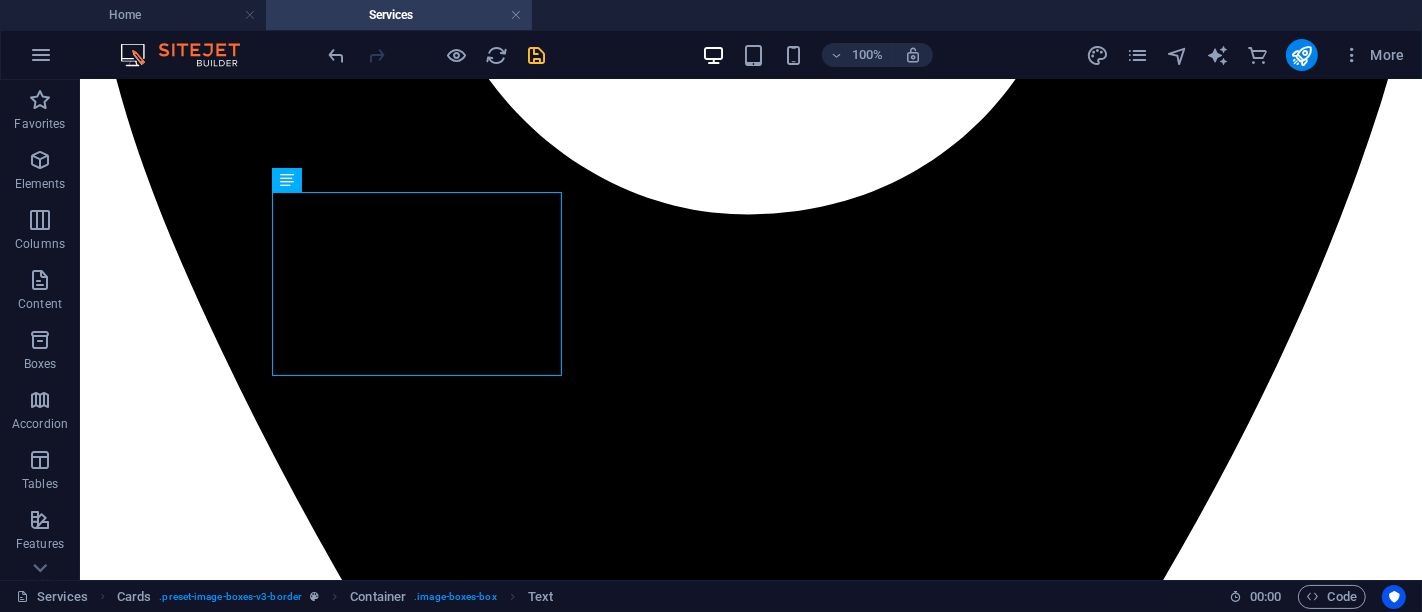 click at bounding box center [437, 55] 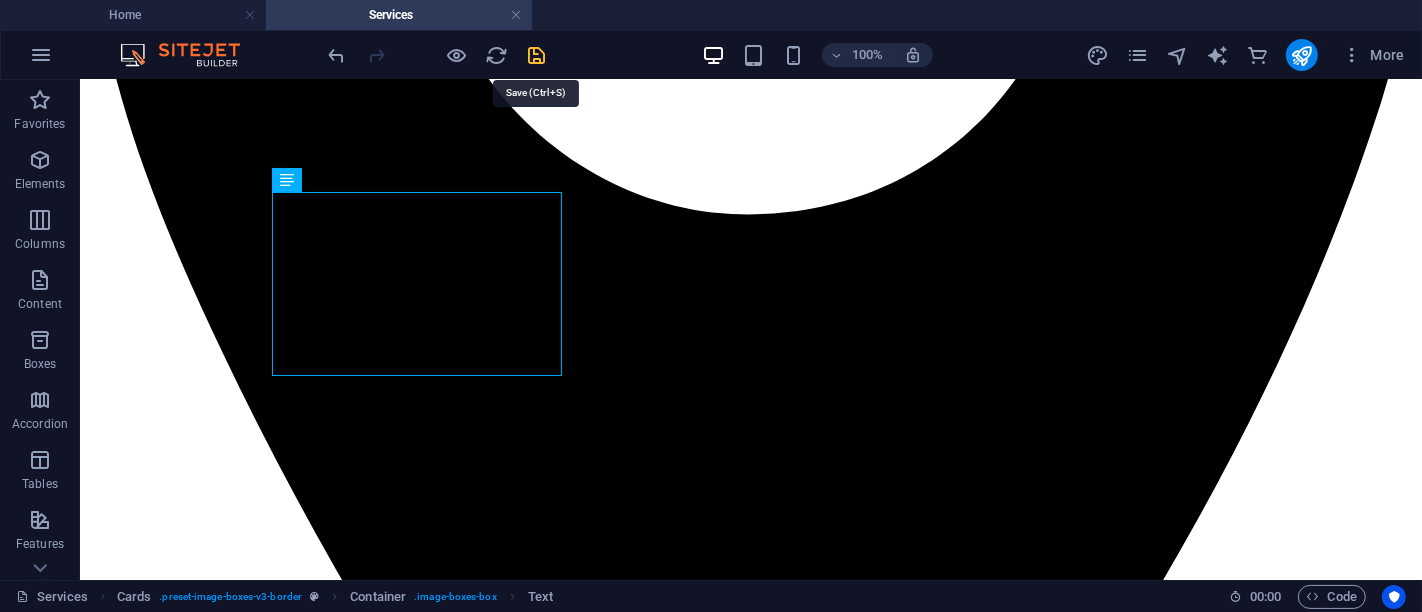 click at bounding box center (537, 55) 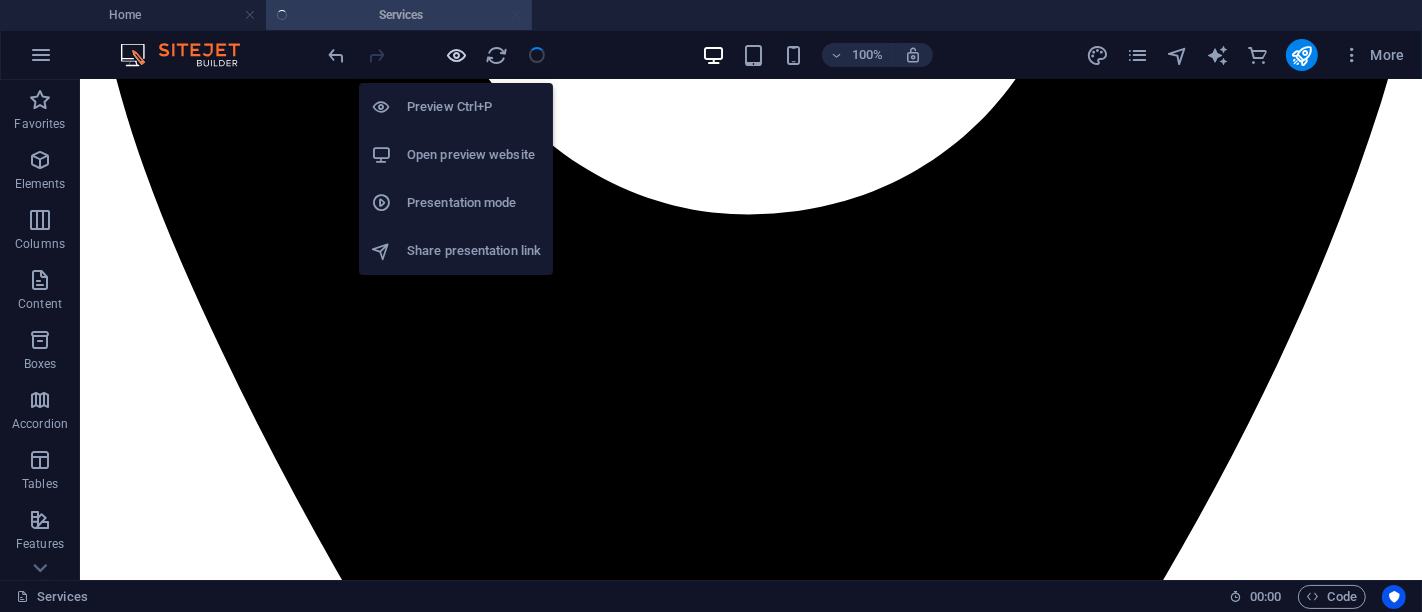 click at bounding box center (457, 55) 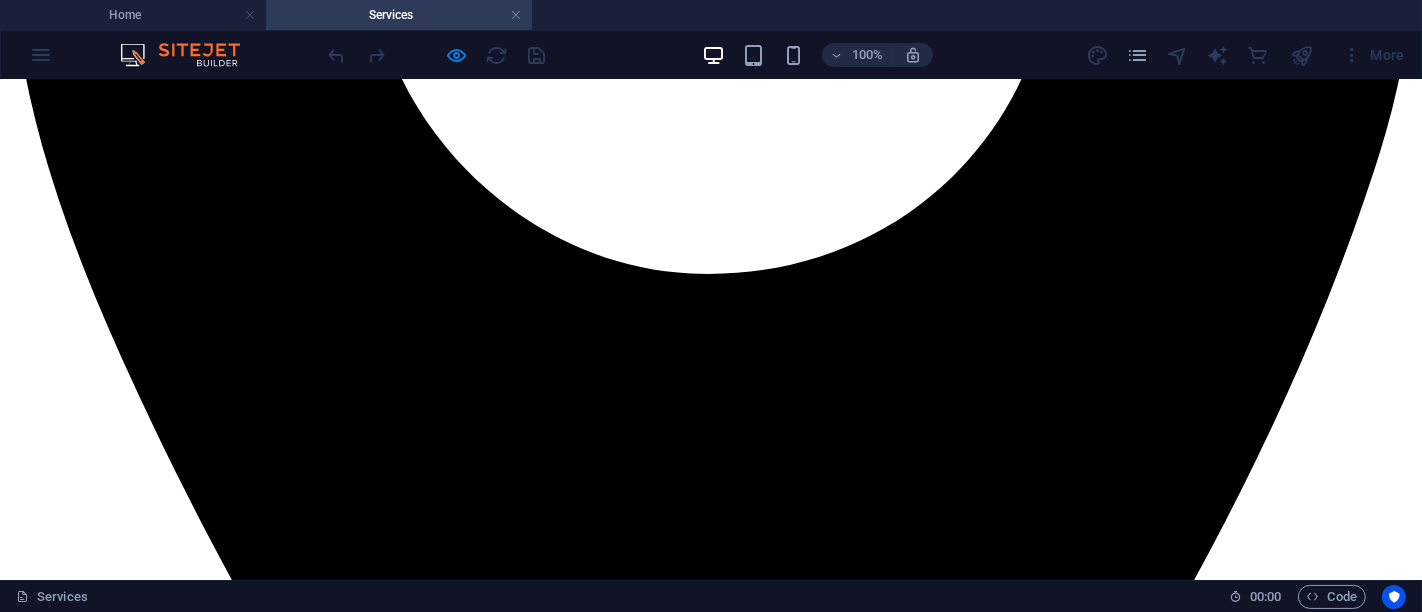 click on "Learn more" at bounding box center (751, 8181) 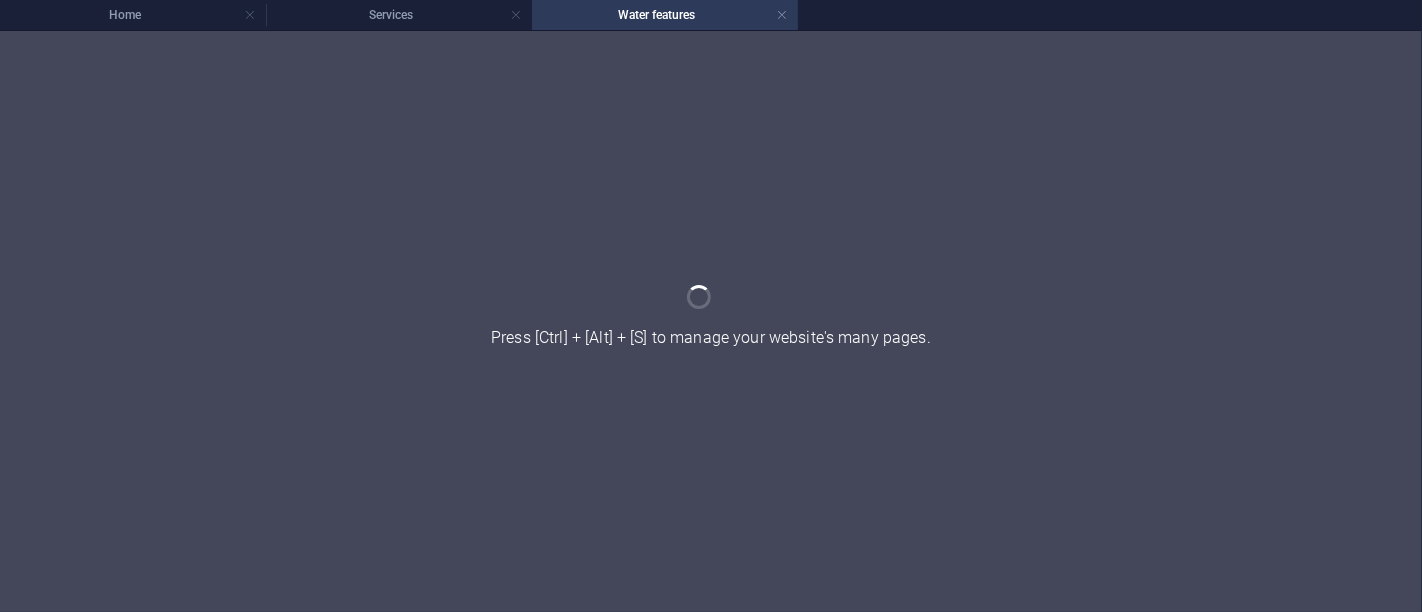 scroll, scrollTop: 0, scrollLeft: 0, axis: both 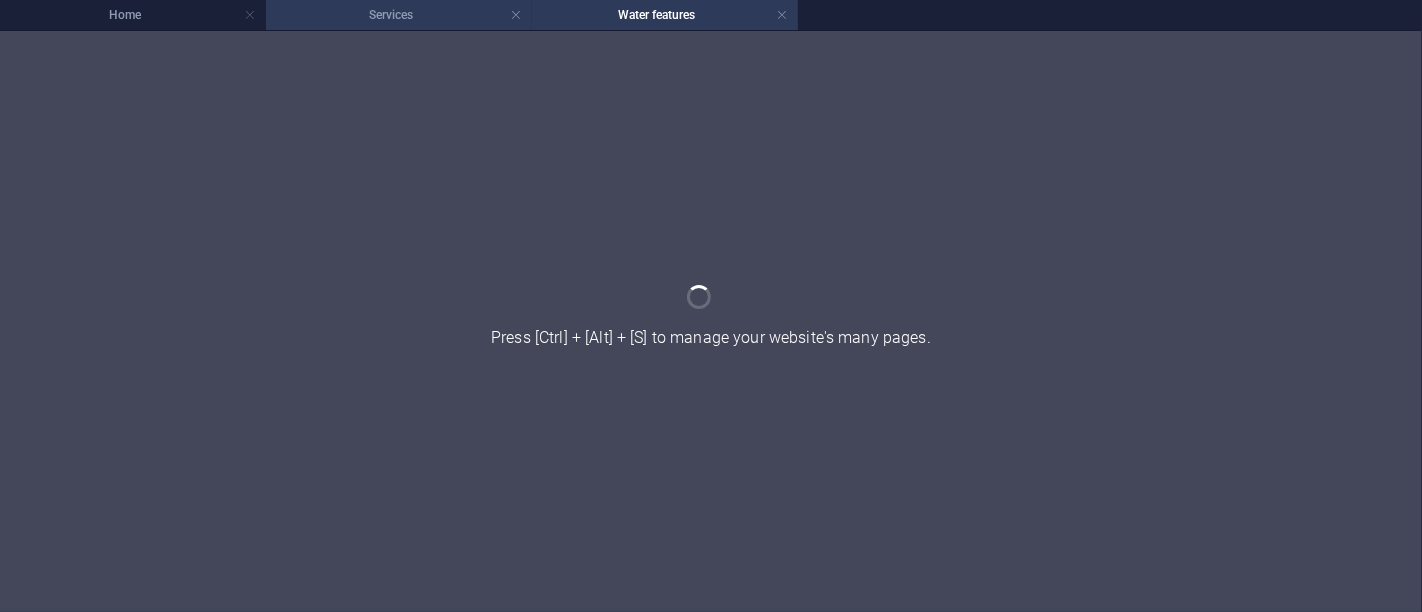 click on "Services" at bounding box center [399, 15] 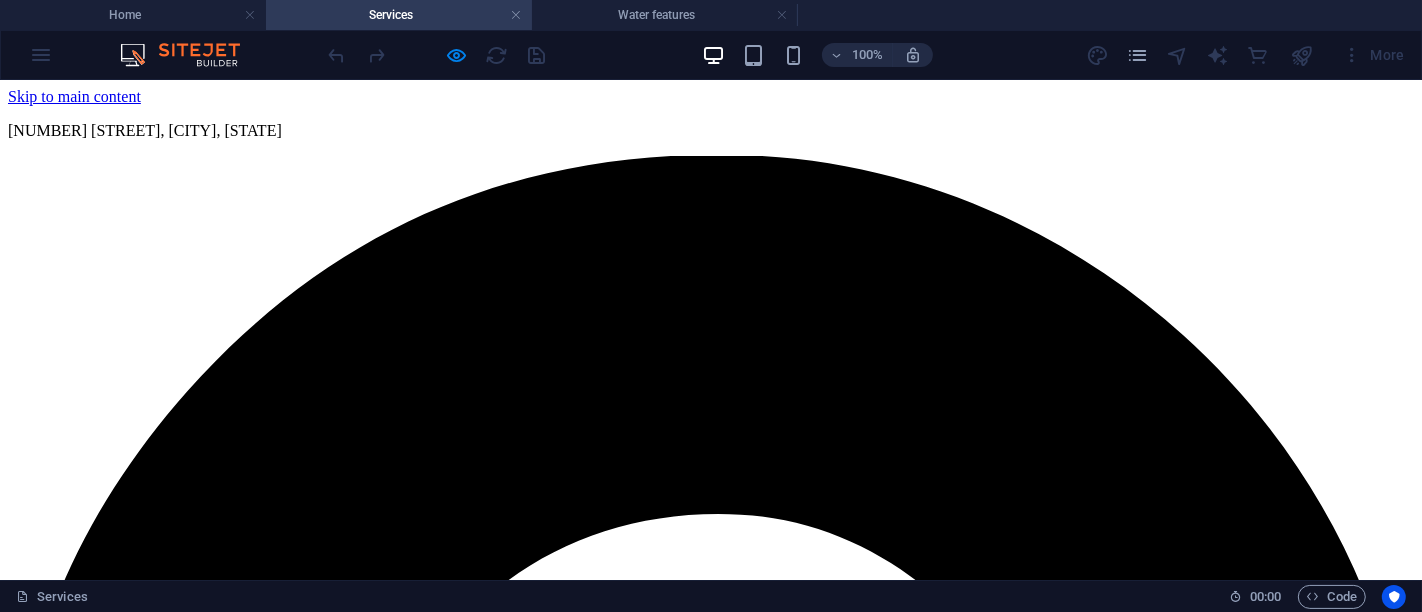 scroll, scrollTop: 928, scrollLeft: 0, axis: vertical 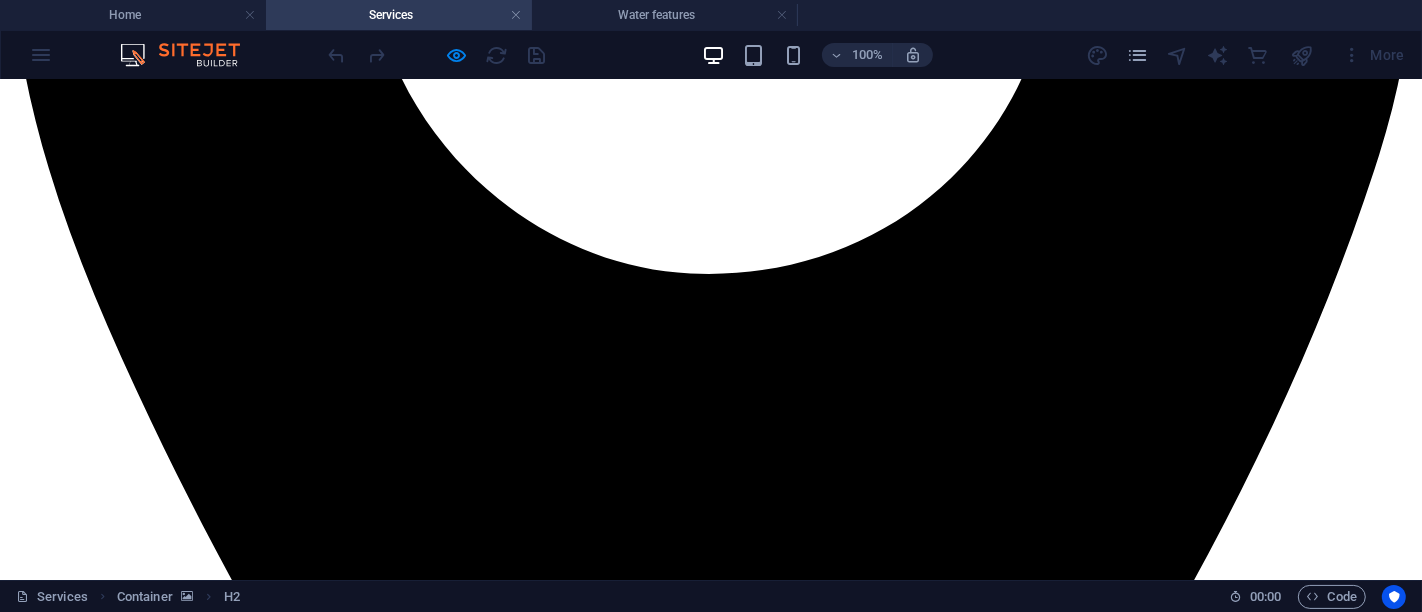 click on "Learn more" at bounding box center (777, 7274) 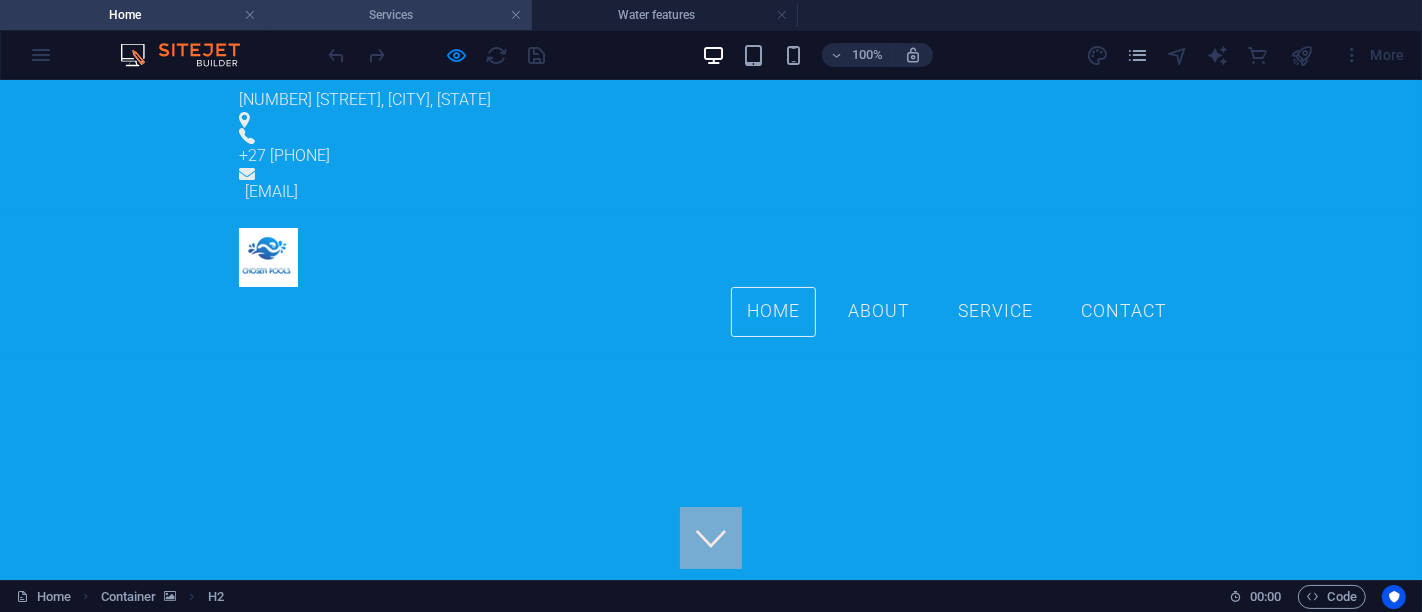 scroll, scrollTop: 0, scrollLeft: 0, axis: both 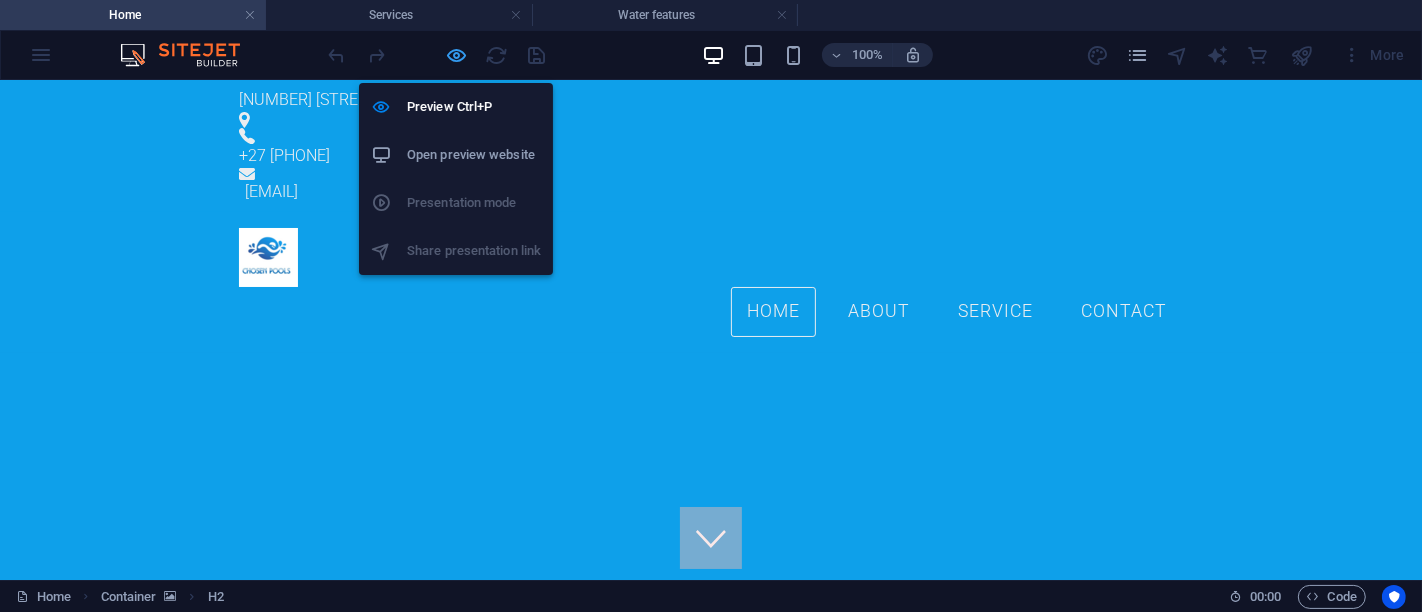 click at bounding box center (457, 55) 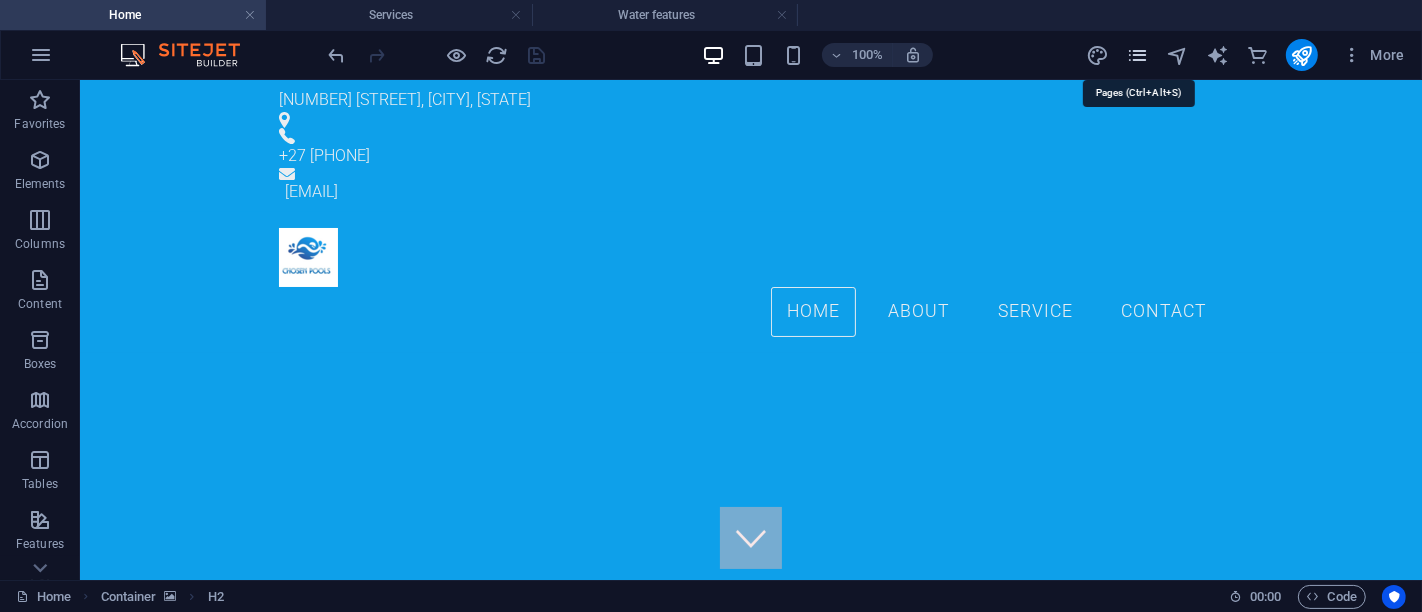 click at bounding box center [1137, 55] 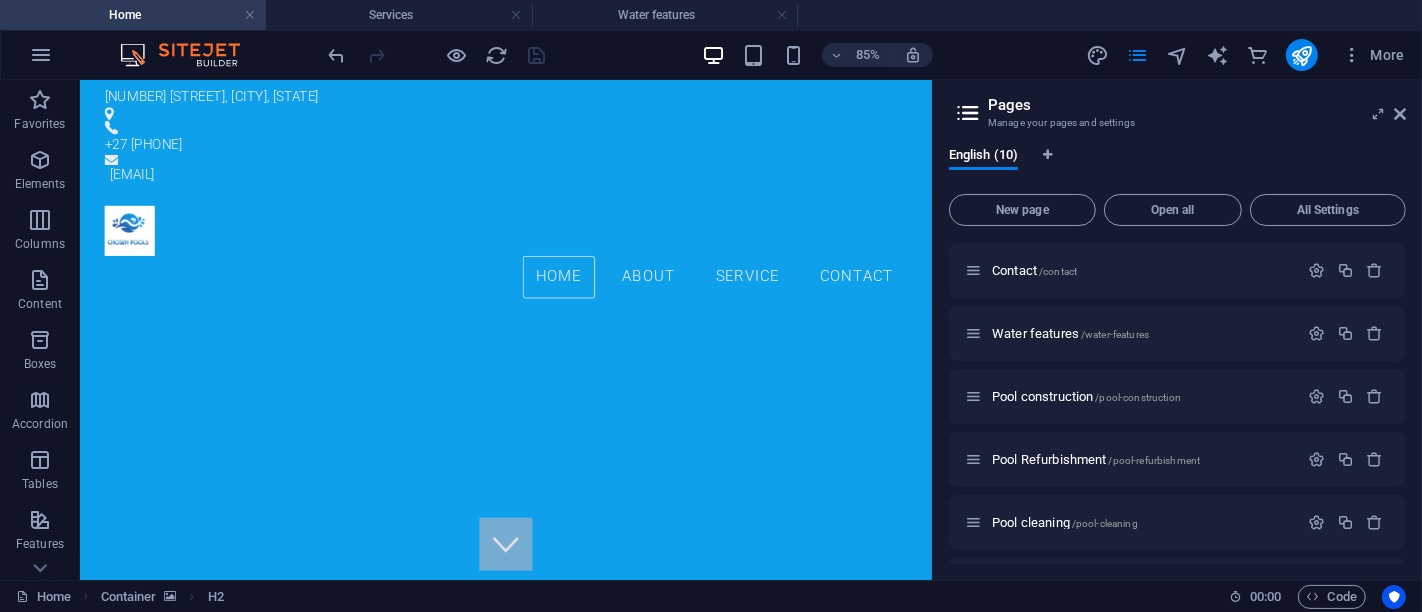 scroll, scrollTop: 306, scrollLeft: 0, axis: vertical 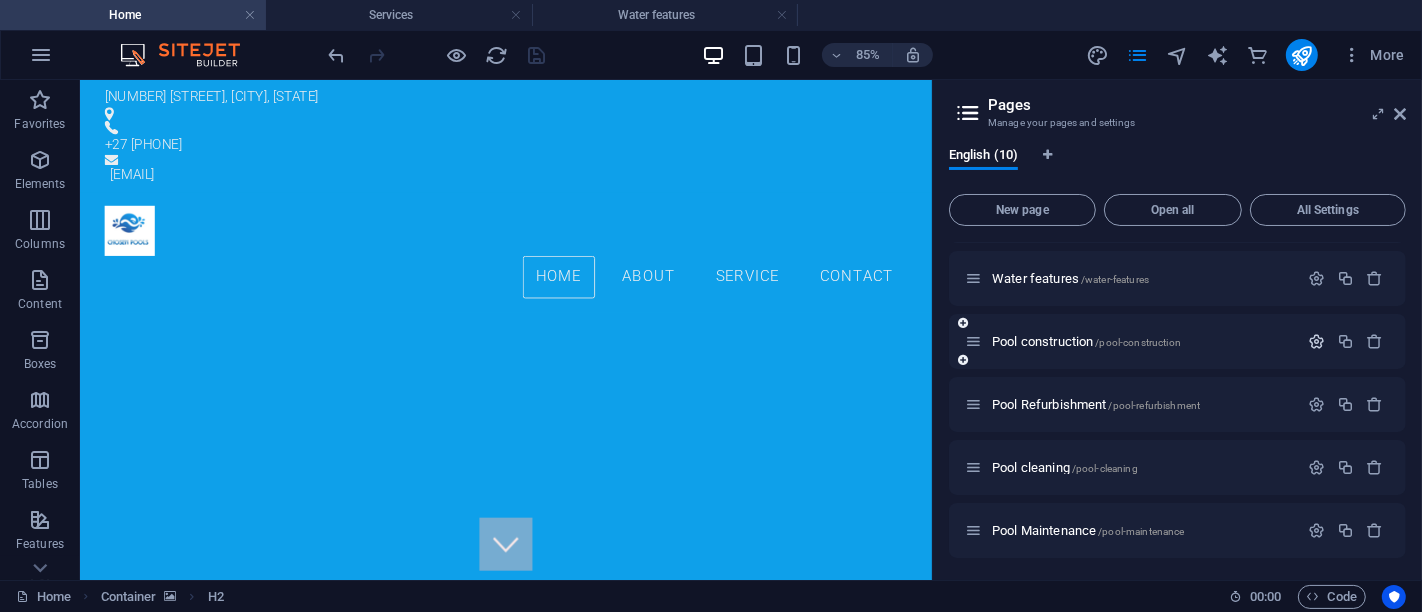 click at bounding box center [1316, 341] 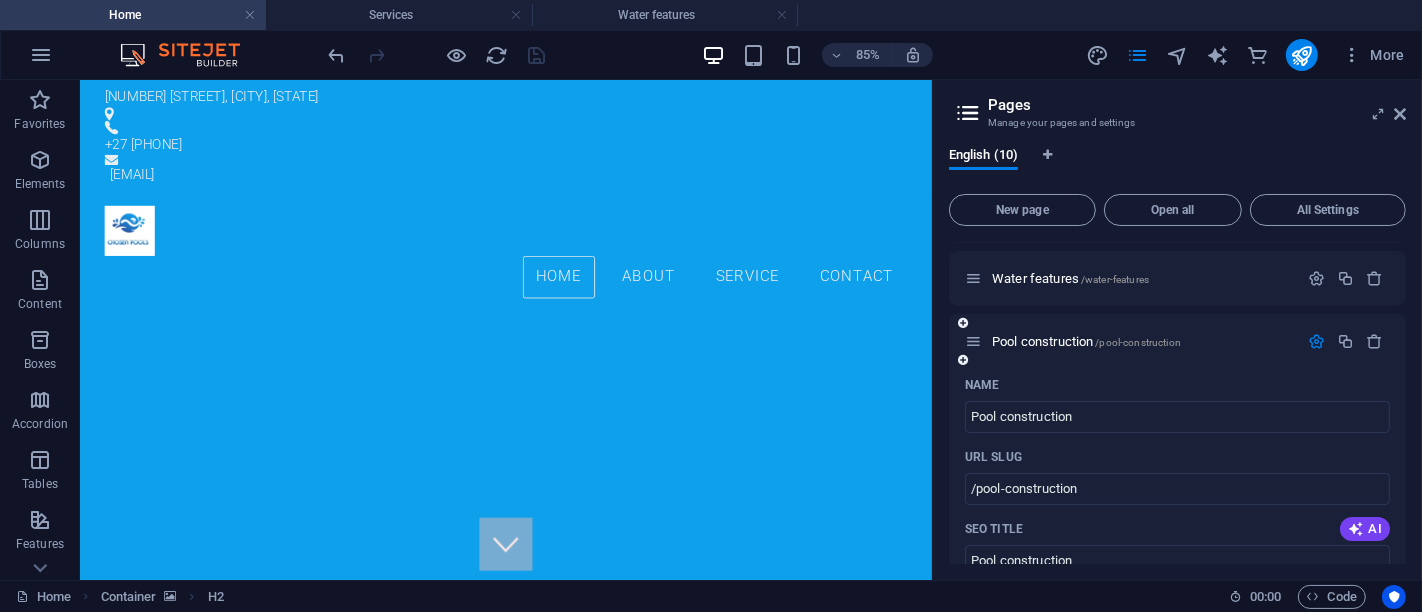 drag, startPoint x: 1401, startPoint y: 338, endPoint x: 1401, endPoint y: 408, distance: 70 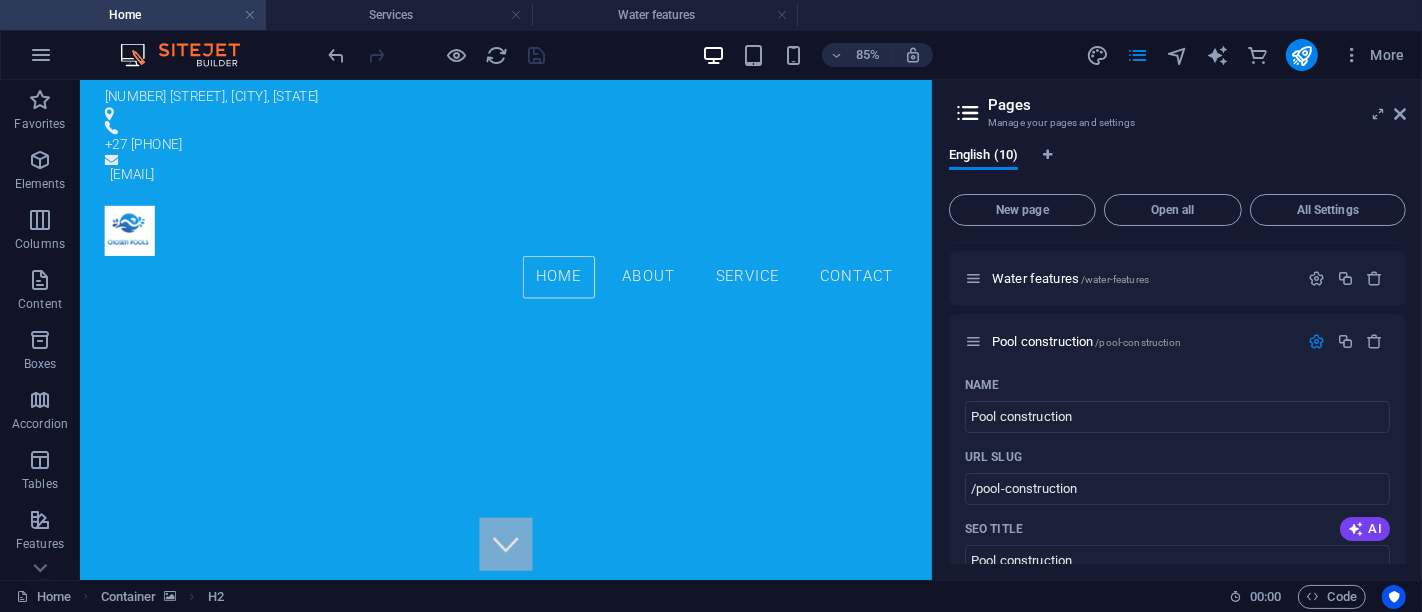 click on "Pages" at bounding box center [1197, 105] 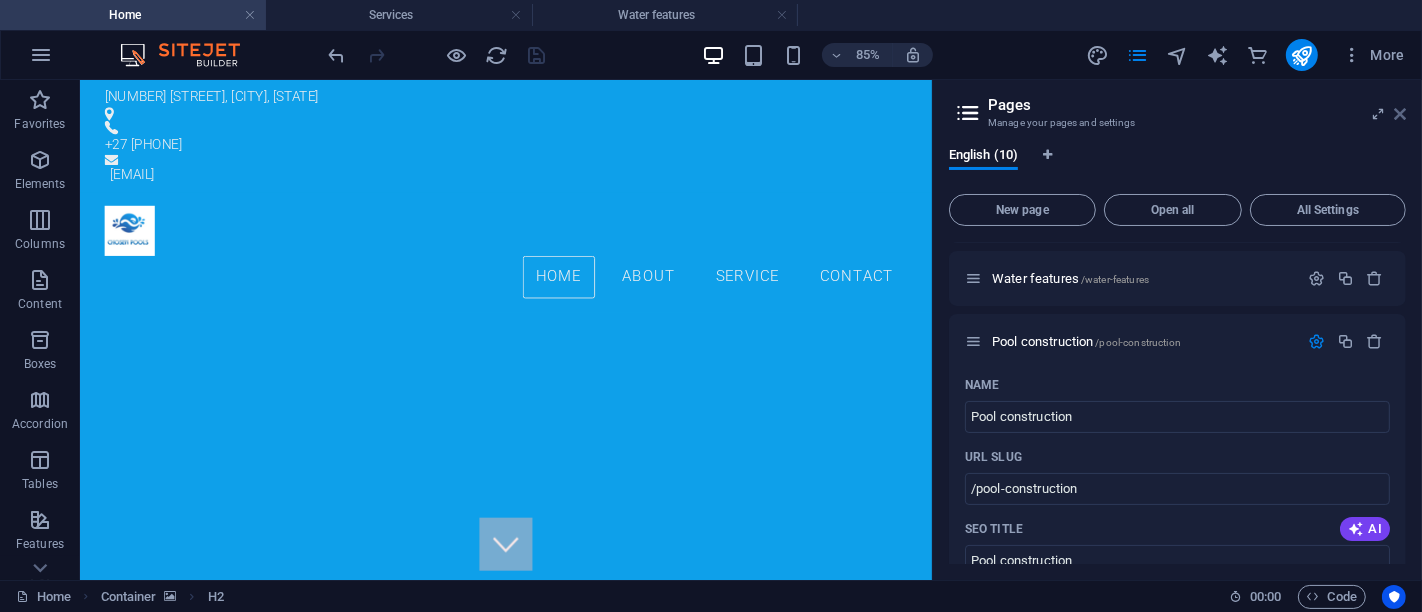drag, startPoint x: 1403, startPoint y: 115, endPoint x: 1322, endPoint y: 35, distance: 113.84639 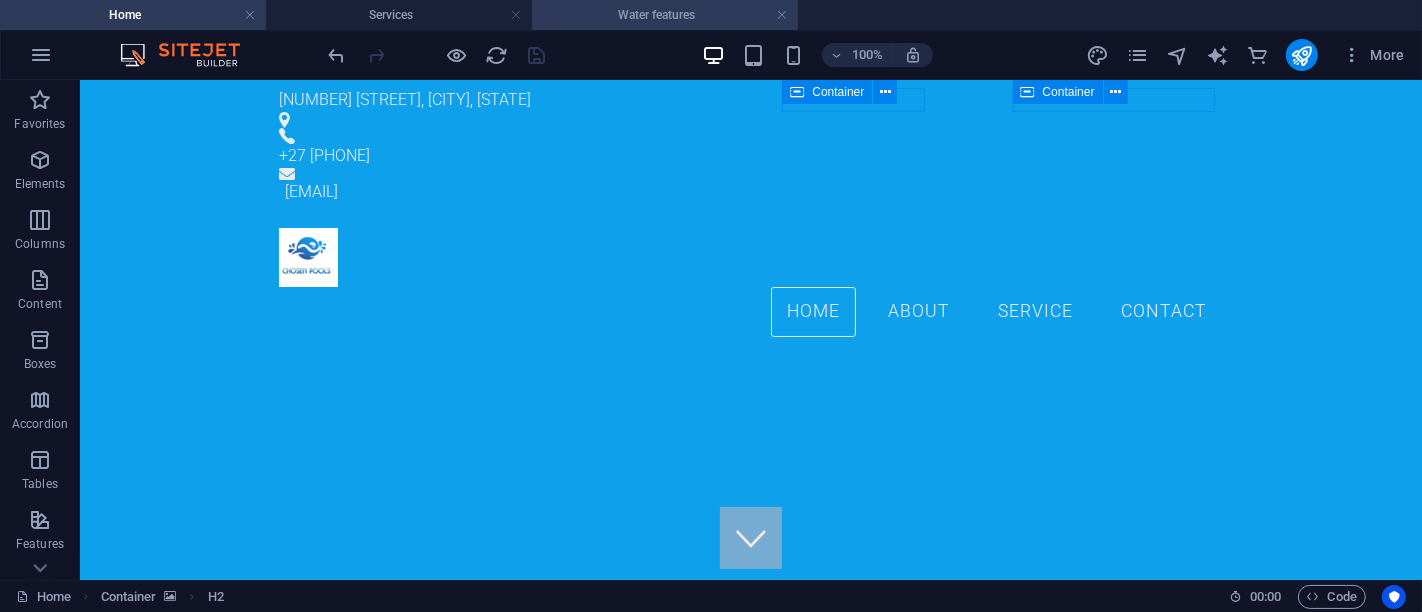 click on "Water features" at bounding box center [665, 15] 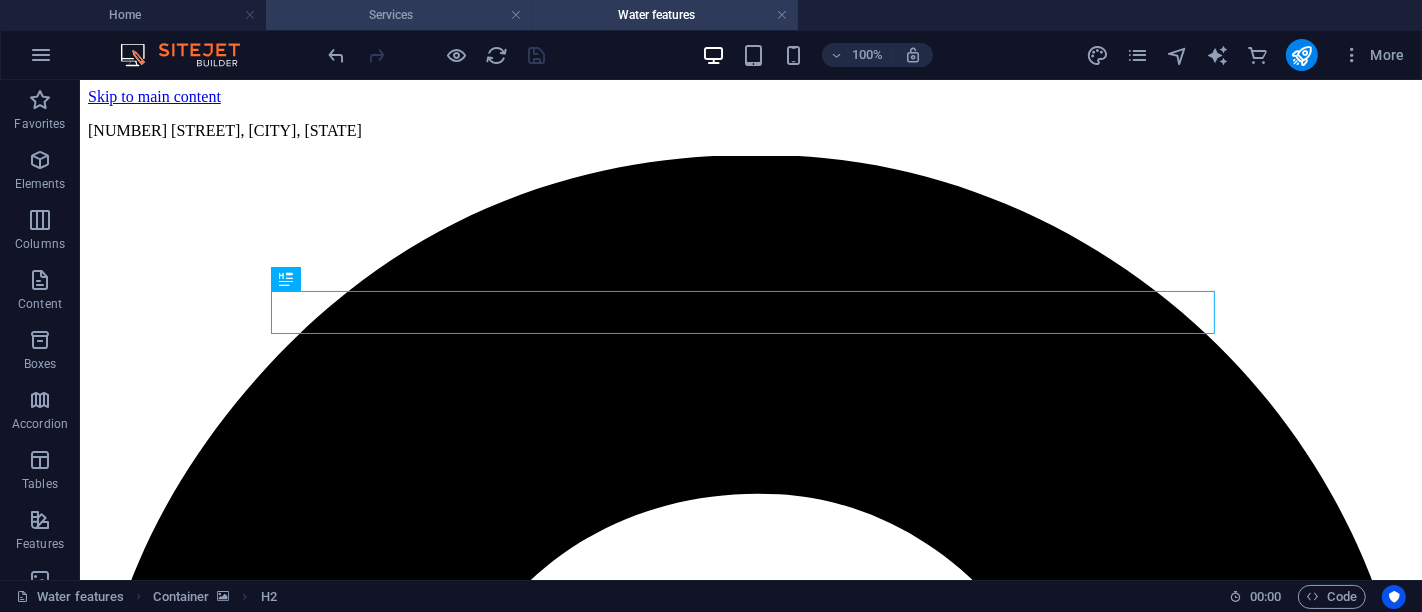click on "Services" at bounding box center [399, 15] 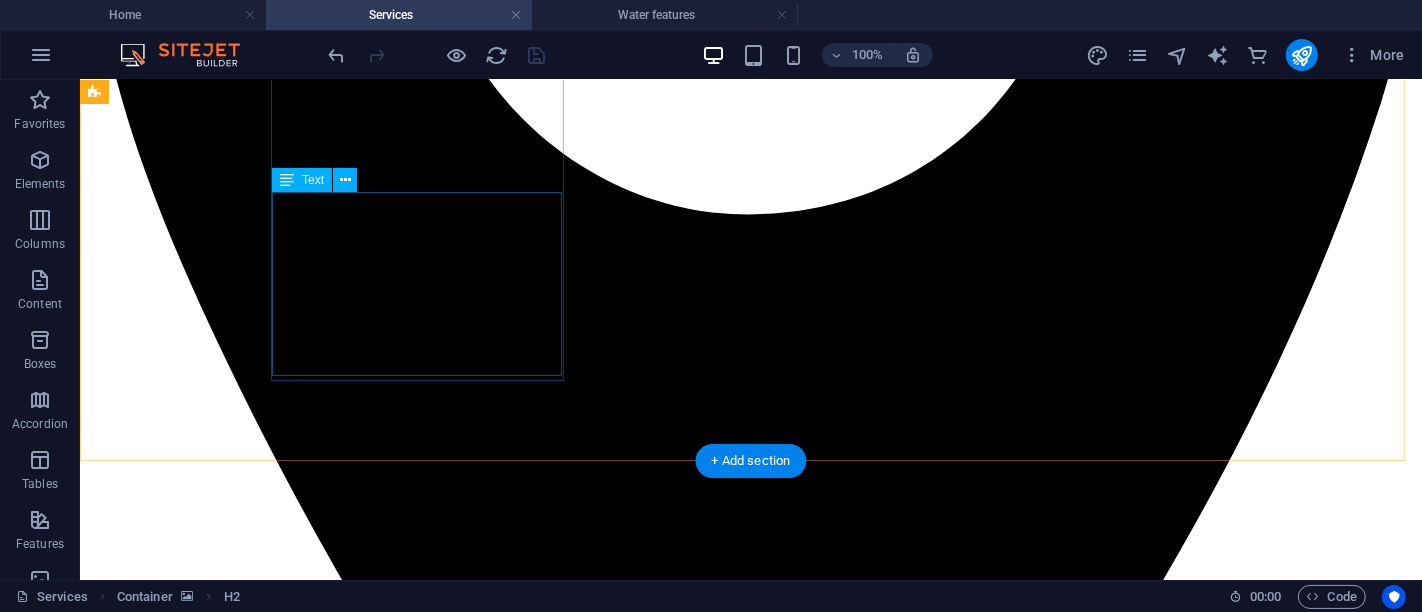 click on "At Chosen Pools, we believe that every great pool starts with a dream. Whether it’s a quiet place to unwind, a fun zone for family weekends, or a luxurious space to entertain guests—your vision is the foundation of everything we build.  Learn more" at bounding box center [750, 6858] 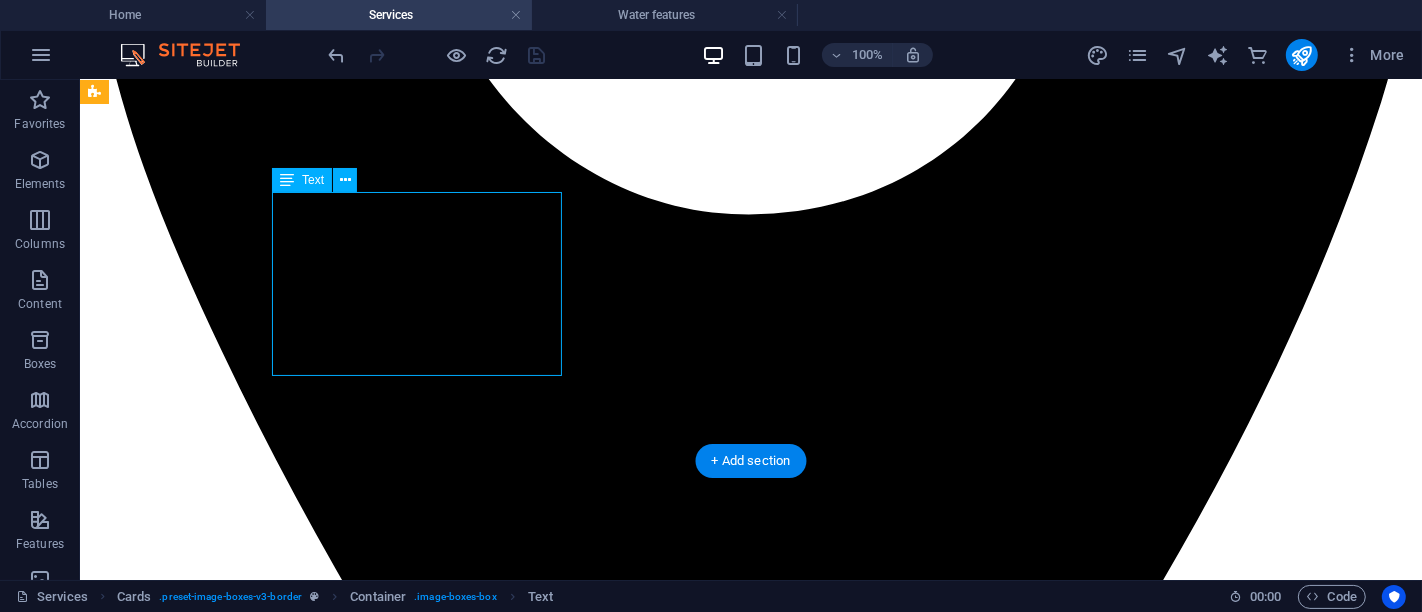 click on "At Chosen Pools, we believe that every great pool starts with a dream. Whether it’s a quiet place to unwind, a fun zone for family weekends, or a luxurious space to entertain guests—your vision is the foundation of everything we build.  Learn more" at bounding box center (750, 6858) 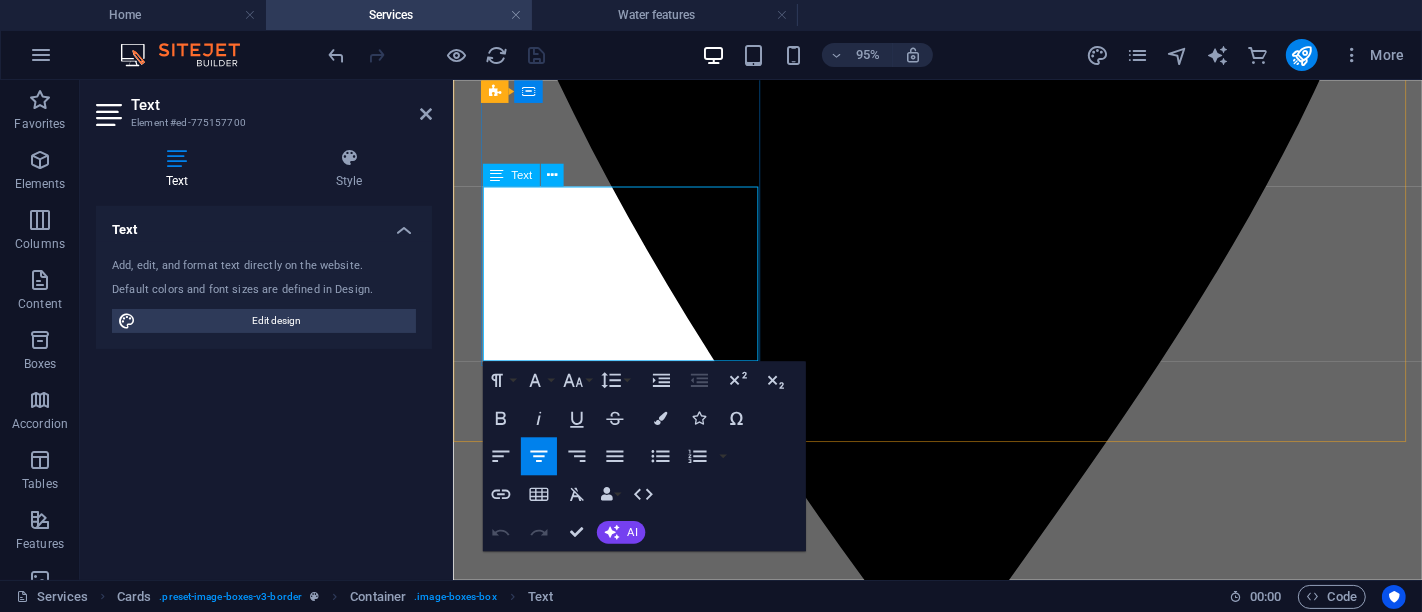 click on "Learn more" 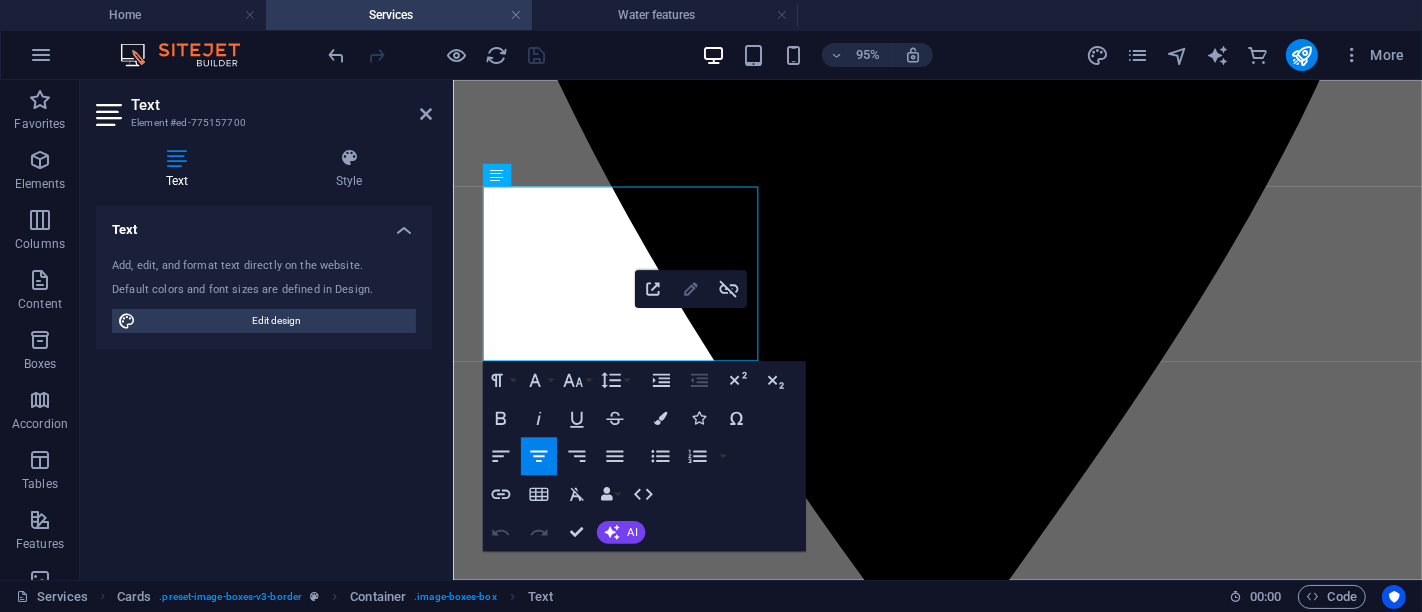 click 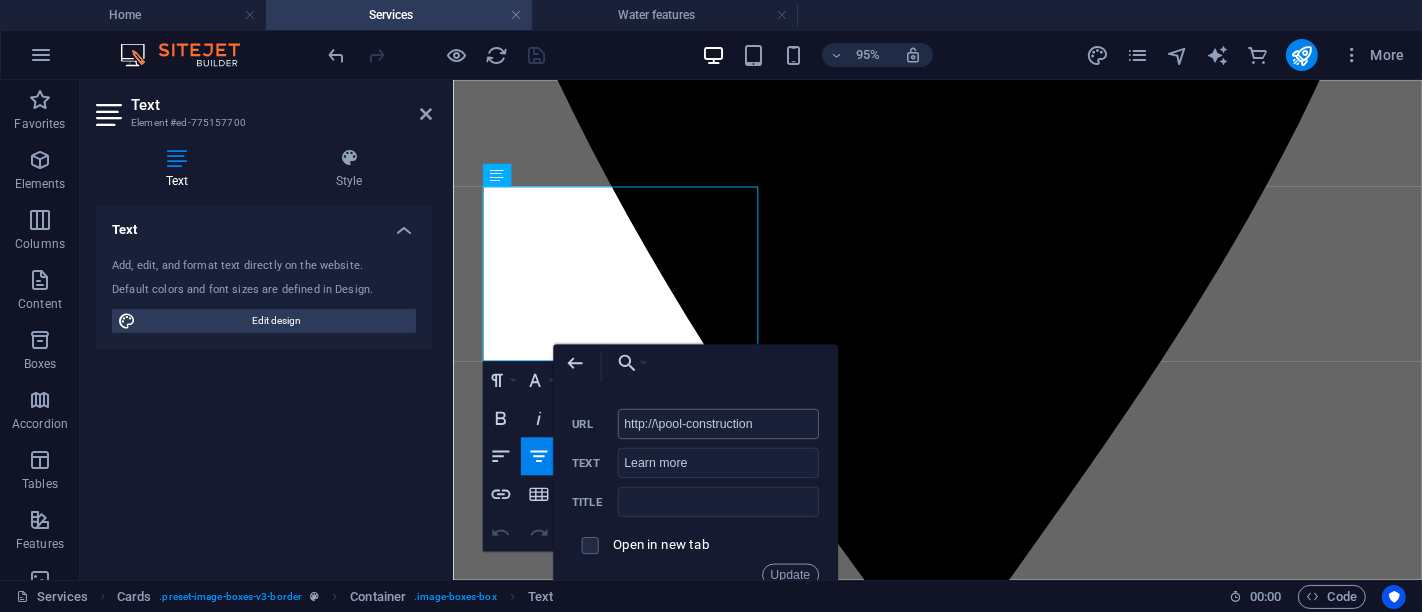 click on "http://\pool-construction" at bounding box center [717, 423] 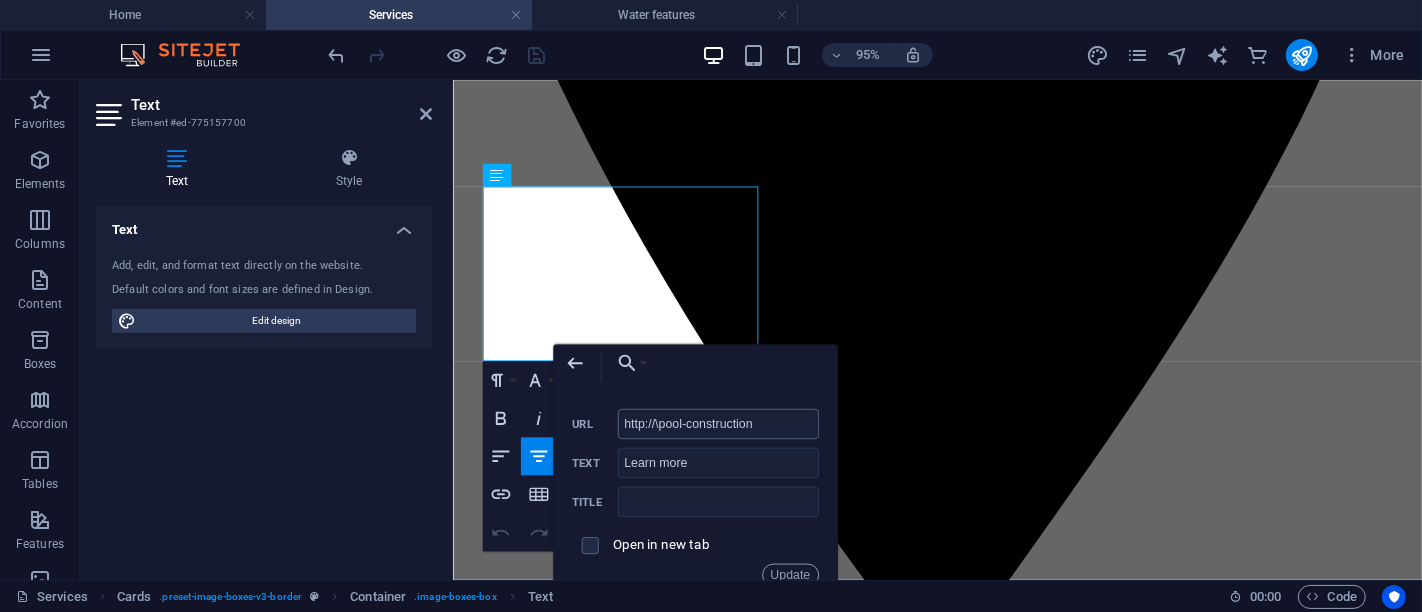 click on "http://\pool-construction" at bounding box center (717, 423) 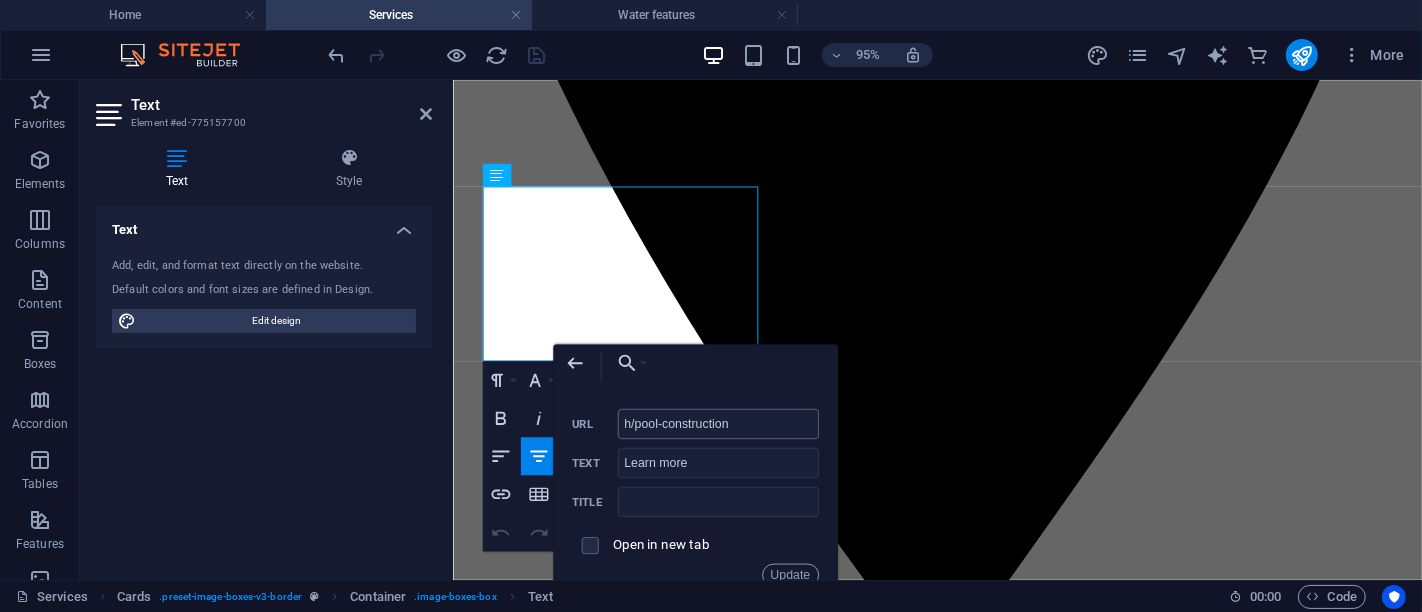 type on "/pool-construction" 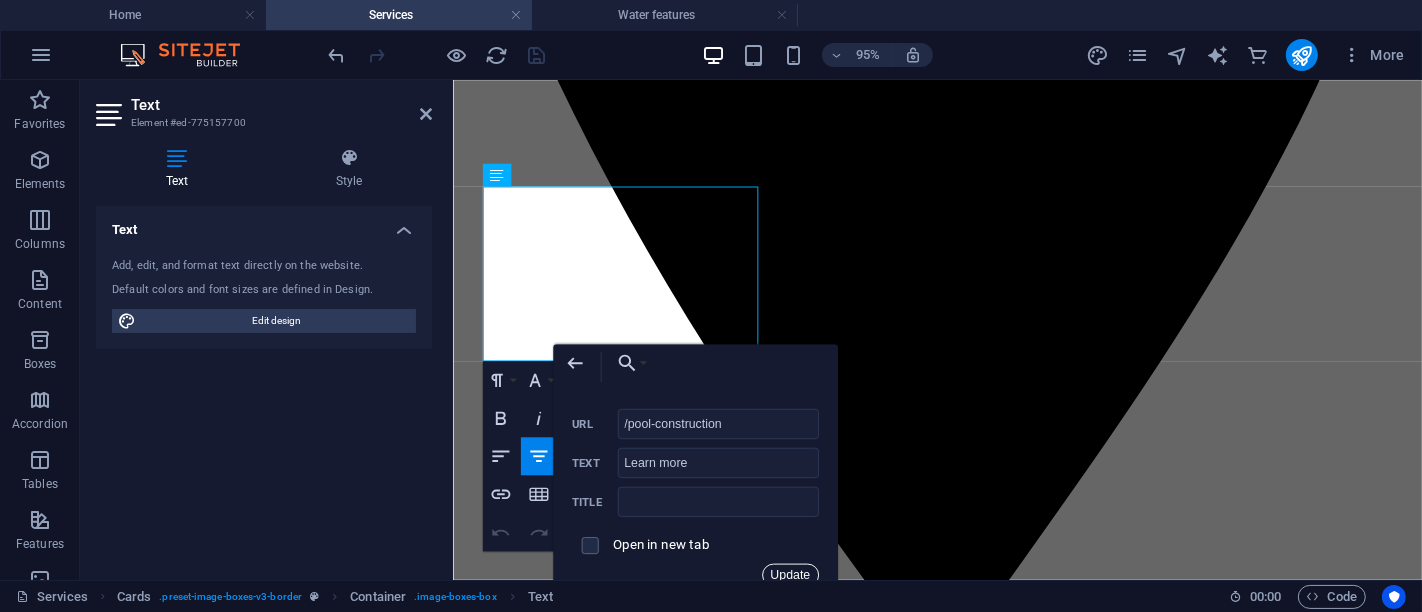 click on "Update" at bounding box center (790, 574) 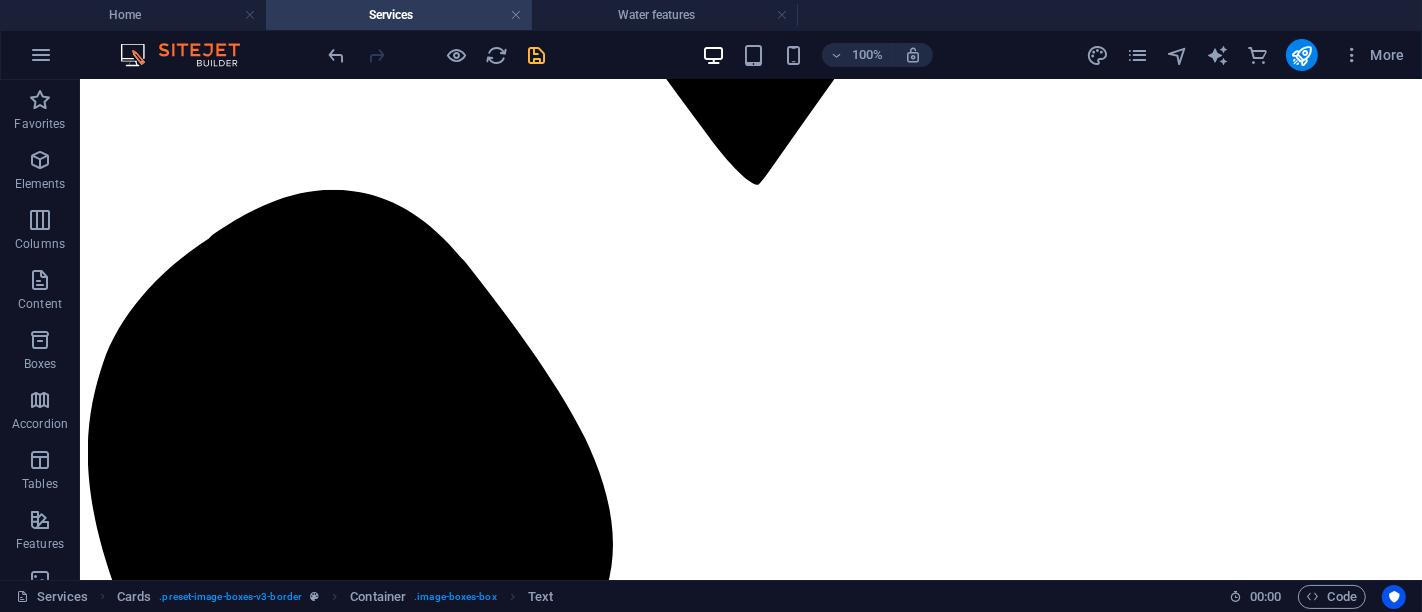 scroll, scrollTop: 1976, scrollLeft: 0, axis: vertical 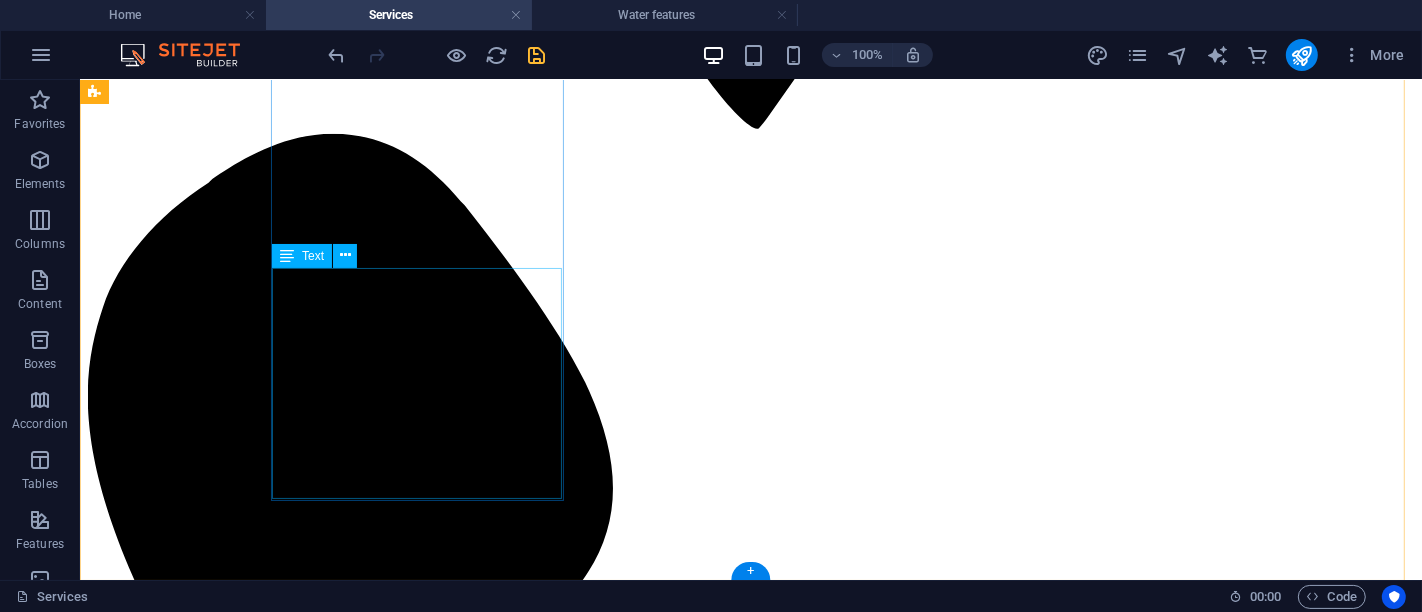 click on "At Chosen Pools, we don’t just build new—we breathe new life into old pools. Our pool refurbishment services are designed to transform outdated, damaged, or worn-out pools into stunning, modern spaces that look and feel brand new.  Learn more" at bounding box center (750, 7749) 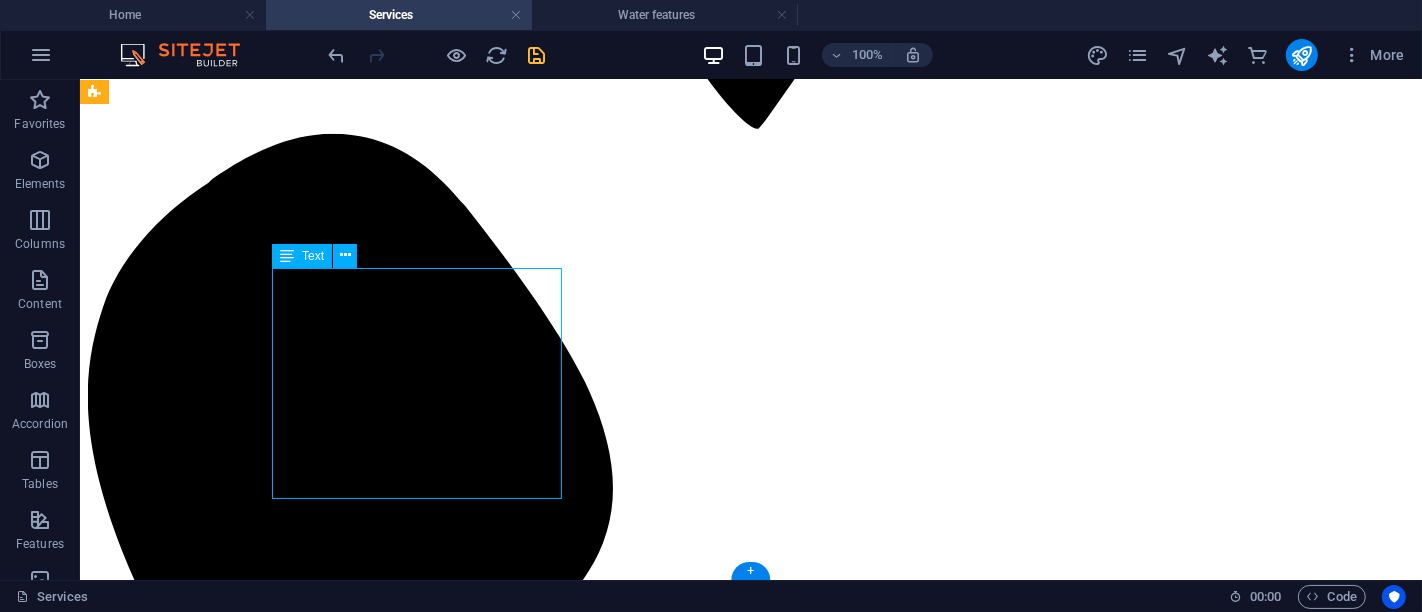 click on "At Chosen Pools, we don’t just build new—we breathe new life into old pools. Our pool refurbishment services are designed to transform outdated, damaged, or worn-out pools into stunning, modern spaces that look and feel brand new.  Learn more" at bounding box center (750, 7749) 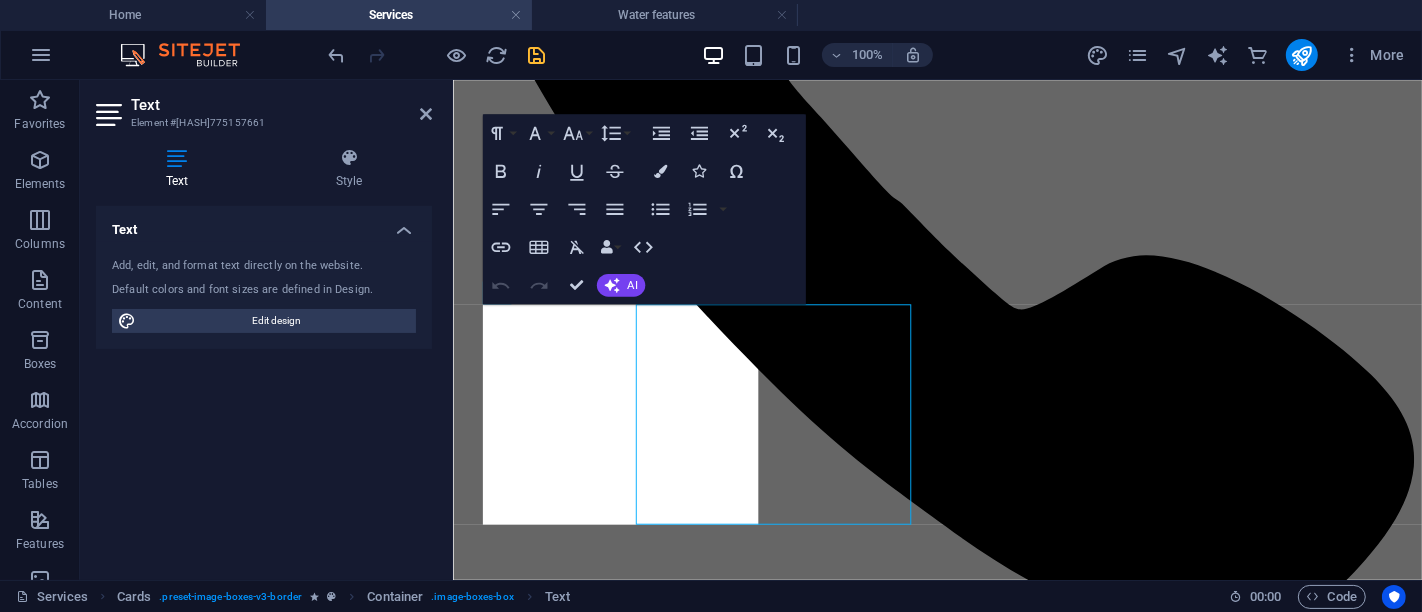 scroll, scrollTop: 1927, scrollLeft: 0, axis: vertical 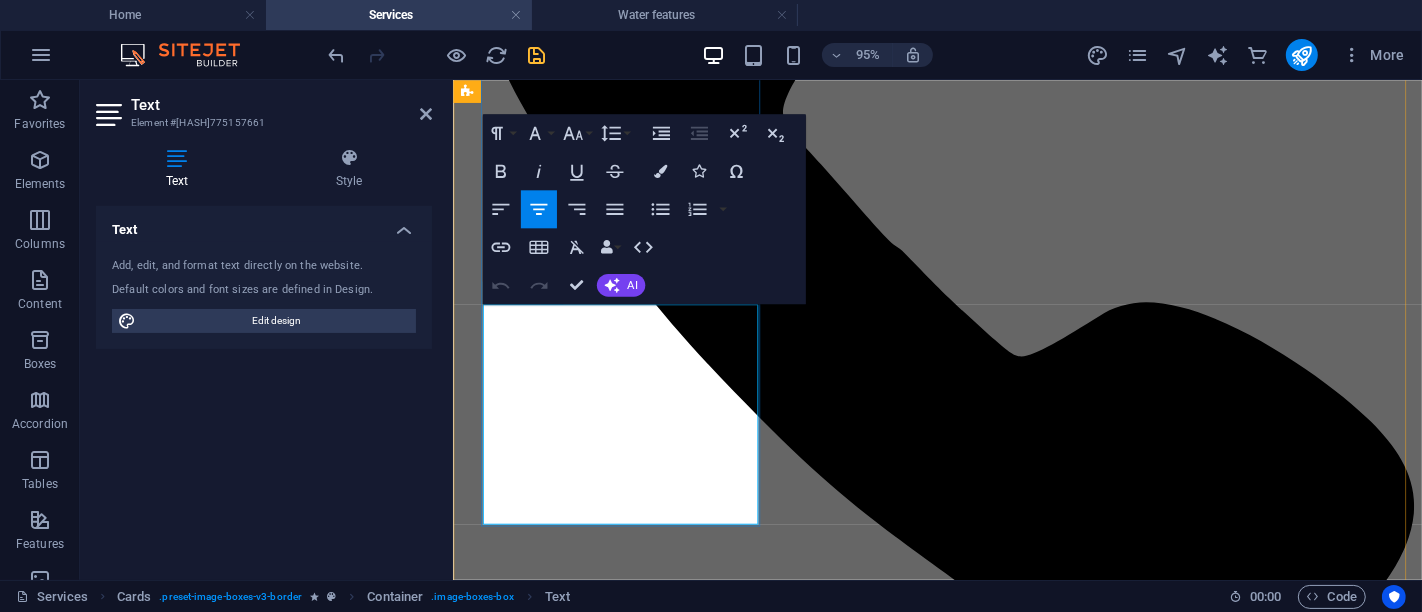 click on "Learn more" at bounding box center [963, 6130] 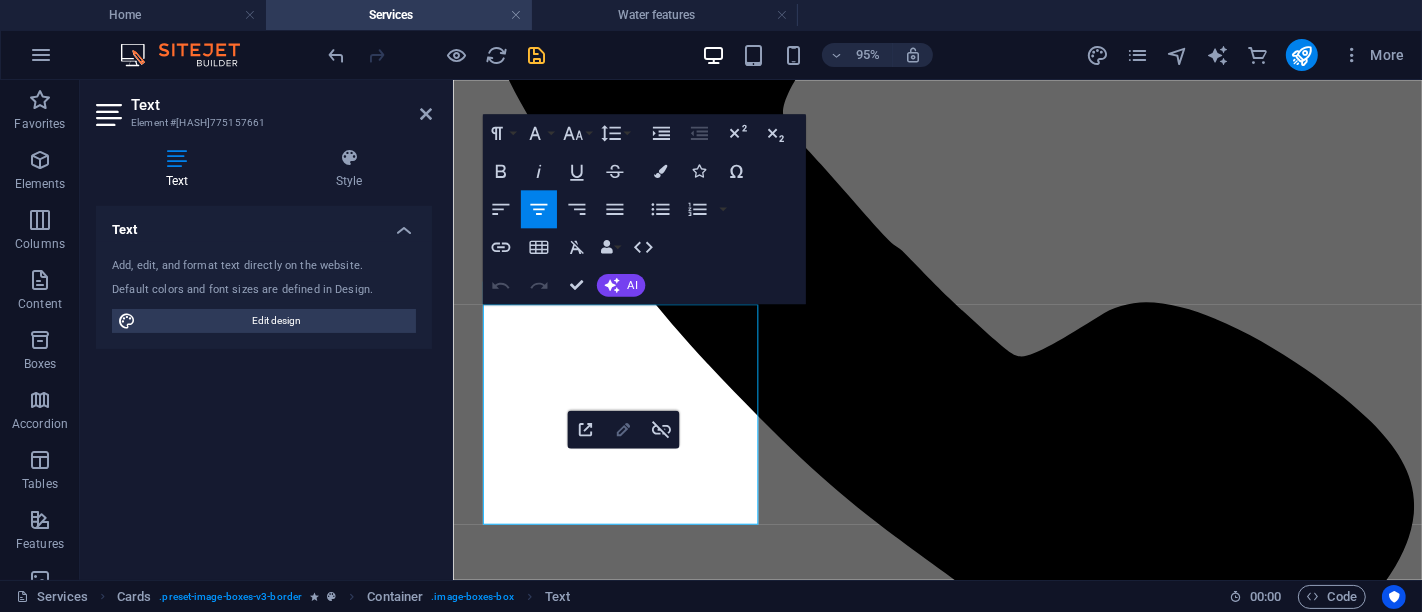 click 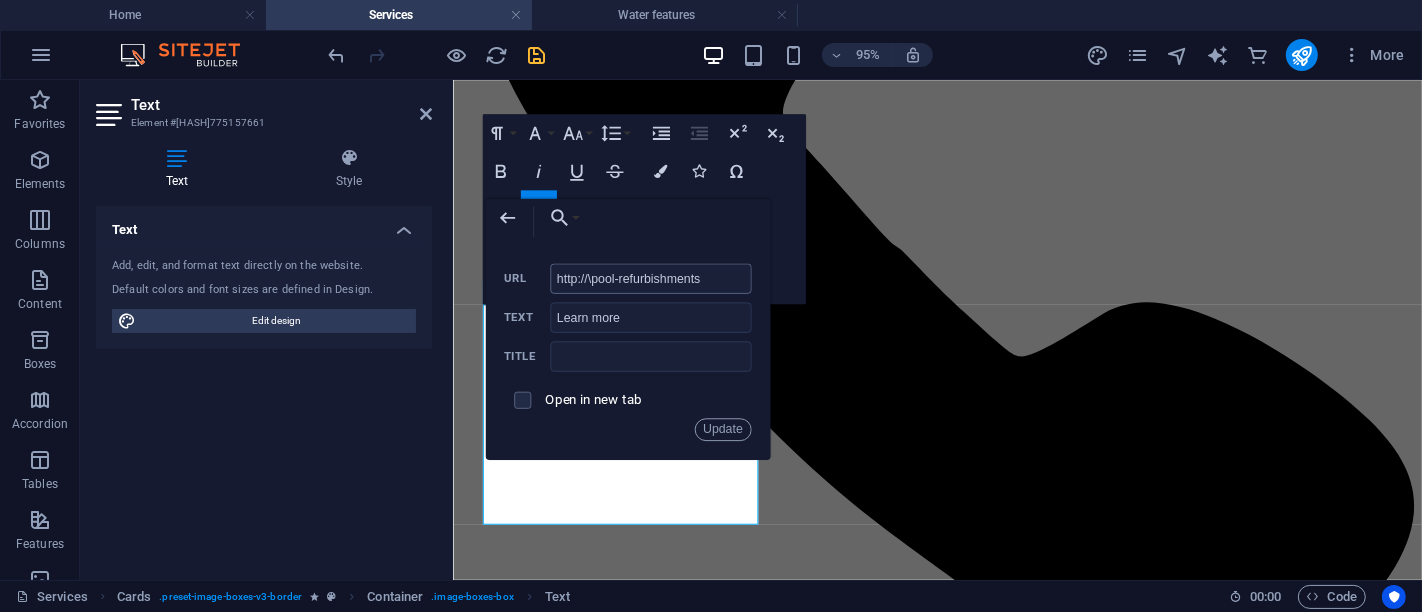 click on "http://\pool-refurbishments" at bounding box center [650, 278] 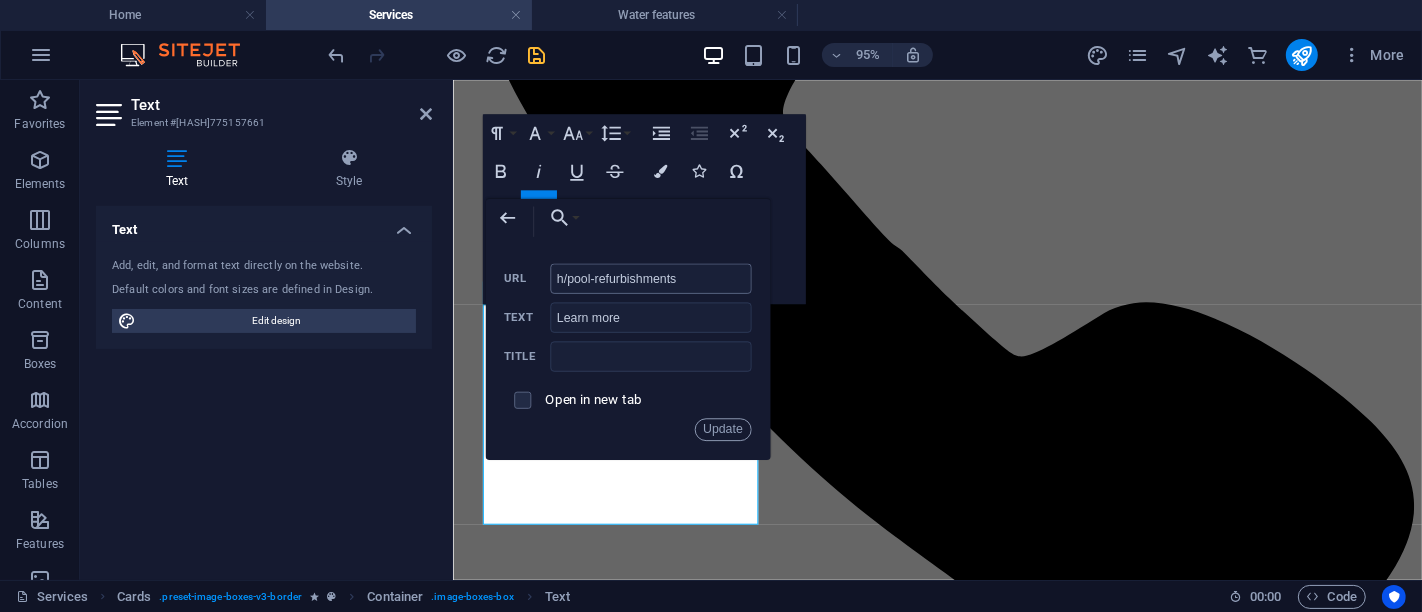 type on "/pool-refurbishments" 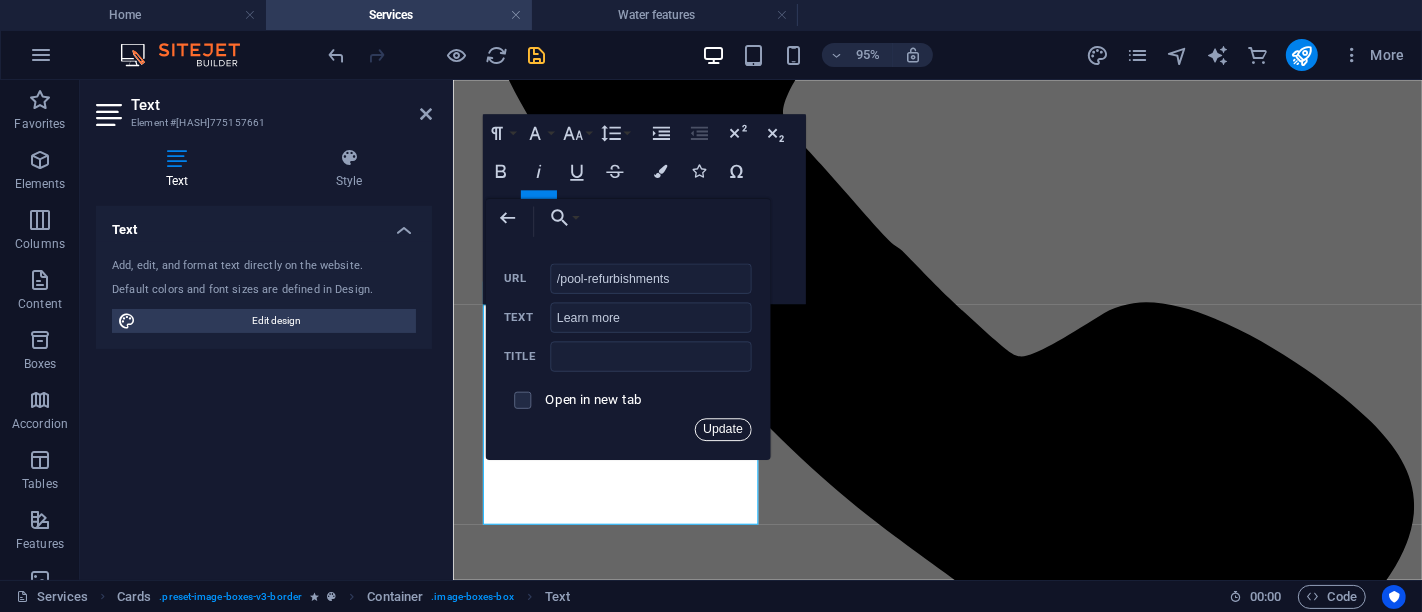 click on "Update" at bounding box center (722, 429) 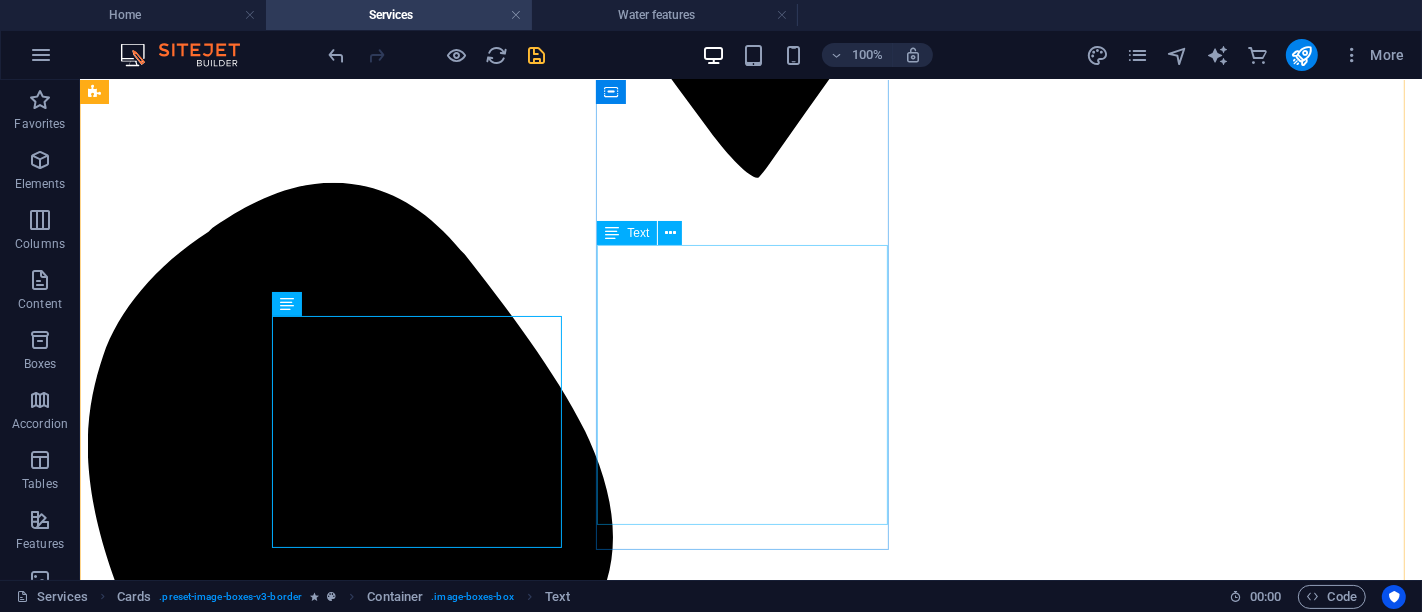 click on "At Chosen Pools, we understand that a clean pool isn’t just about appearances—it’s about health, safety, and enjoyment. A well-maintained pool invites relaxation, creates peace of mind, and extends the life of your investment. That’s why our professional pool cleaning services are tailored to meet your needs with precision and consistency.  Learn more" at bounding box center [750, 8831] 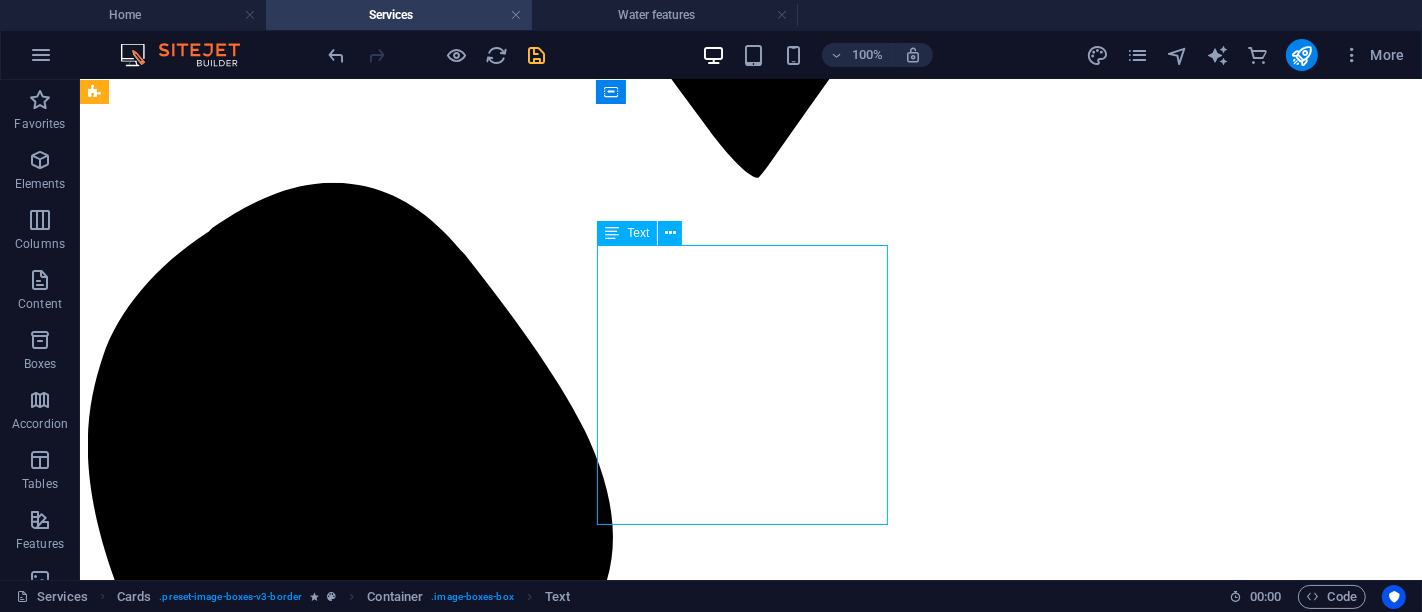 click on "At Chosen Pools, we understand that a clean pool isn’t just about appearances—it’s about health, safety, and enjoyment. A well-maintained pool invites relaxation, creates peace of mind, and extends the life of your investment. That’s why our professional pool cleaning services are tailored to meet your needs with precision and consistency.  Learn more" at bounding box center [750, 8831] 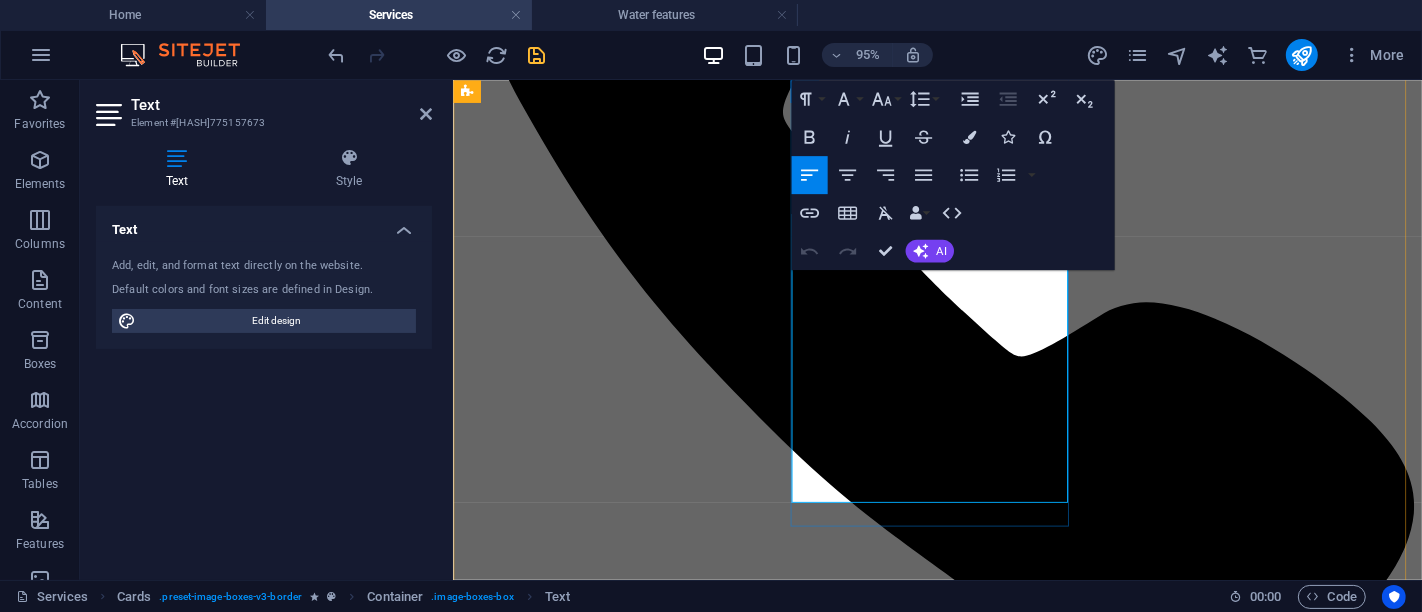 click on "Learn more" 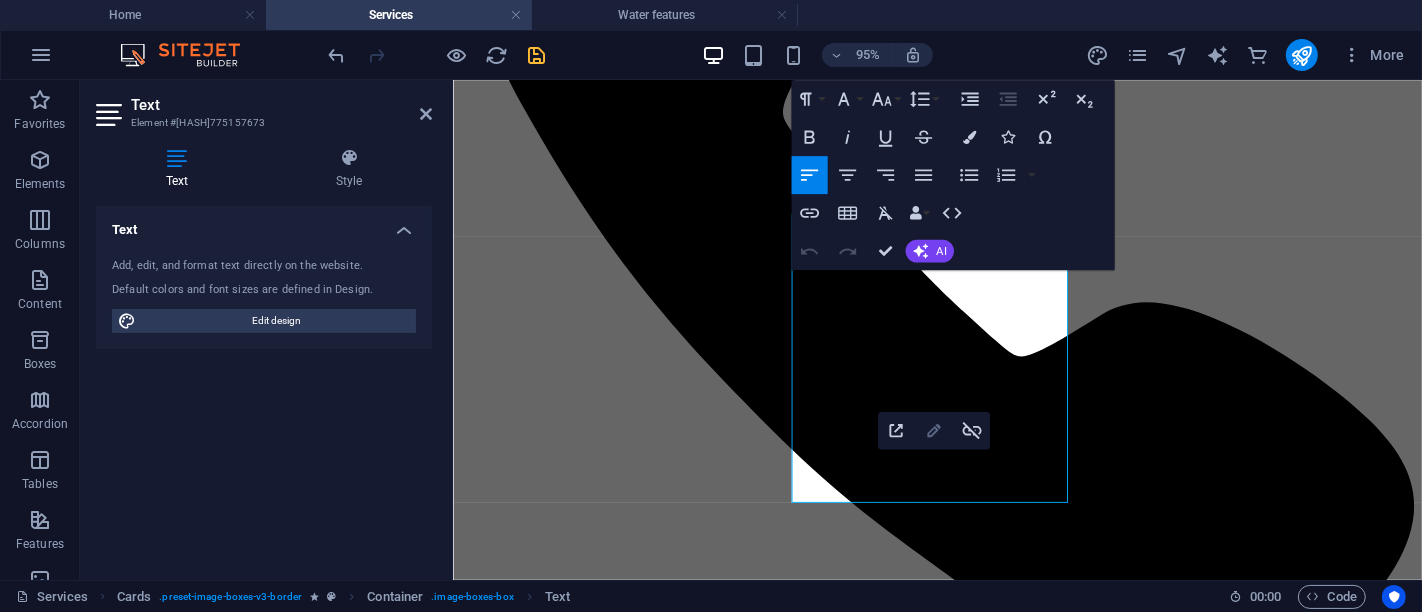 click 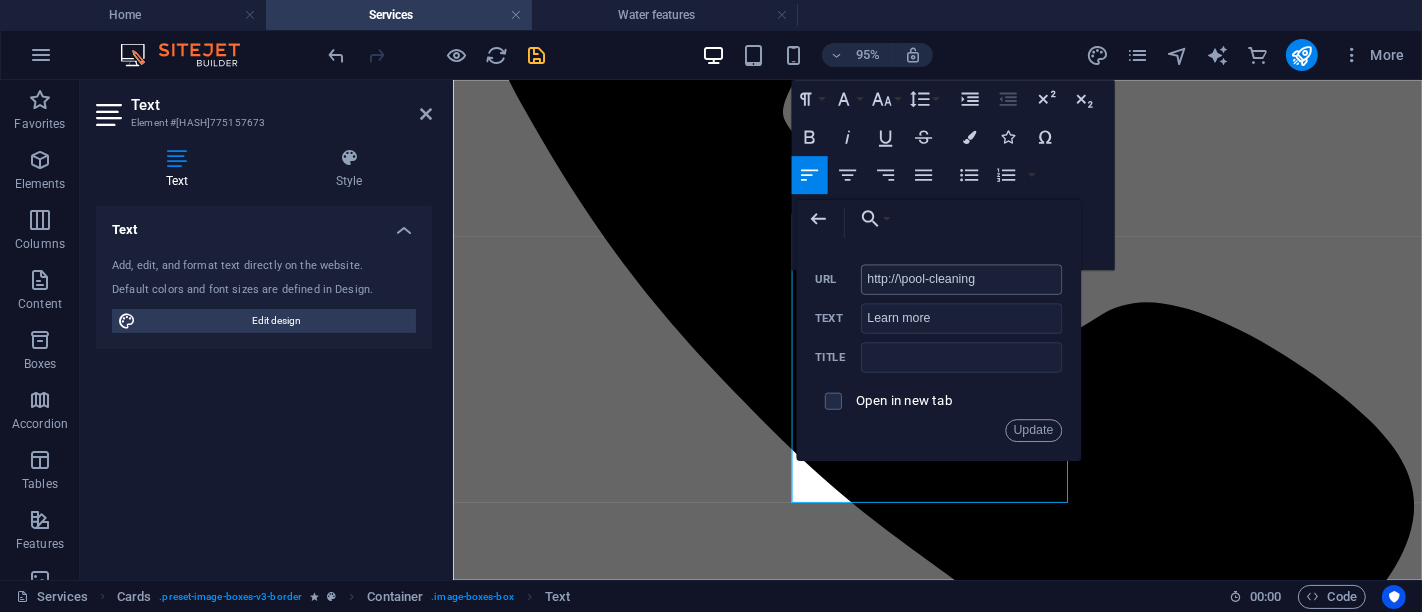 click on "http://\pool-cleaning" at bounding box center (961, 279) 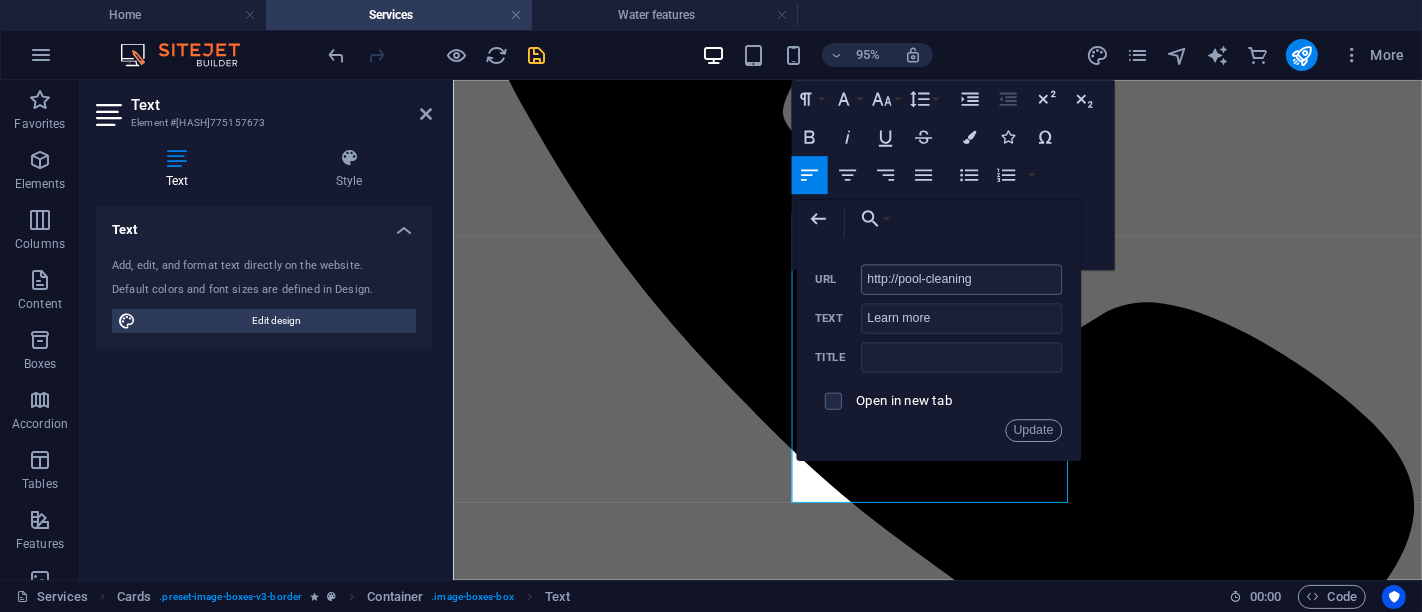 click on "http://pool-cleaning" at bounding box center (961, 279) 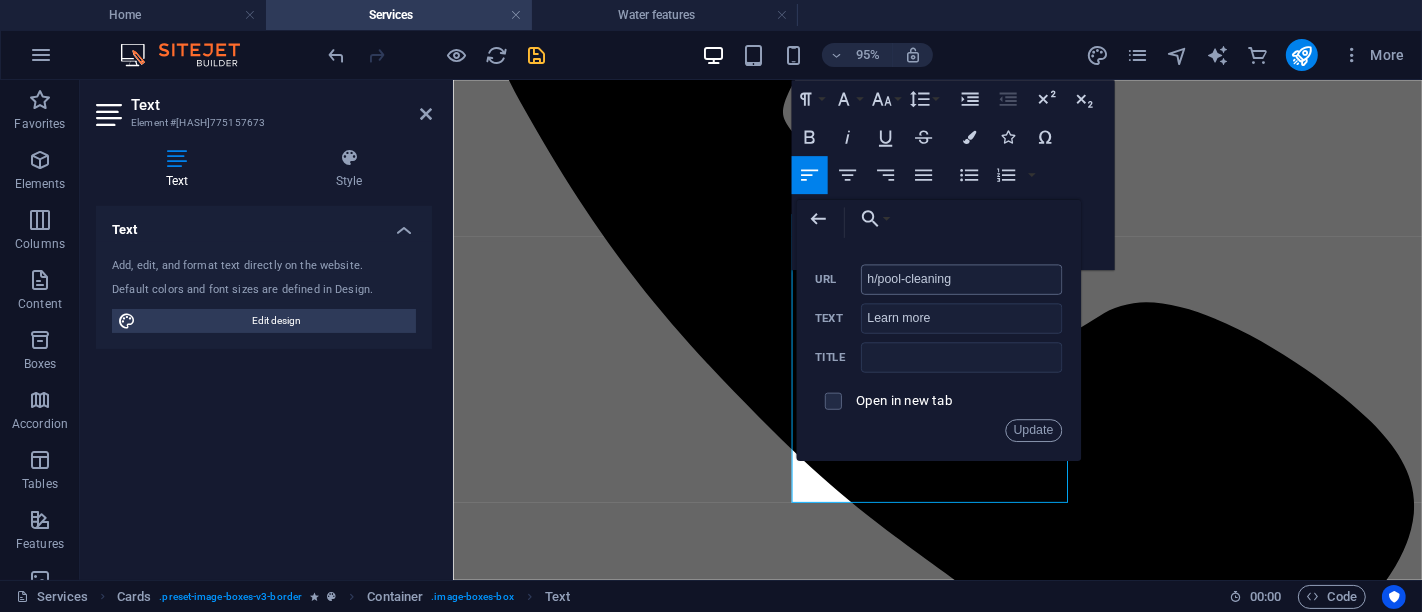 type on "/pool-cleaning" 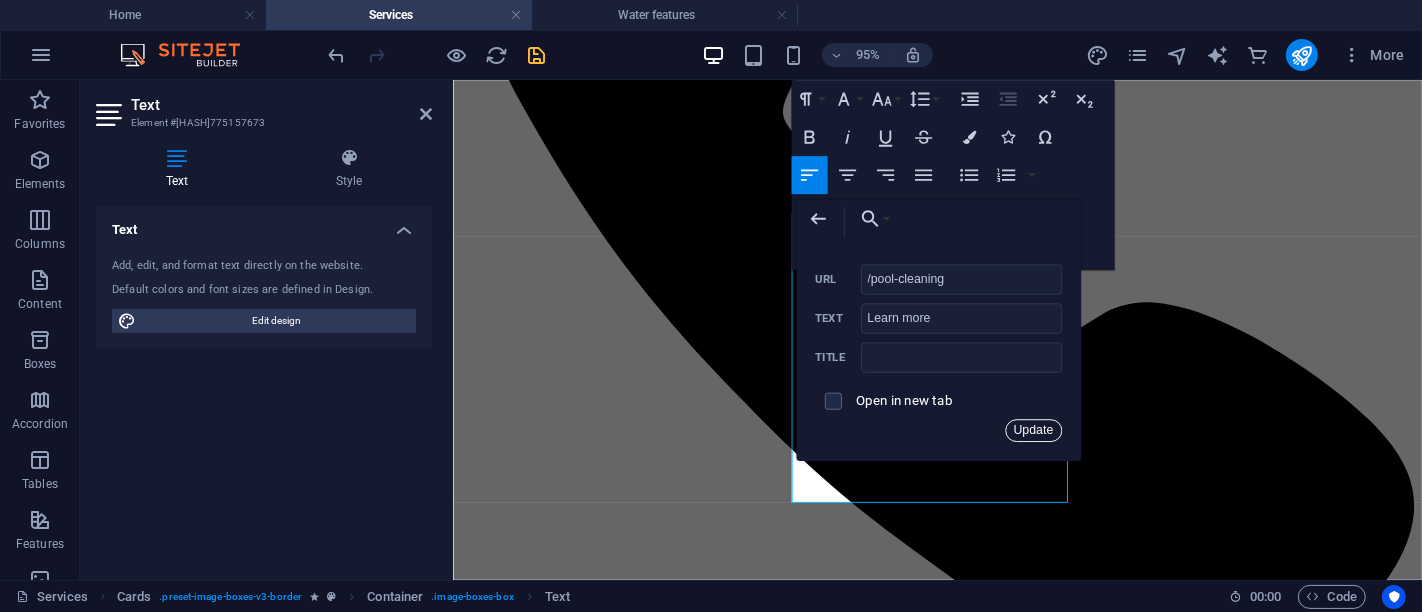 click on "Update" at bounding box center (1033, 430) 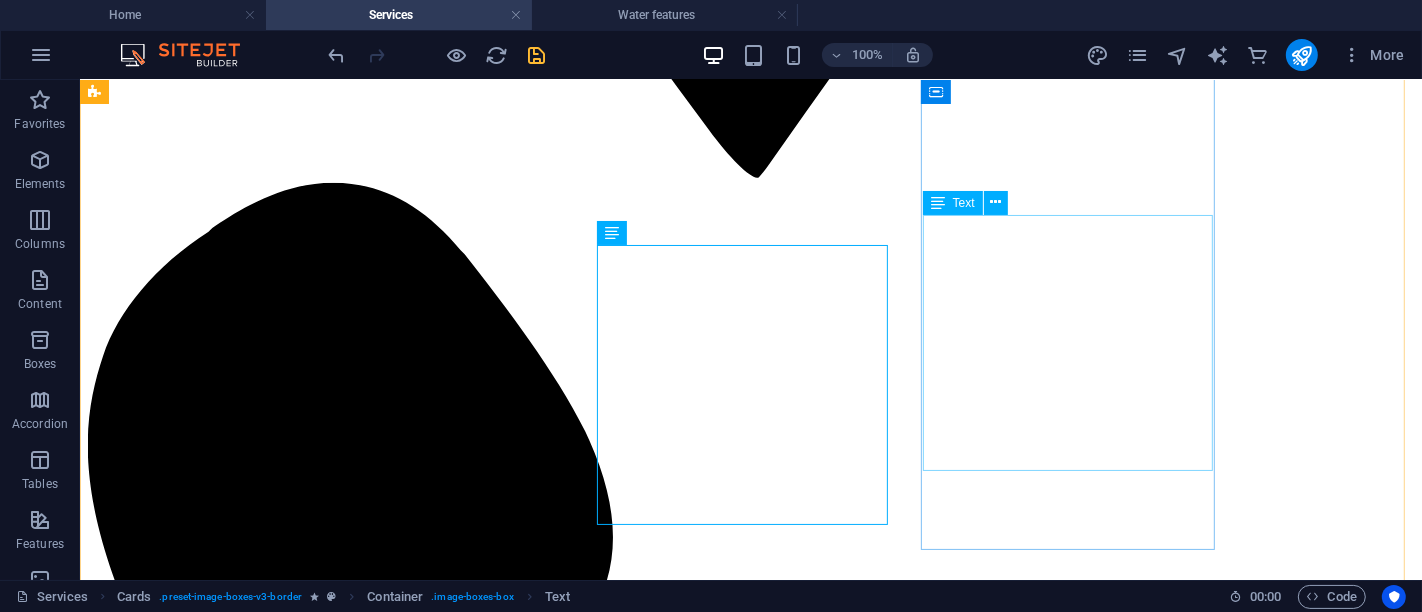 click on "At Chosen Pools, we offer reliable and professional pool maintenance services tailored to ensure your pool remains in peak condition all year round. Our goal is to keep your water crystal clear, your equipment functioning at its best, and your overall pool environment safe, inviting, and worry-free.  Learn more" at bounding box center (750, 9709) 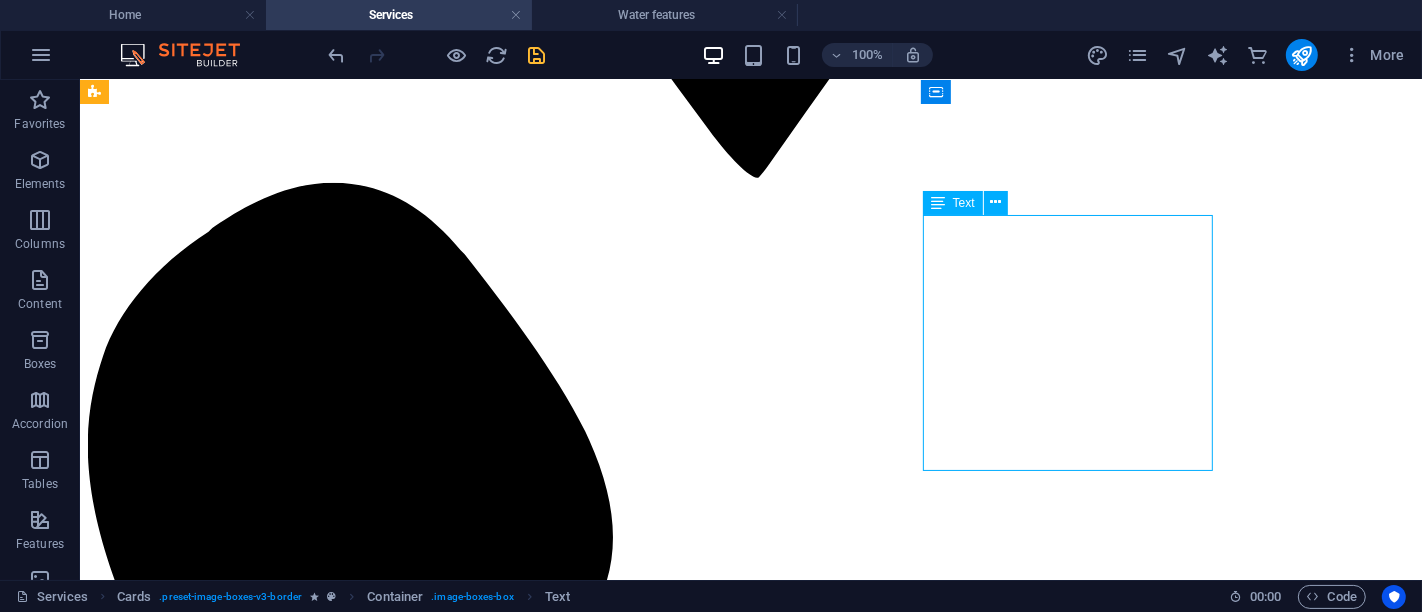 click on "At Chosen Pools, we offer reliable and professional pool maintenance services tailored to ensure your pool remains in peak condition all year round. Our goal is to keep your water crystal clear, your equipment functioning at its best, and your overall pool environment safe, inviting, and worry-free.  Learn more" at bounding box center (750, 9709) 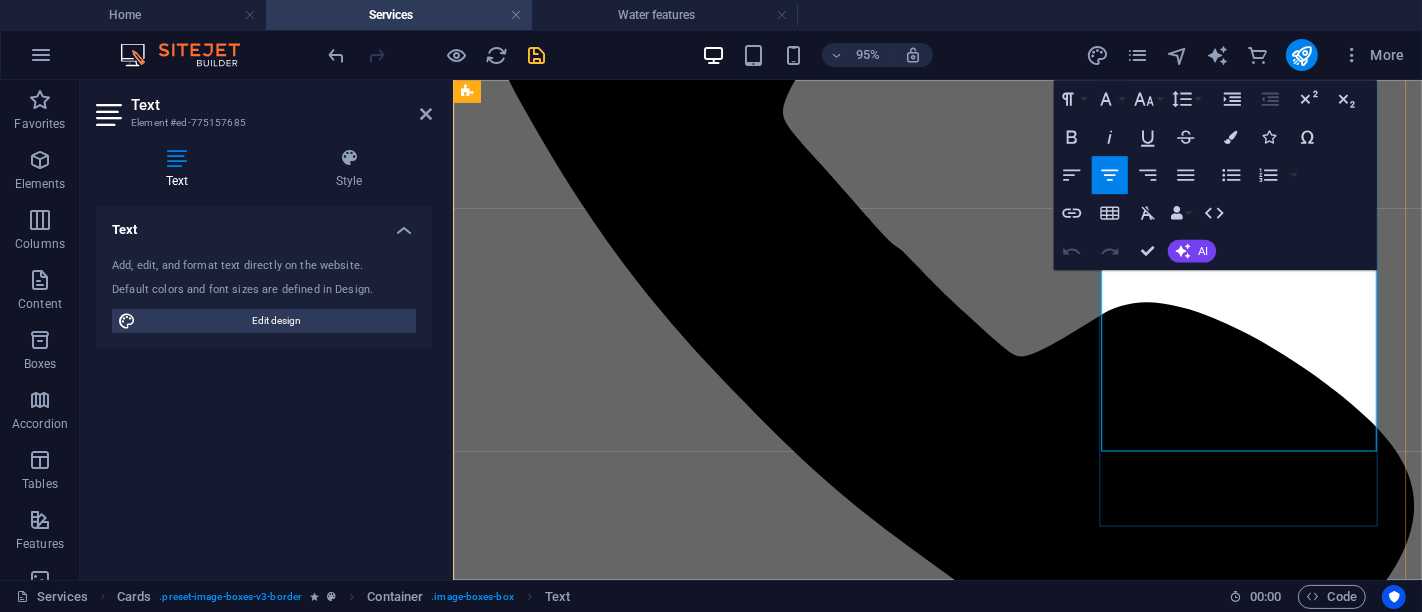 click on "Learn more" at bounding box center (963, 7588) 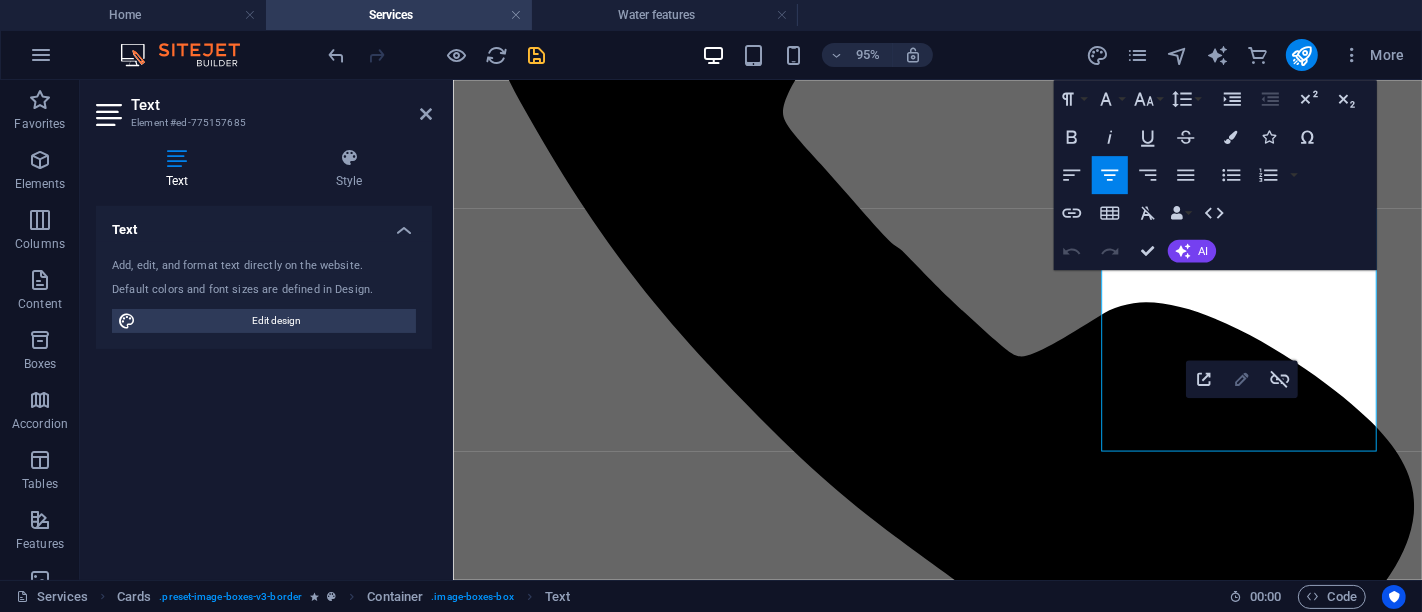click 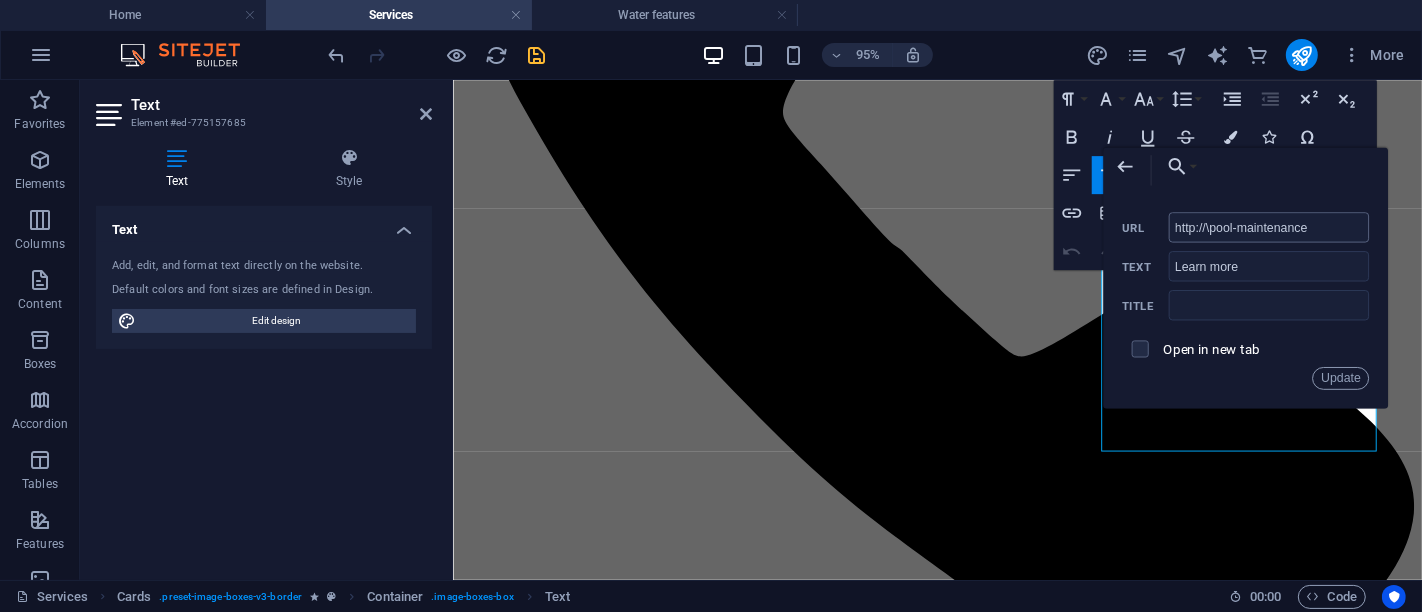 click on "http://\pool-maintenance" at bounding box center (1268, 227) 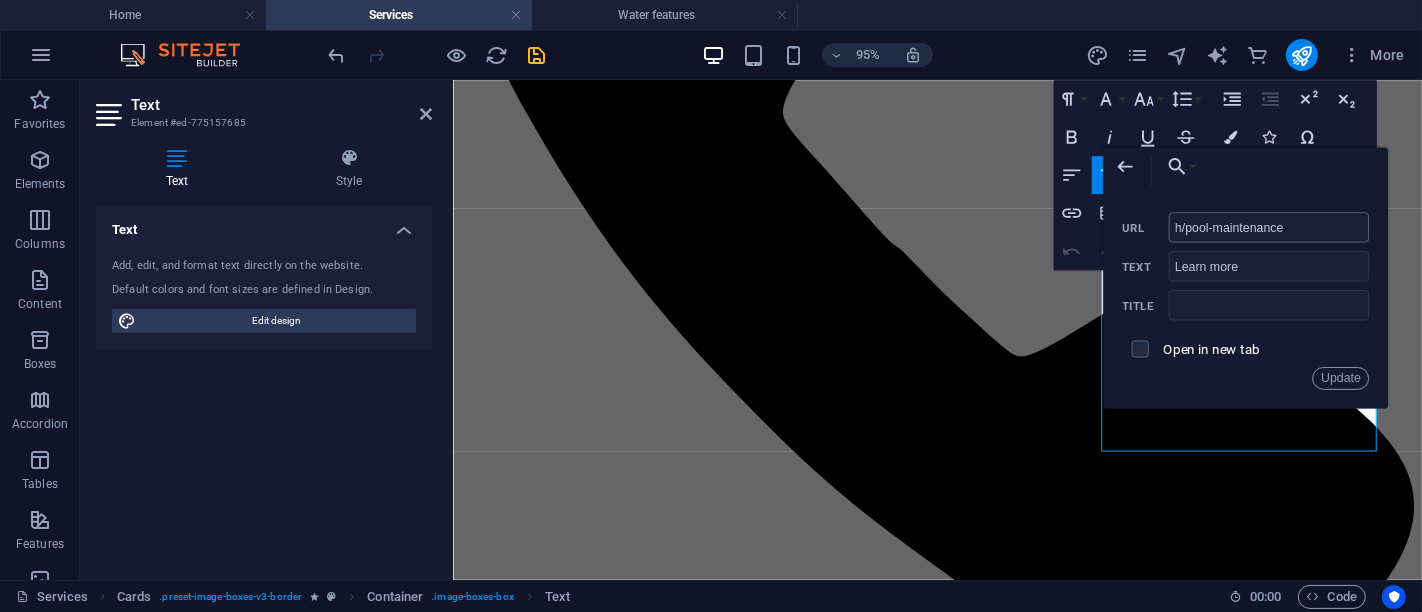 type on "/pool-maintenance" 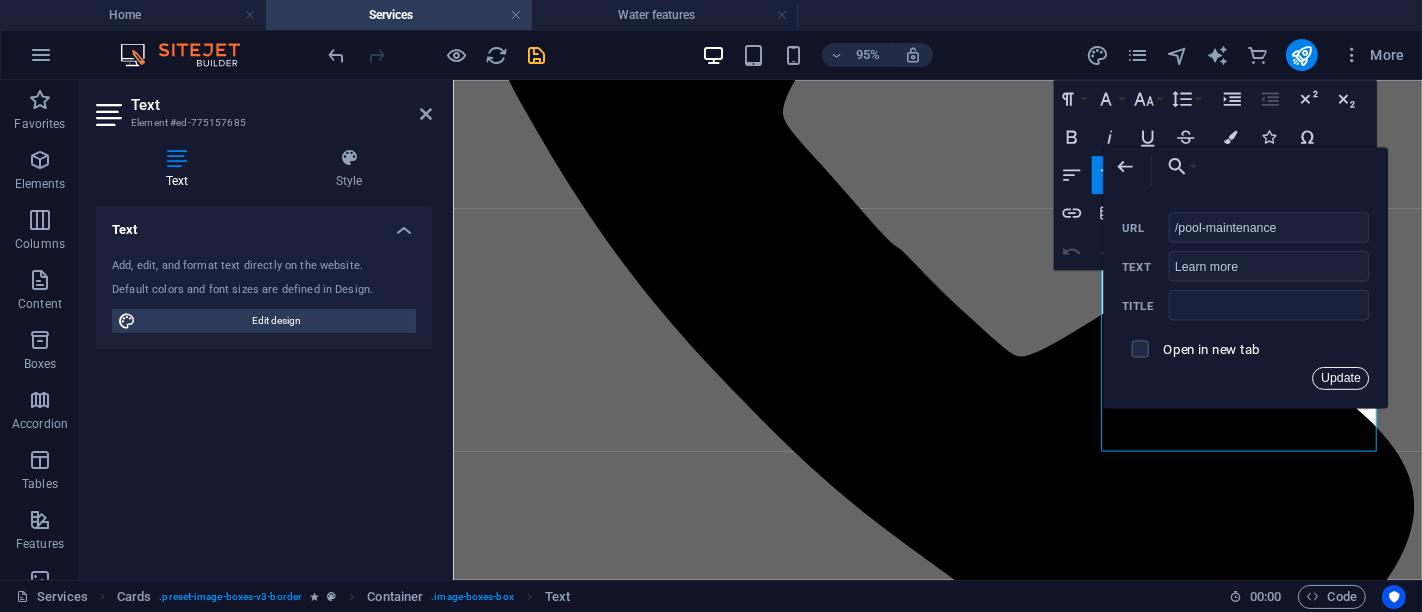 click on "Update" at bounding box center [1340, 378] 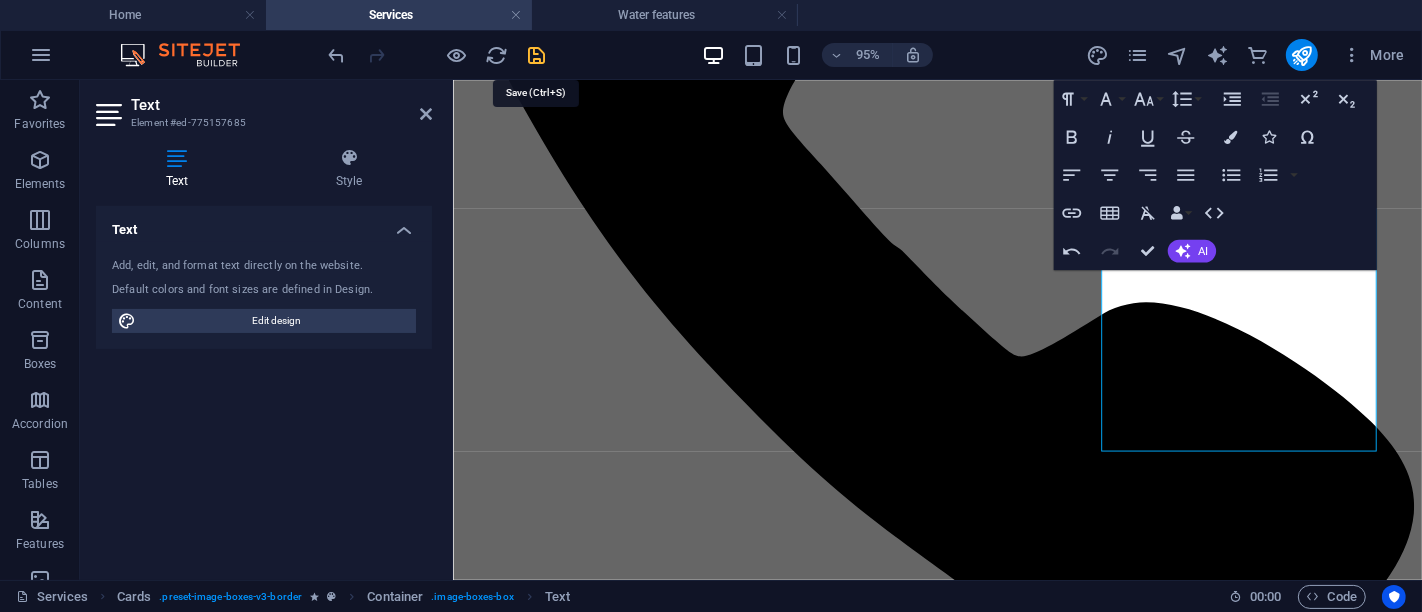 click at bounding box center (537, 55) 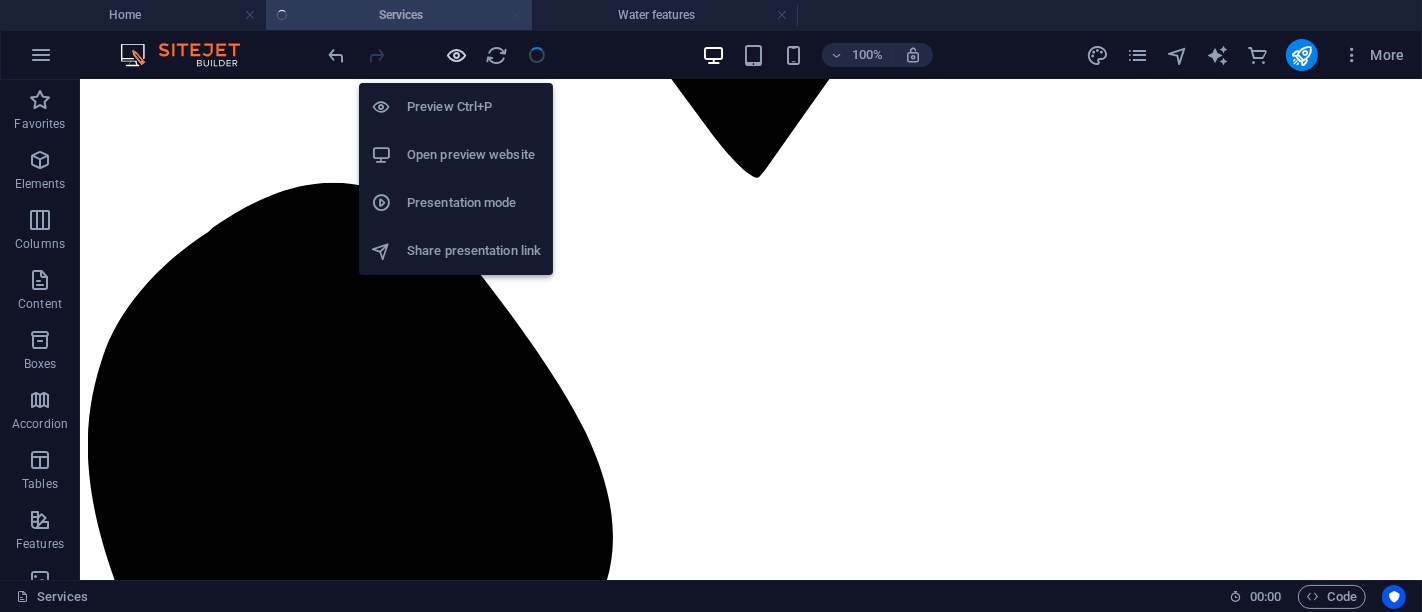 click at bounding box center (457, 55) 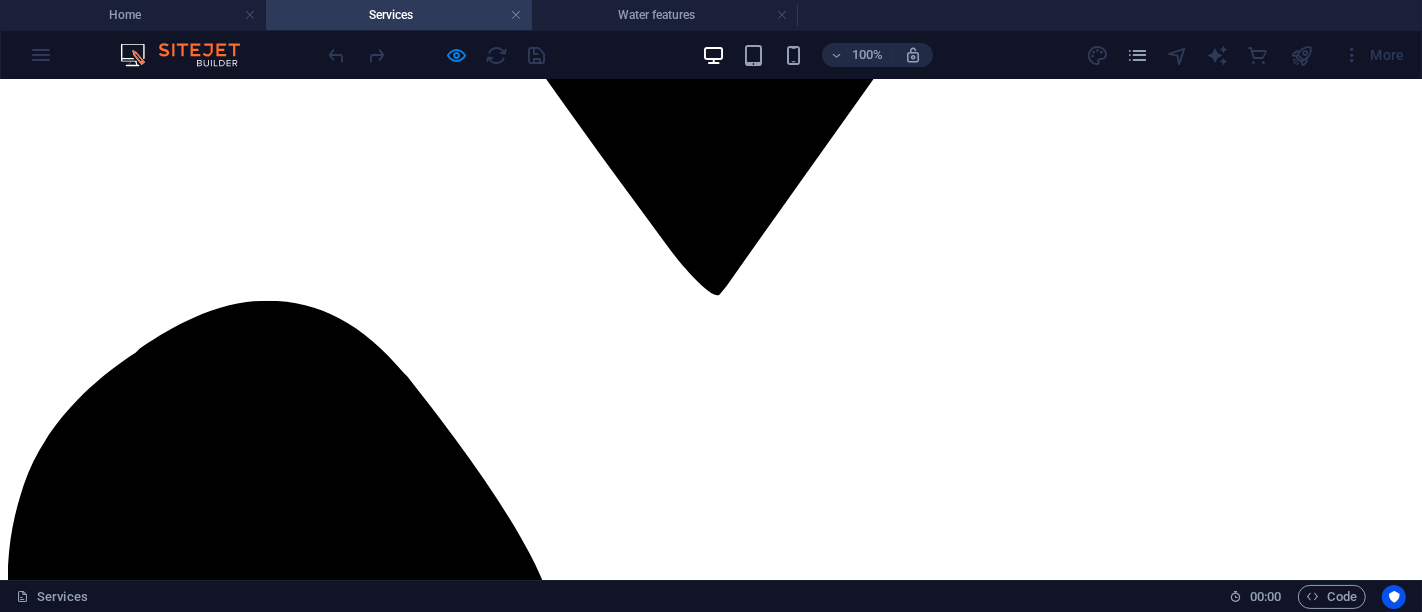 click on "Learn more" at bounding box center (711, 8258) 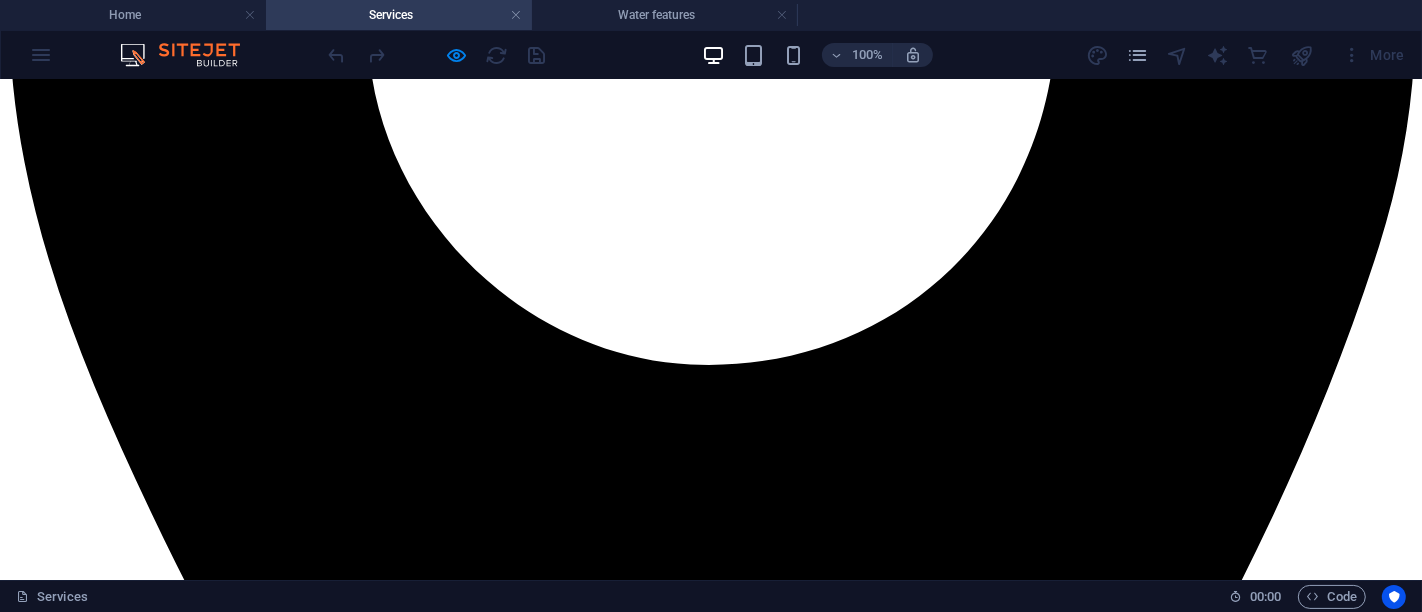 scroll, scrollTop: 1000, scrollLeft: 0, axis: vertical 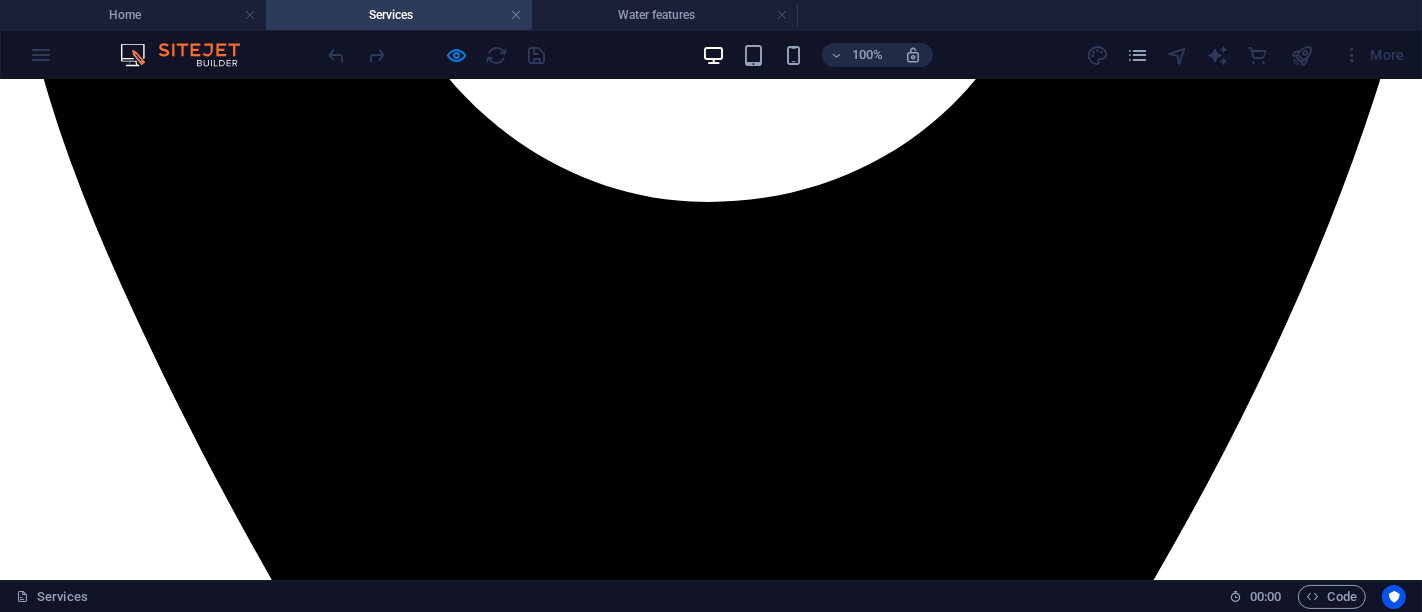 click on "Learn more" at bounding box center (751, 8109) 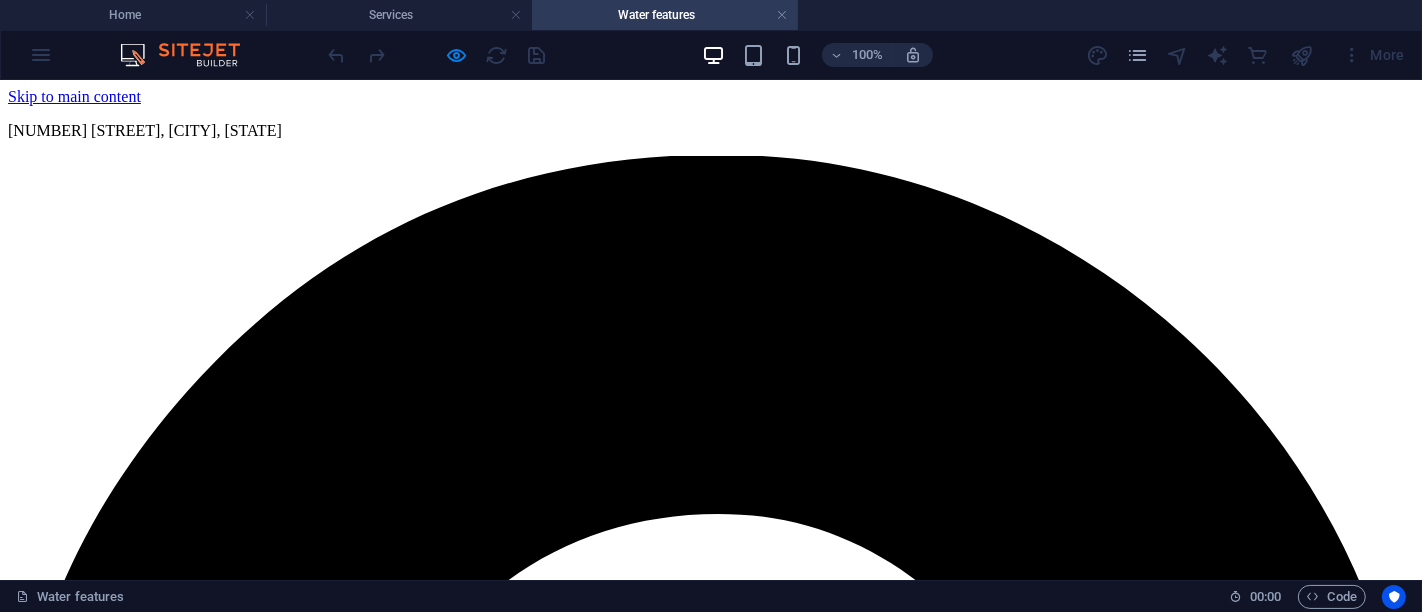 scroll, scrollTop: 0, scrollLeft: 0, axis: both 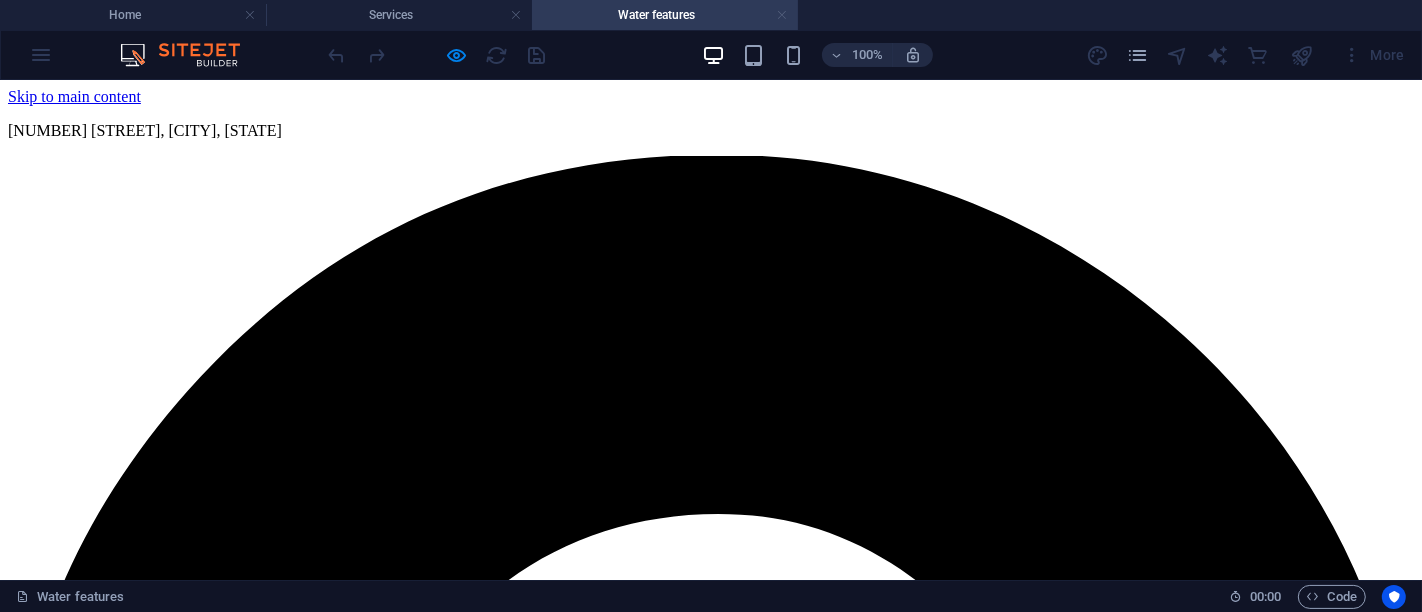 click at bounding box center (782, 15) 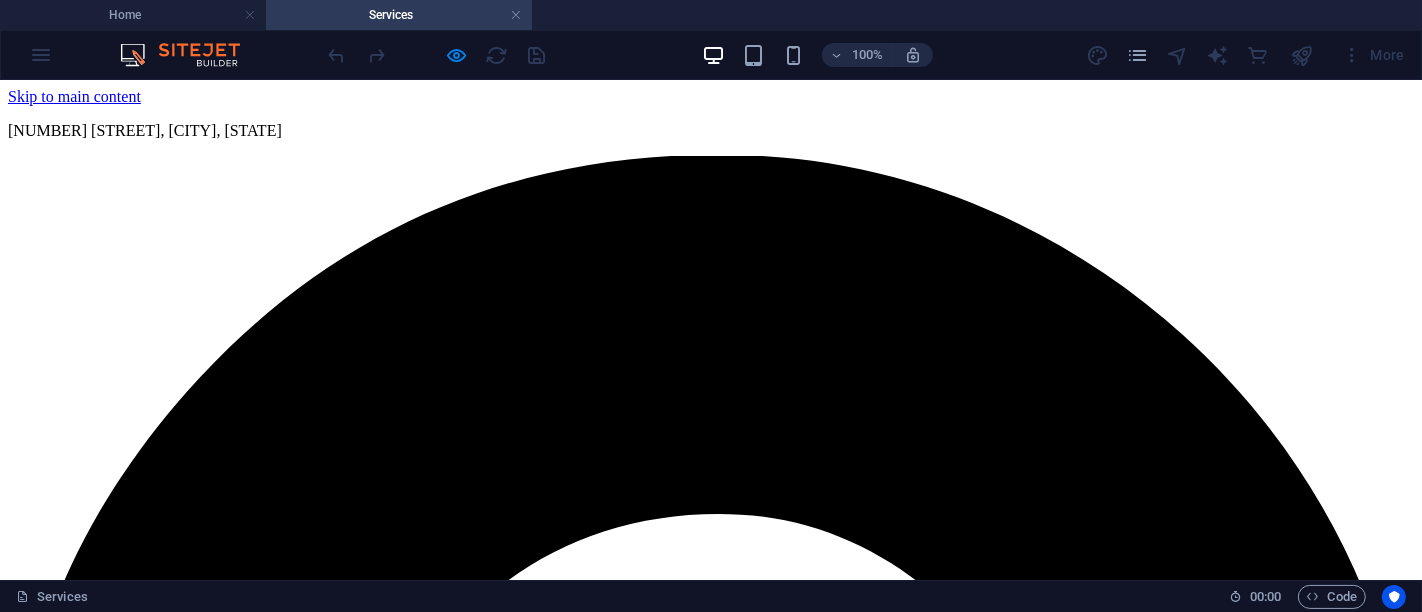 scroll, scrollTop: 1000, scrollLeft: 0, axis: vertical 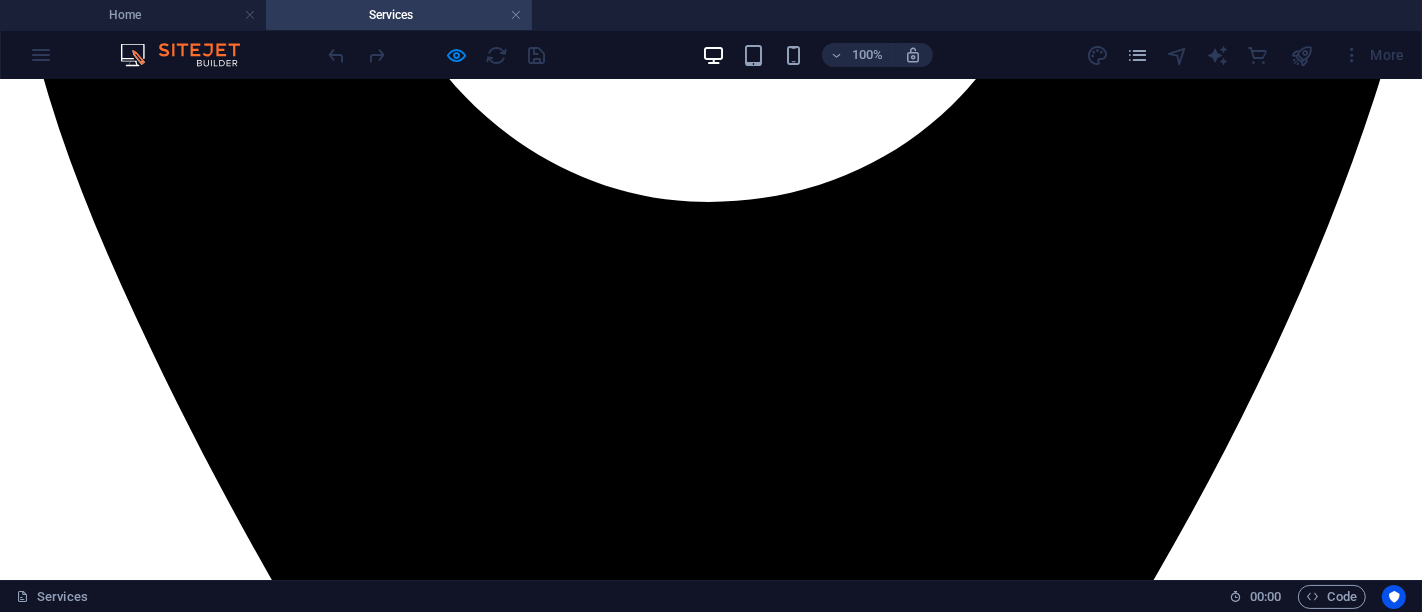 click on "Learn more" at bounding box center [777, 7202] 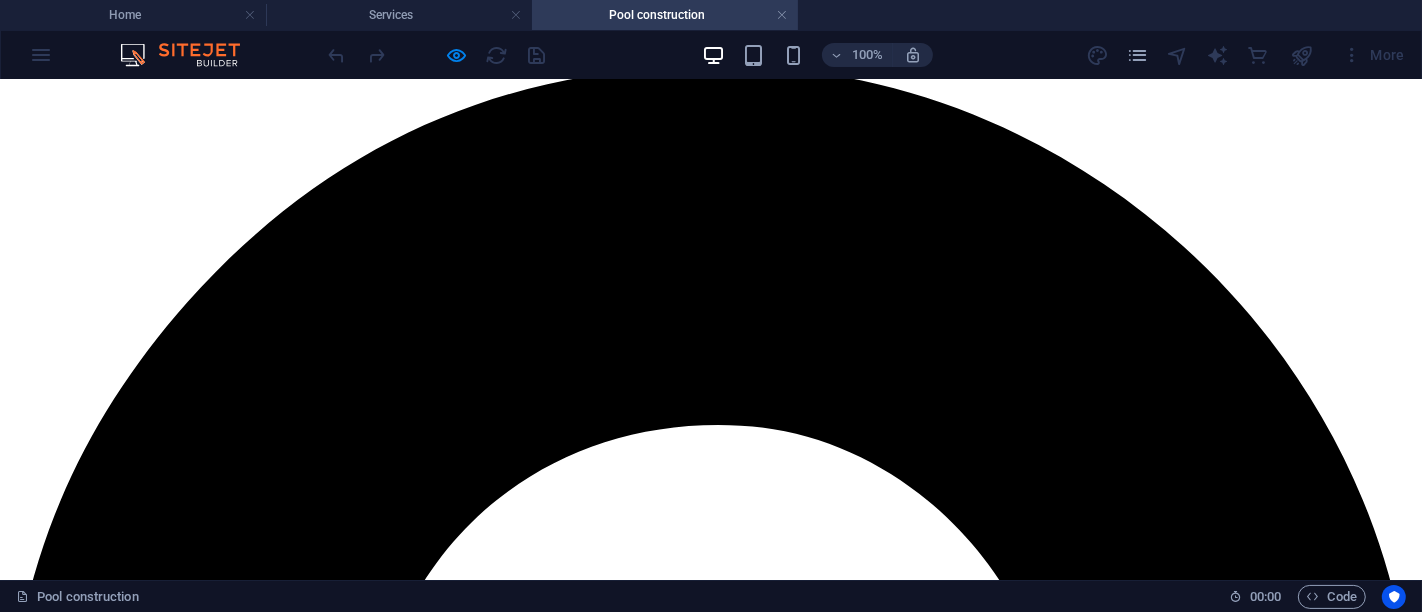 scroll, scrollTop: 0, scrollLeft: 0, axis: both 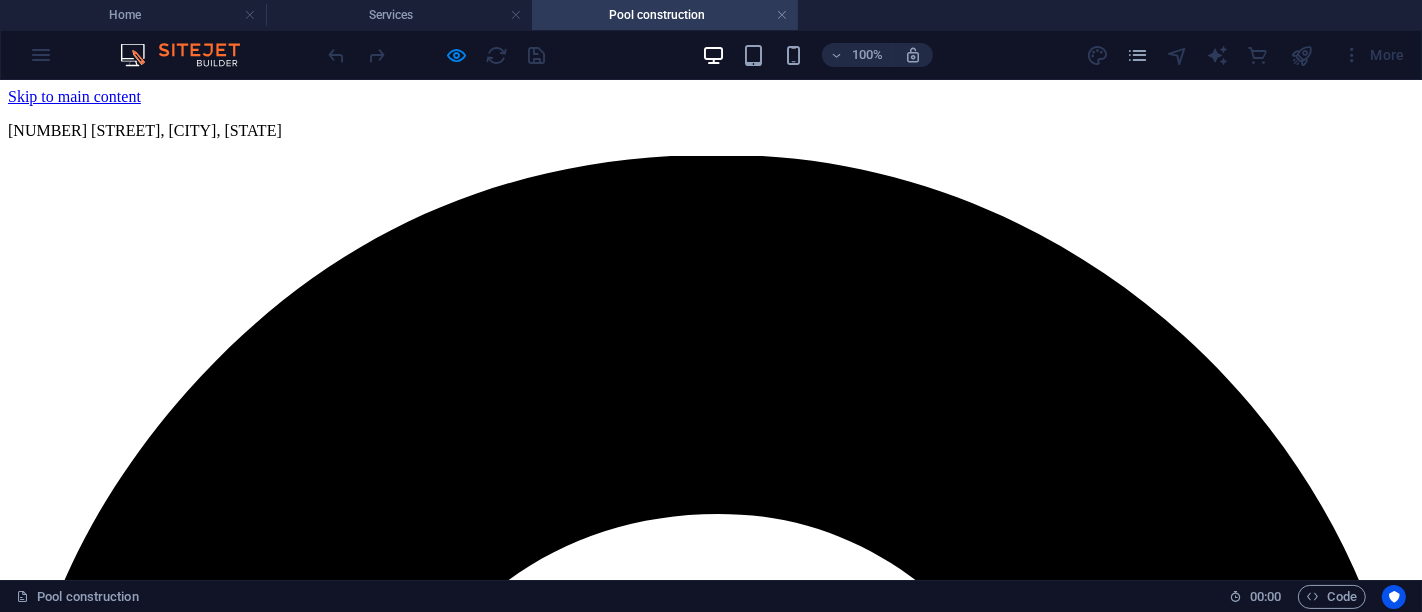 click on "Home About Service Contact" at bounding box center (711, 6781) 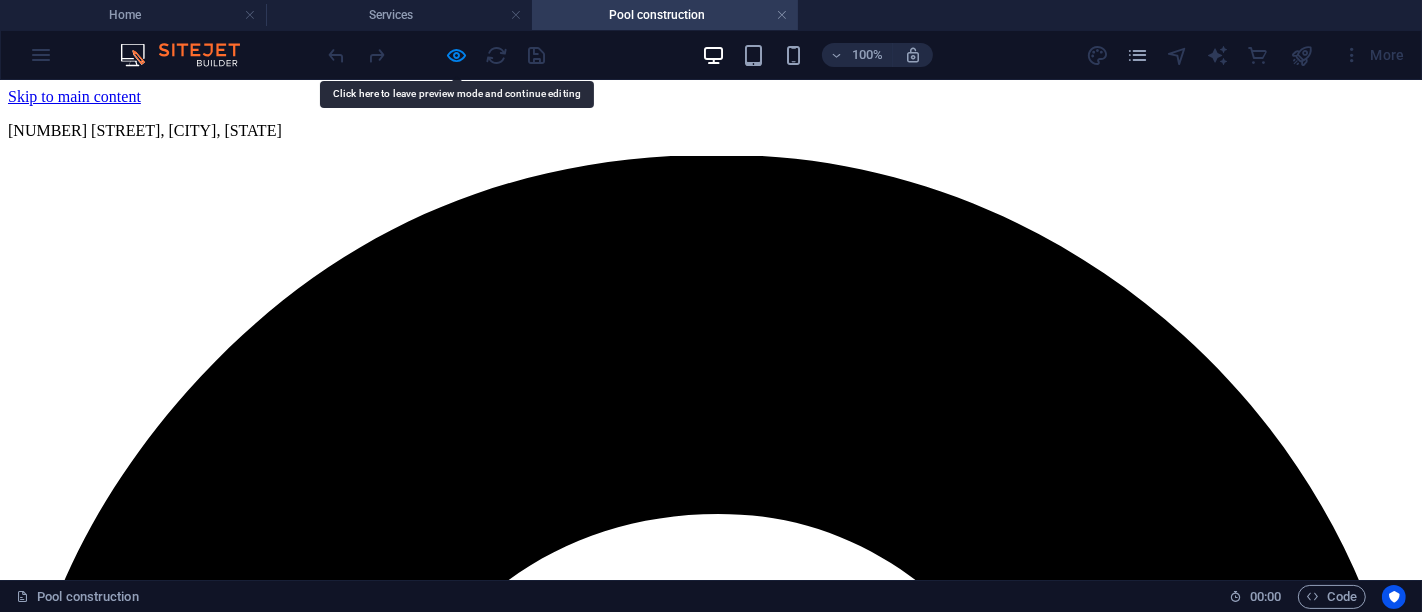 click on "Home About Service Contact" at bounding box center [711, 6781] 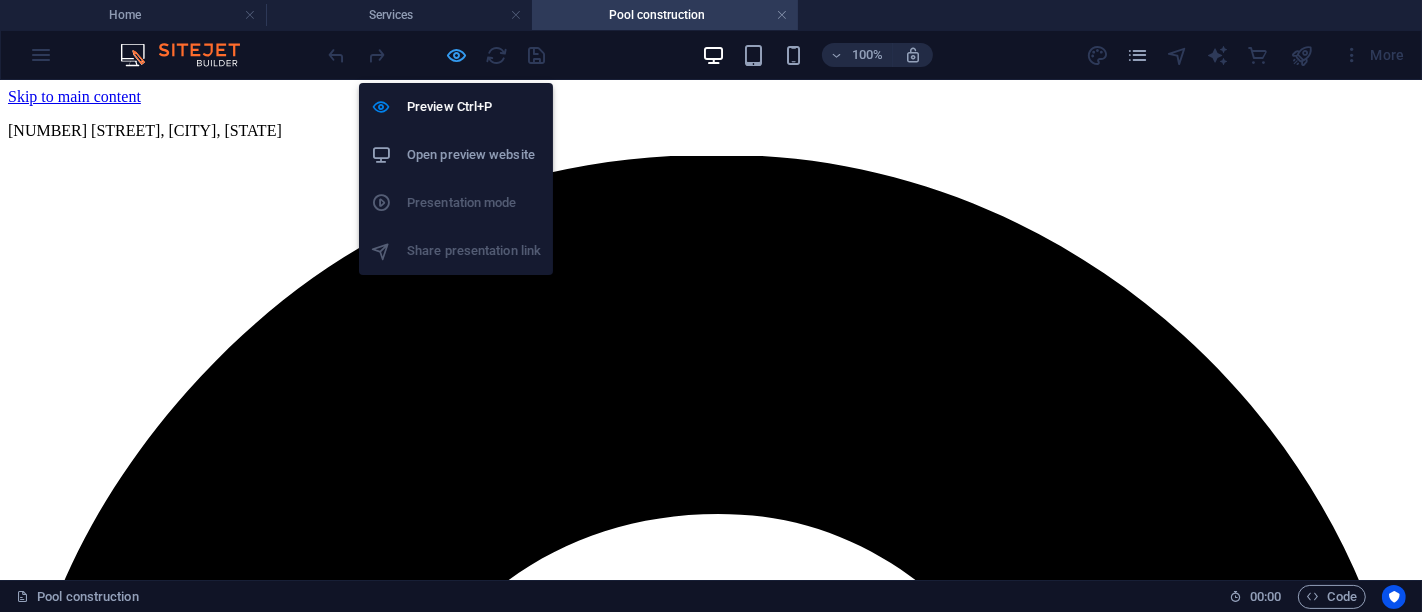 click at bounding box center (457, 55) 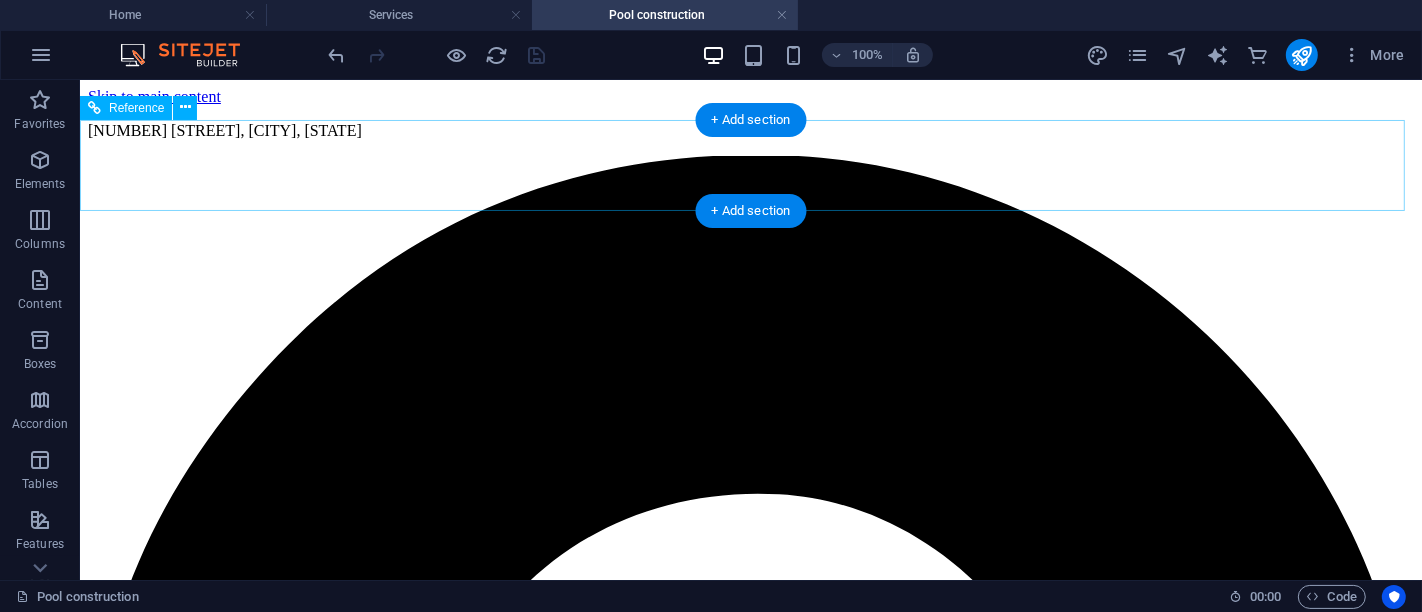 click on "Home About Service Contact" at bounding box center (750, 6417) 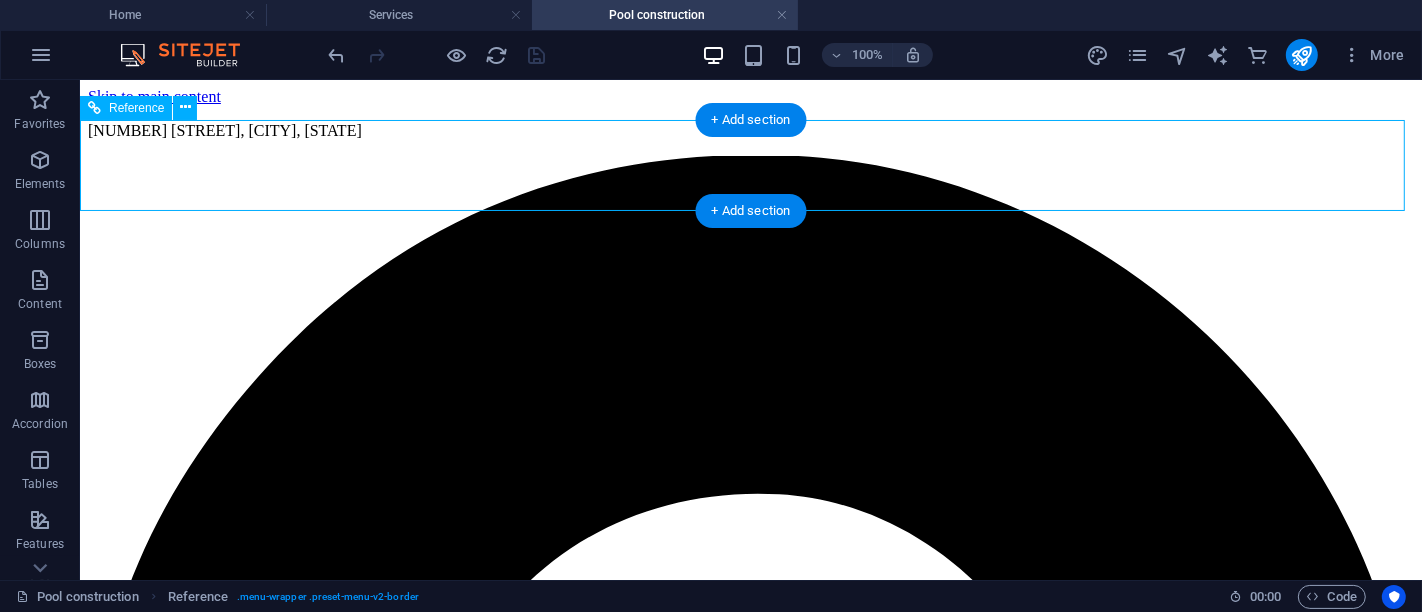 click on "Home About Service Contact" at bounding box center [750, 6417] 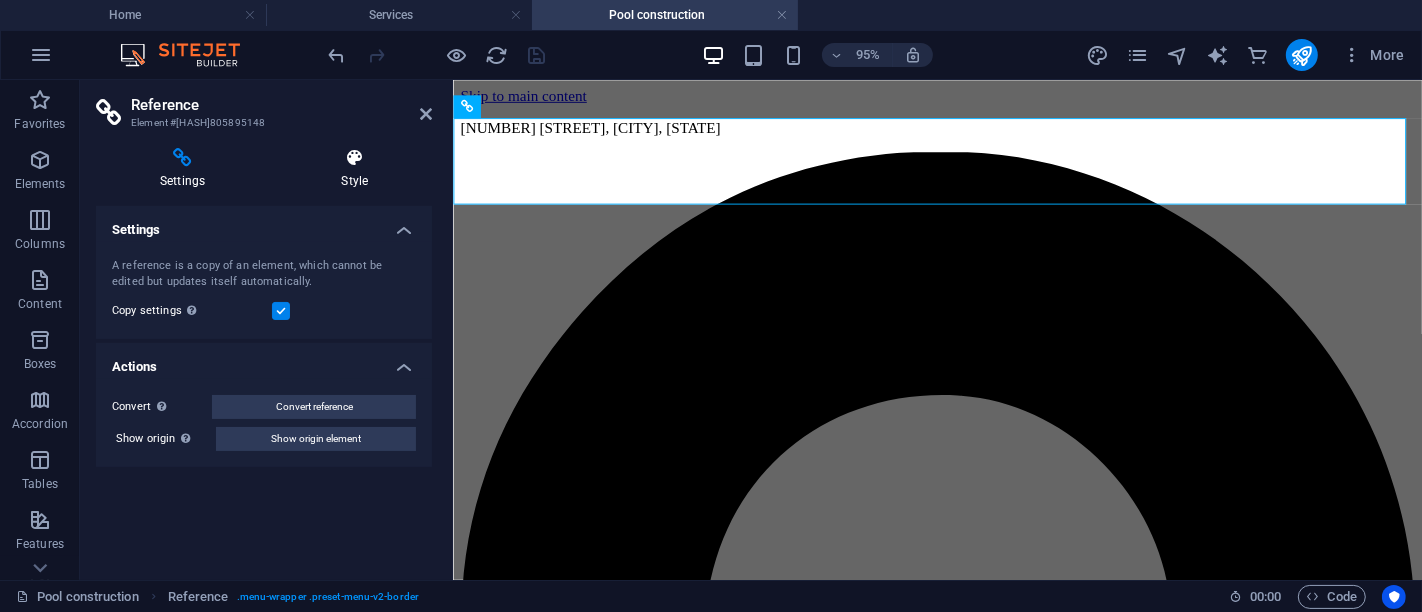 click on "Style" at bounding box center [354, 169] 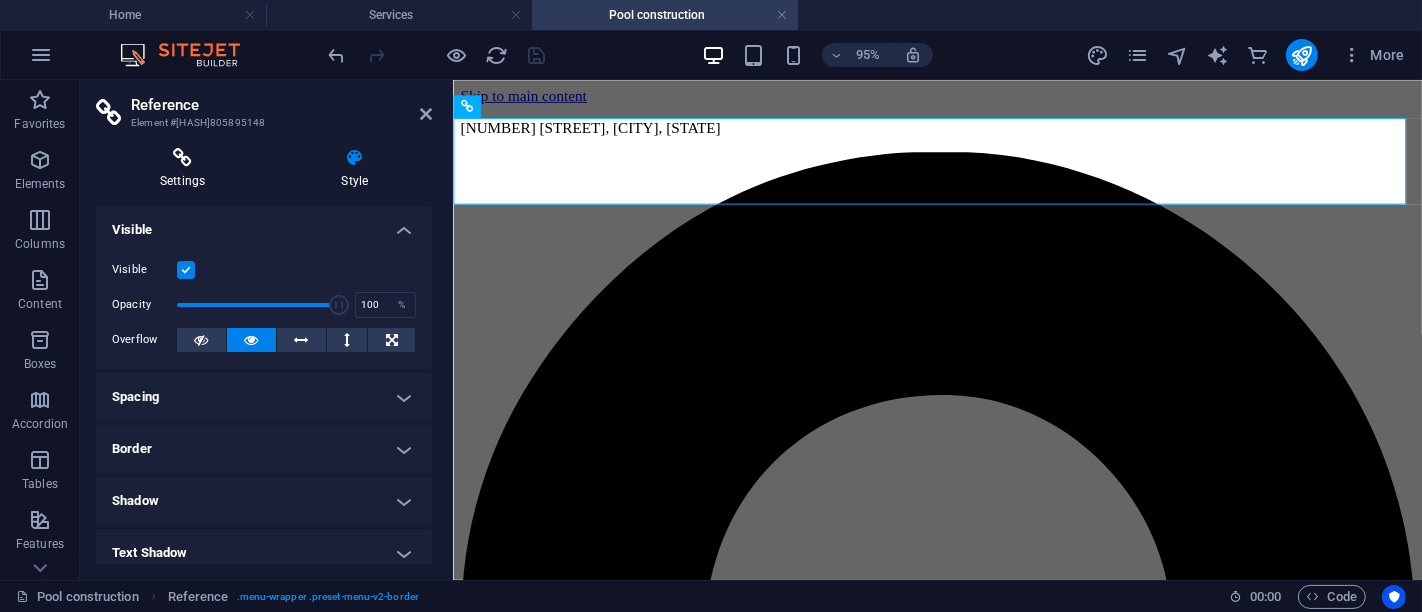 click on "Settings" at bounding box center (186, 169) 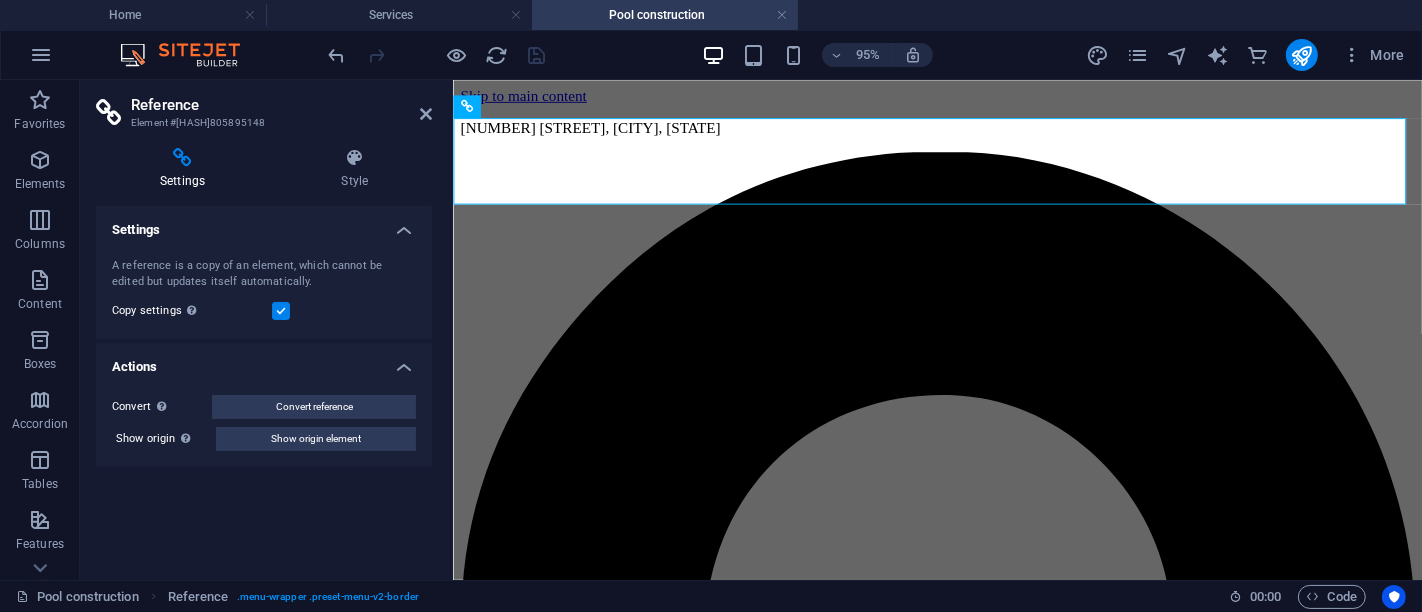 click on "Settings" at bounding box center [264, 224] 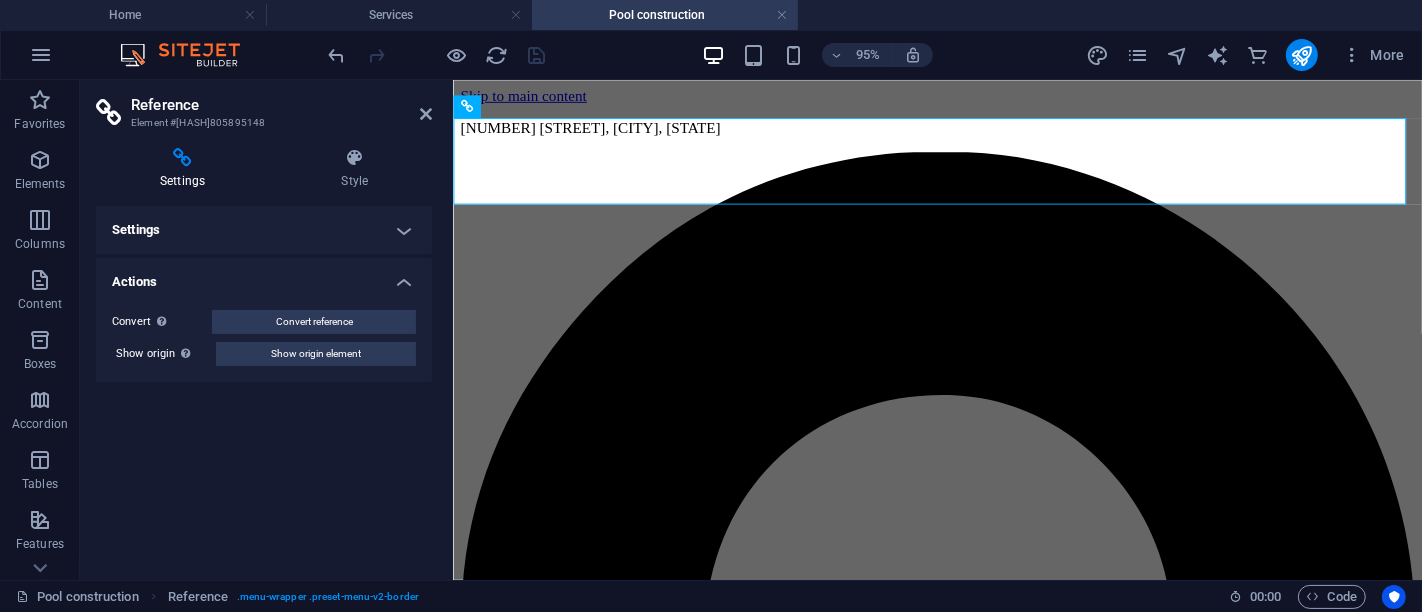 click on "Reference" at bounding box center [281, 105] 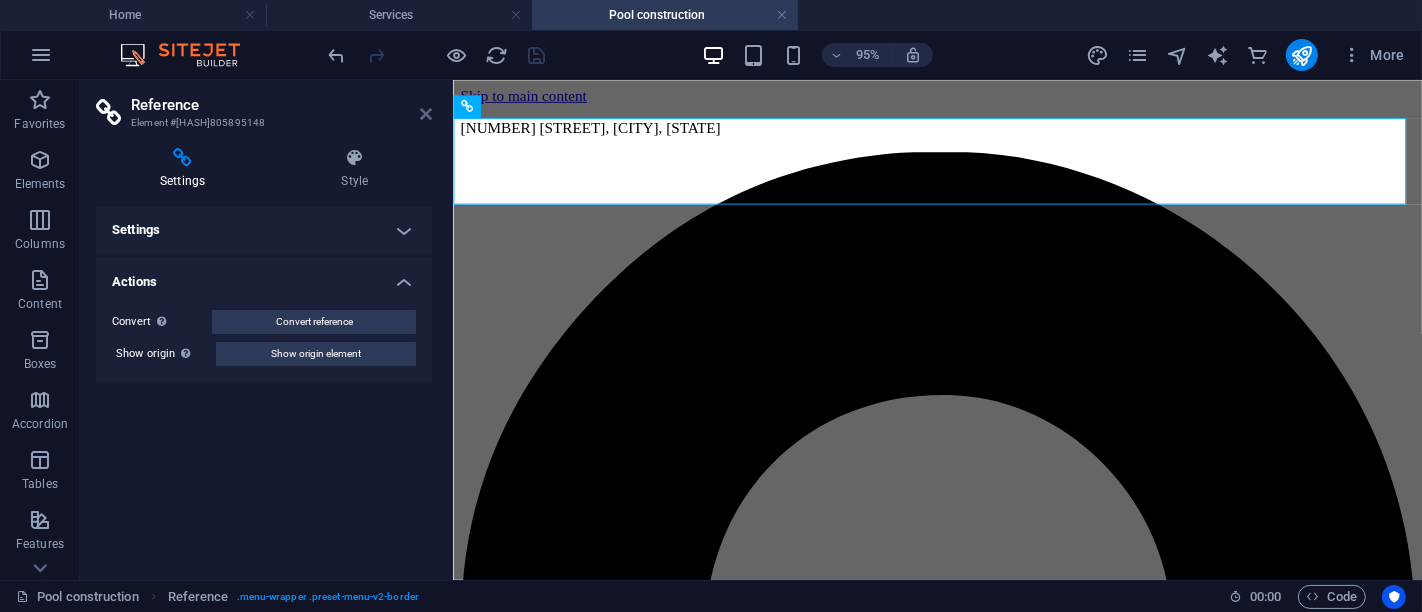 click at bounding box center [426, 114] 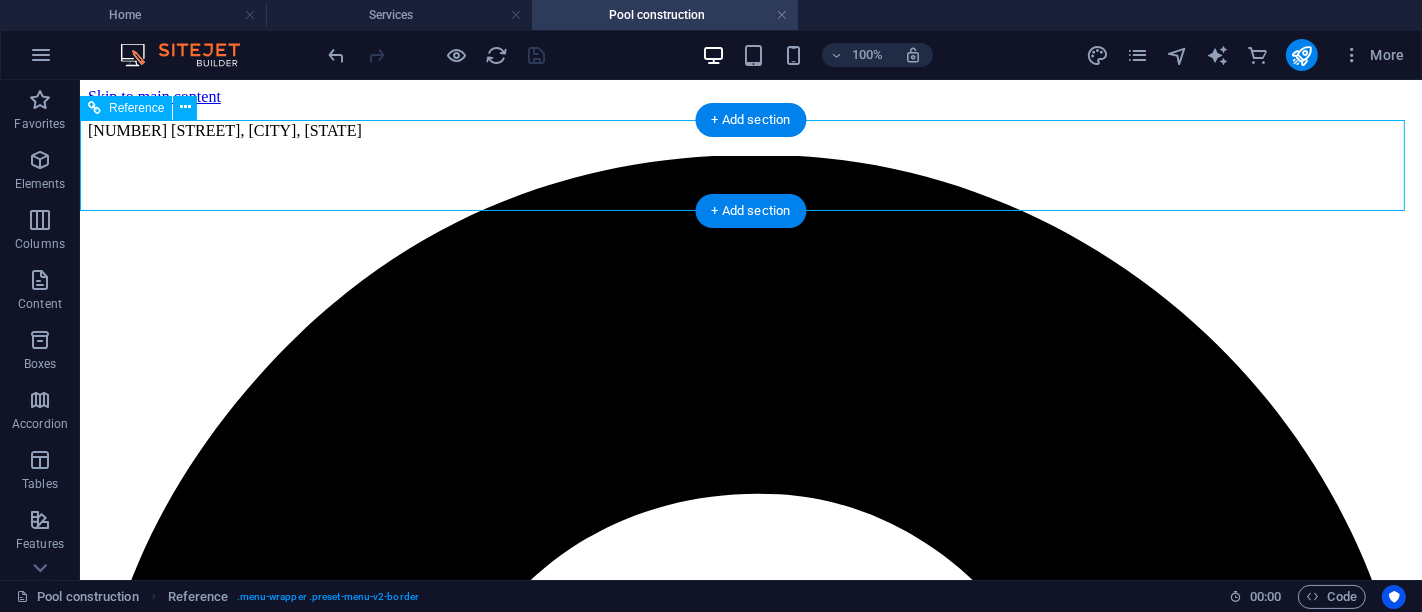 click on "Home About Service Contact" at bounding box center (750, 6417) 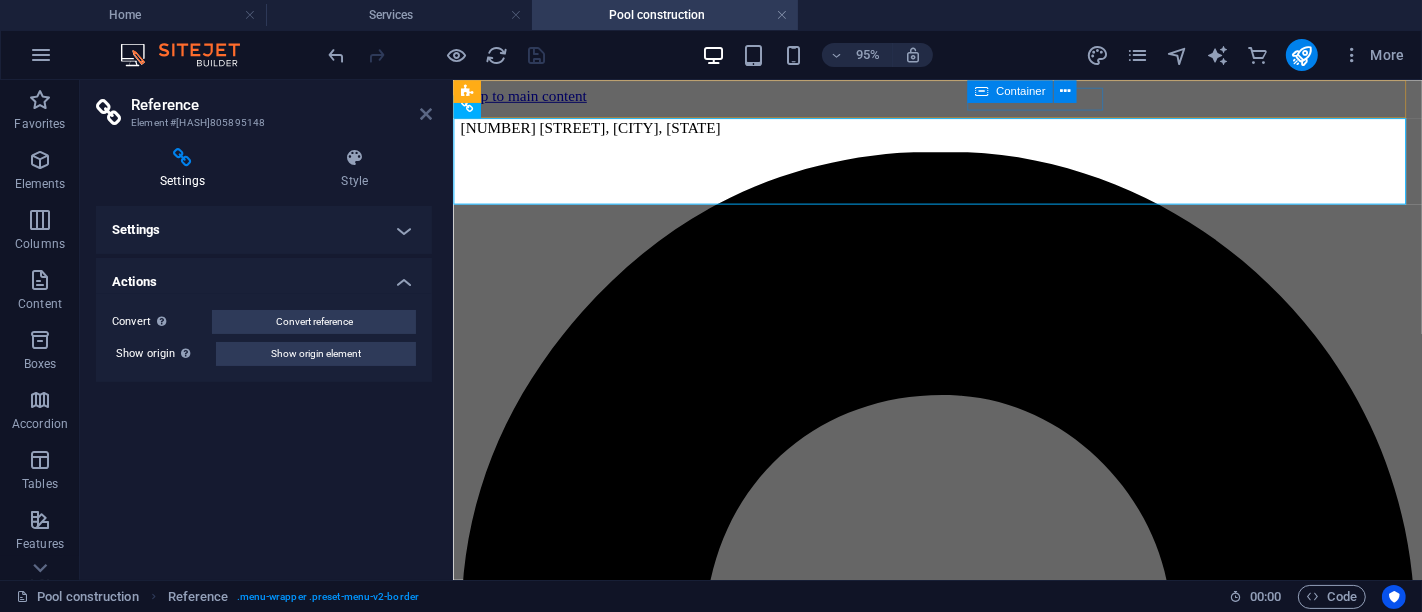 click at bounding box center [426, 114] 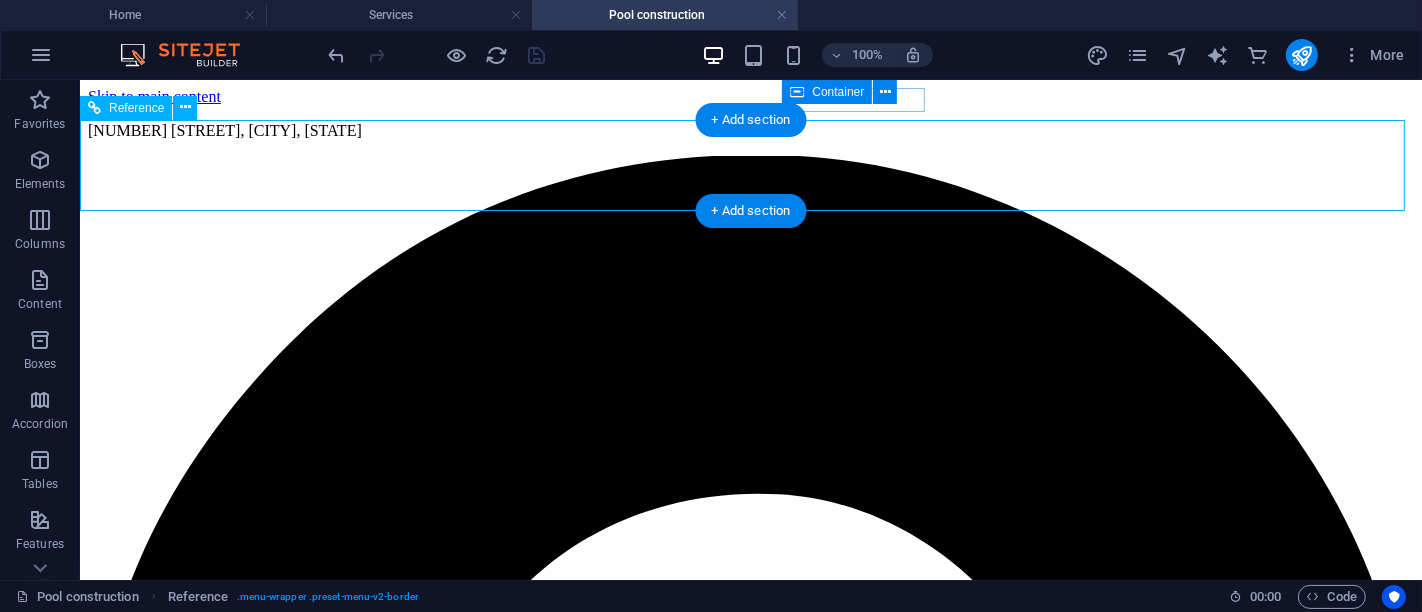click on "Home About Service Contact" at bounding box center [750, 6417] 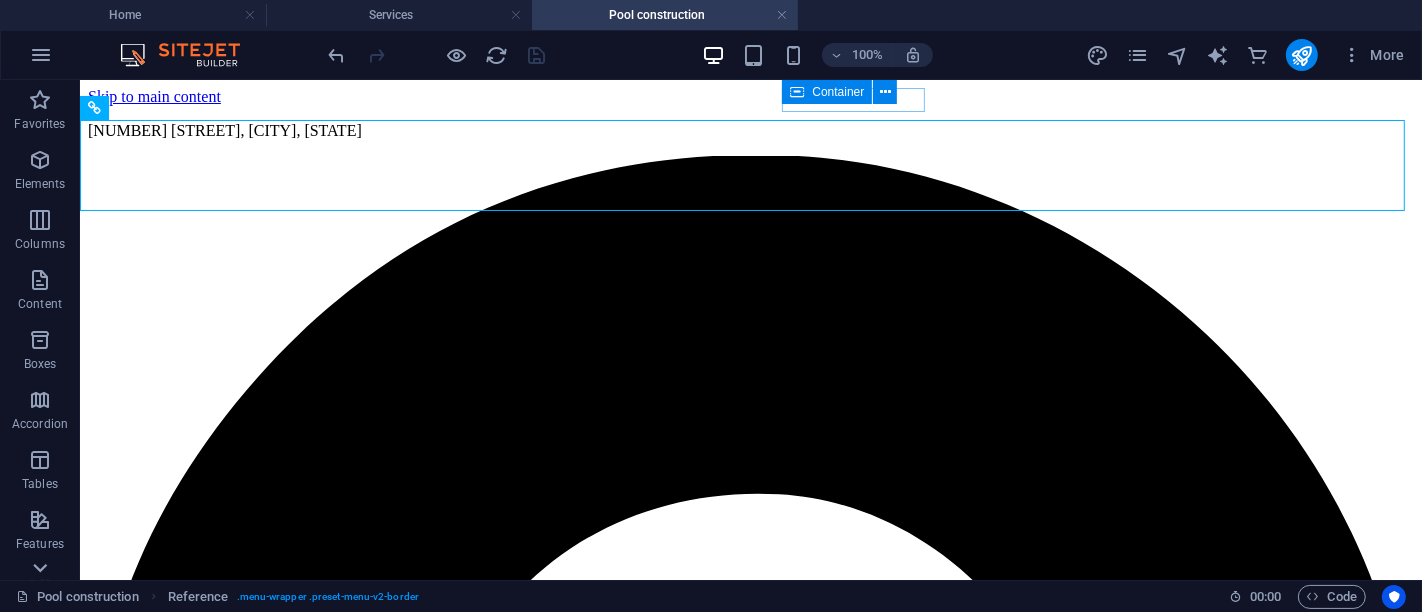 click 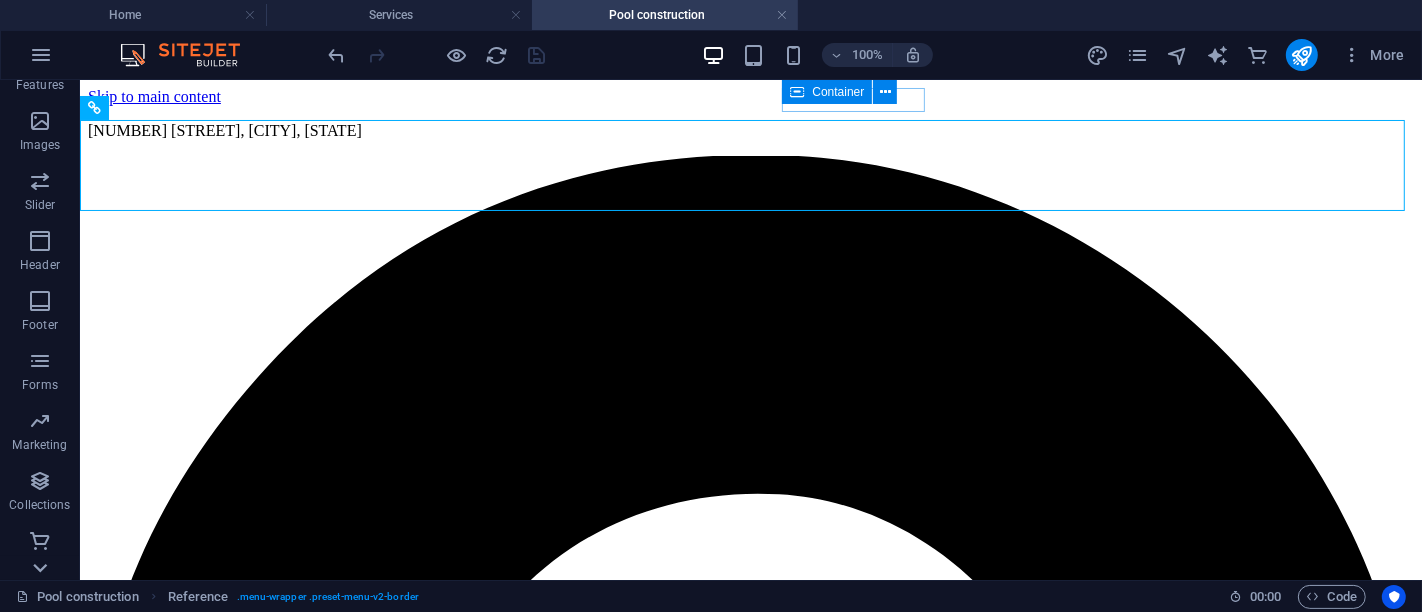 scroll, scrollTop: 459, scrollLeft: 0, axis: vertical 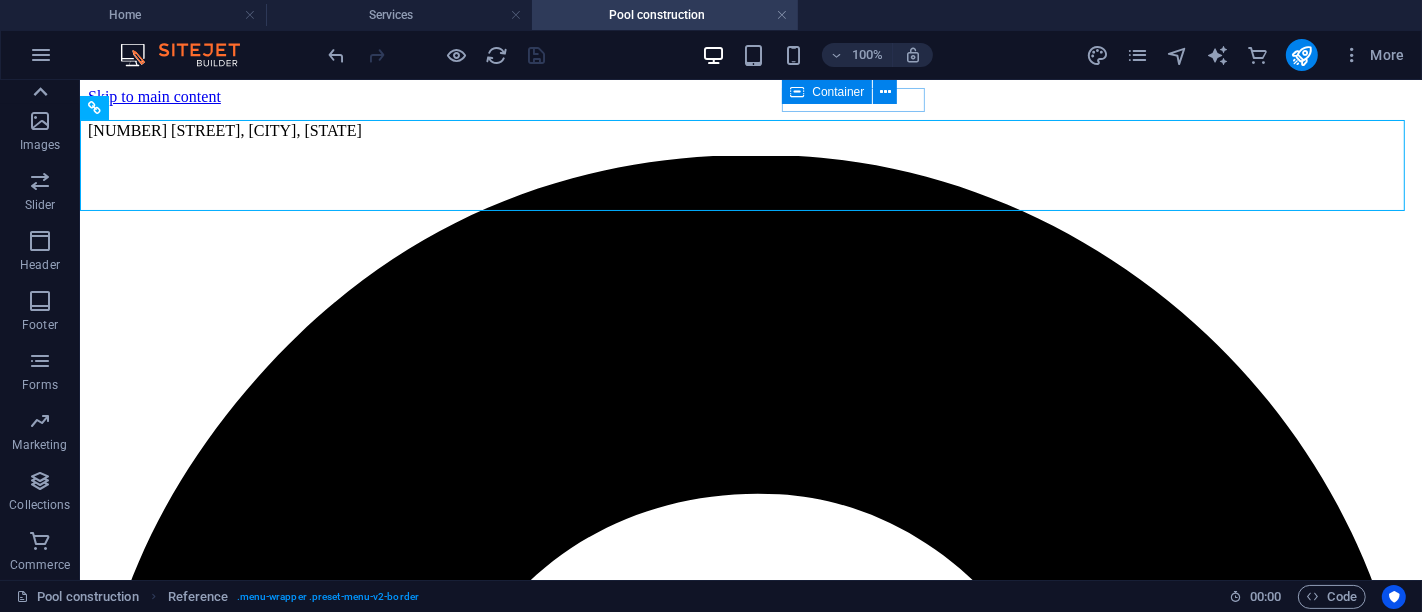click 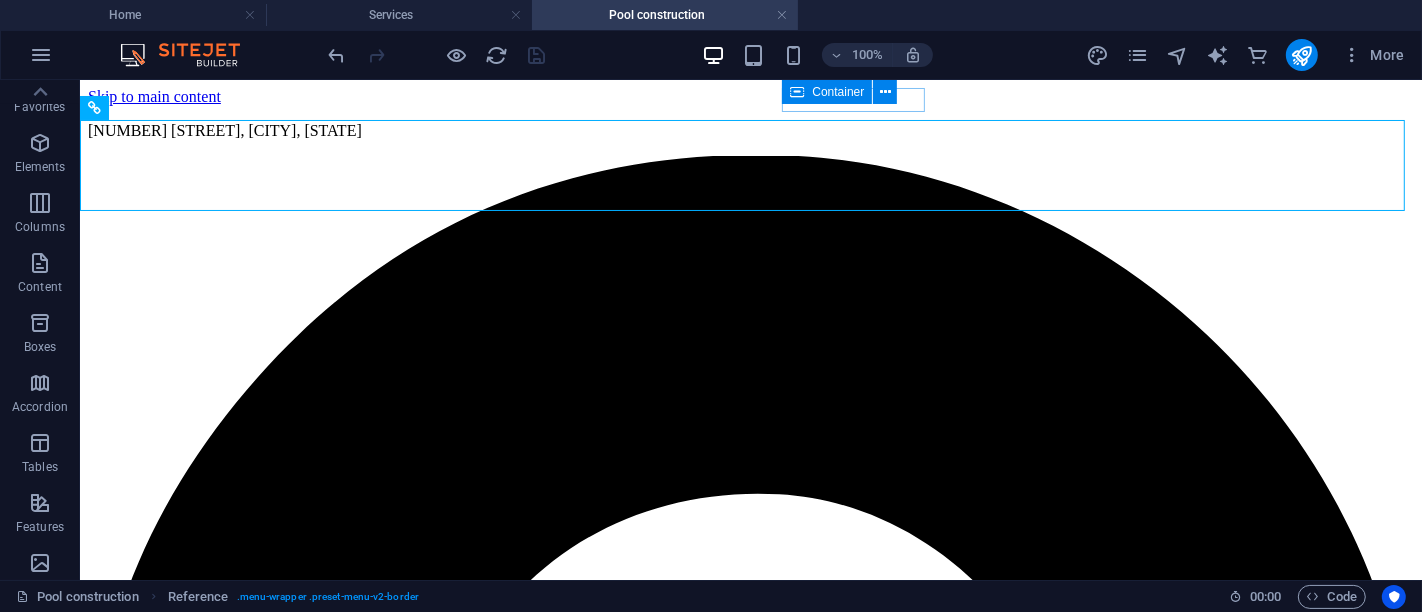 scroll, scrollTop: 0, scrollLeft: 0, axis: both 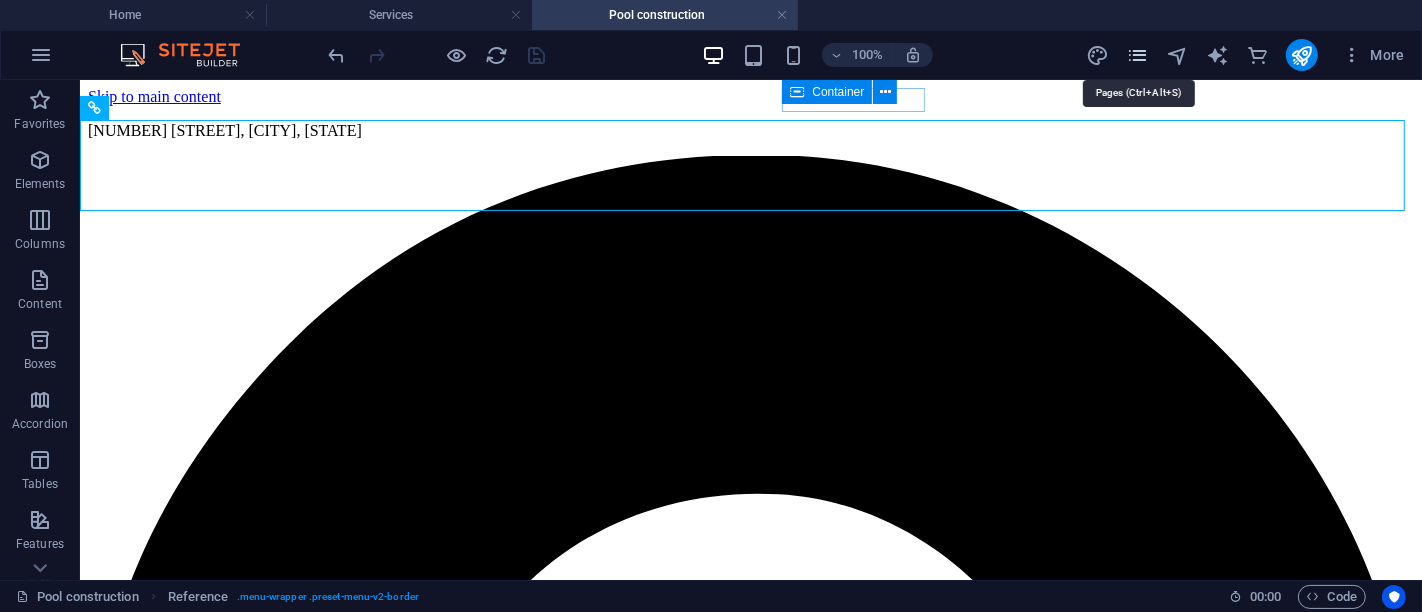 click at bounding box center [1137, 55] 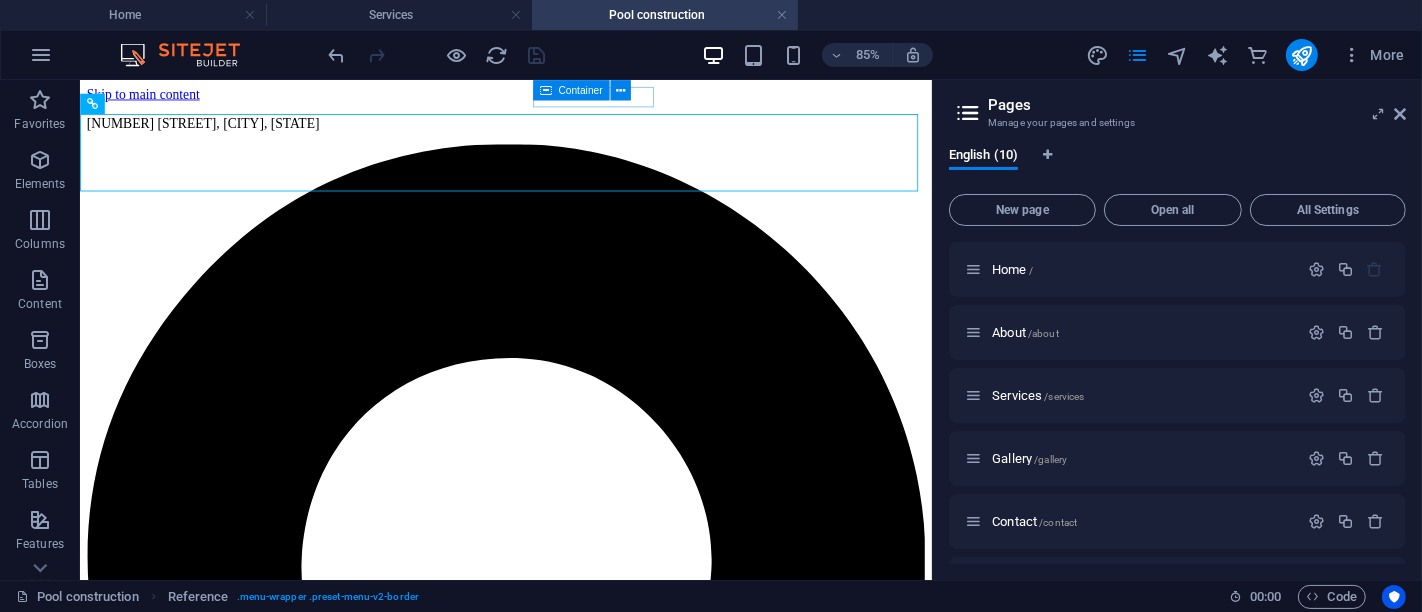 drag, startPoint x: 1402, startPoint y: 270, endPoint x: 1408, endPoint y: 395, distance: 125.14392 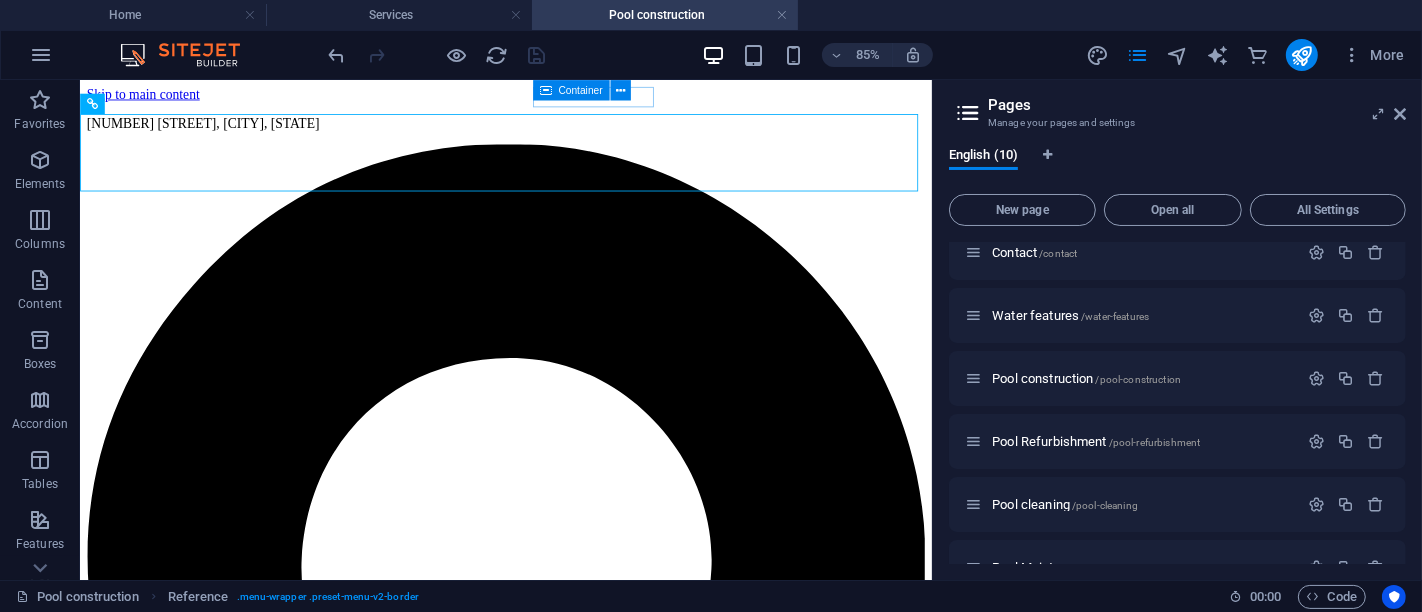 scroll, scrollTop: 306, scrollLeft: 0, axis: vertical 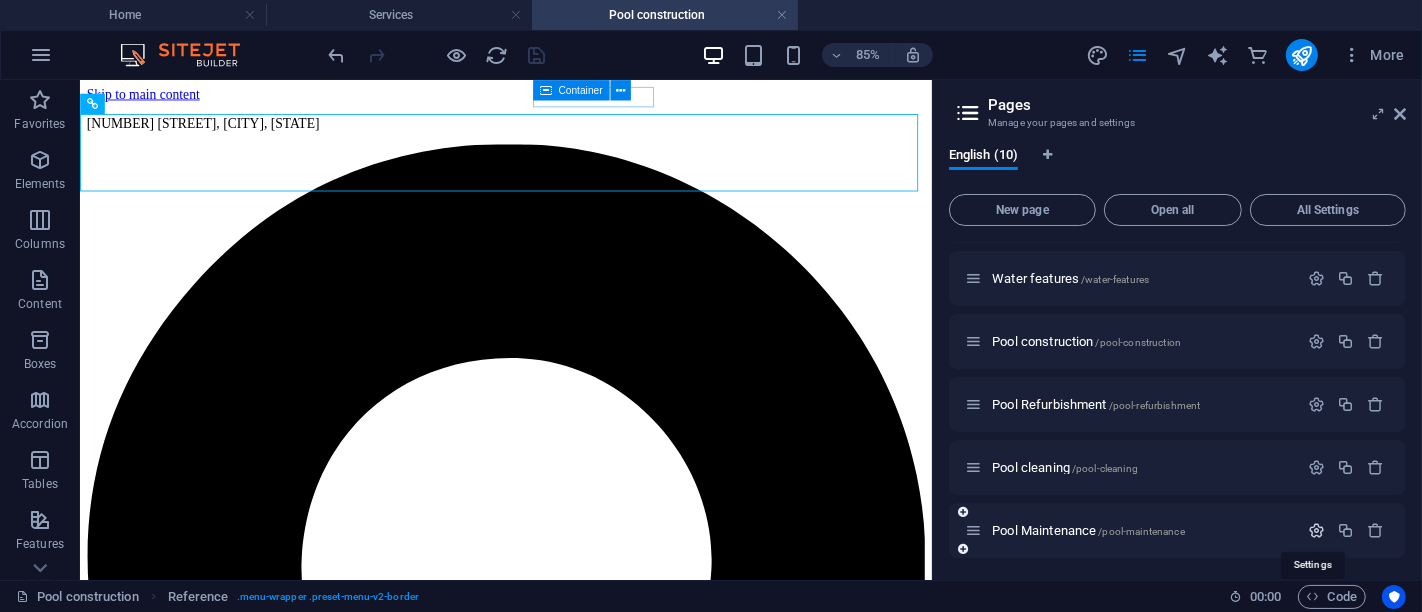 click at bounding box center (1316, 530) 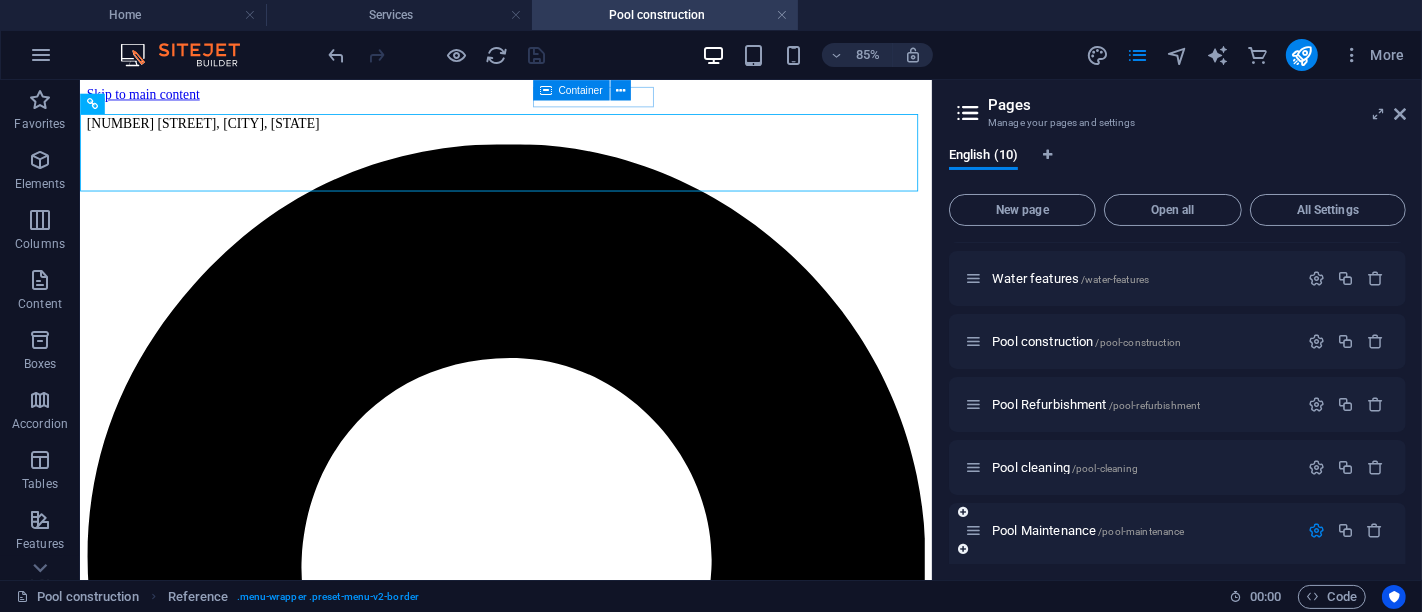 scroll, scrollTop: 508, scrollLeft: 0, axis: vertical 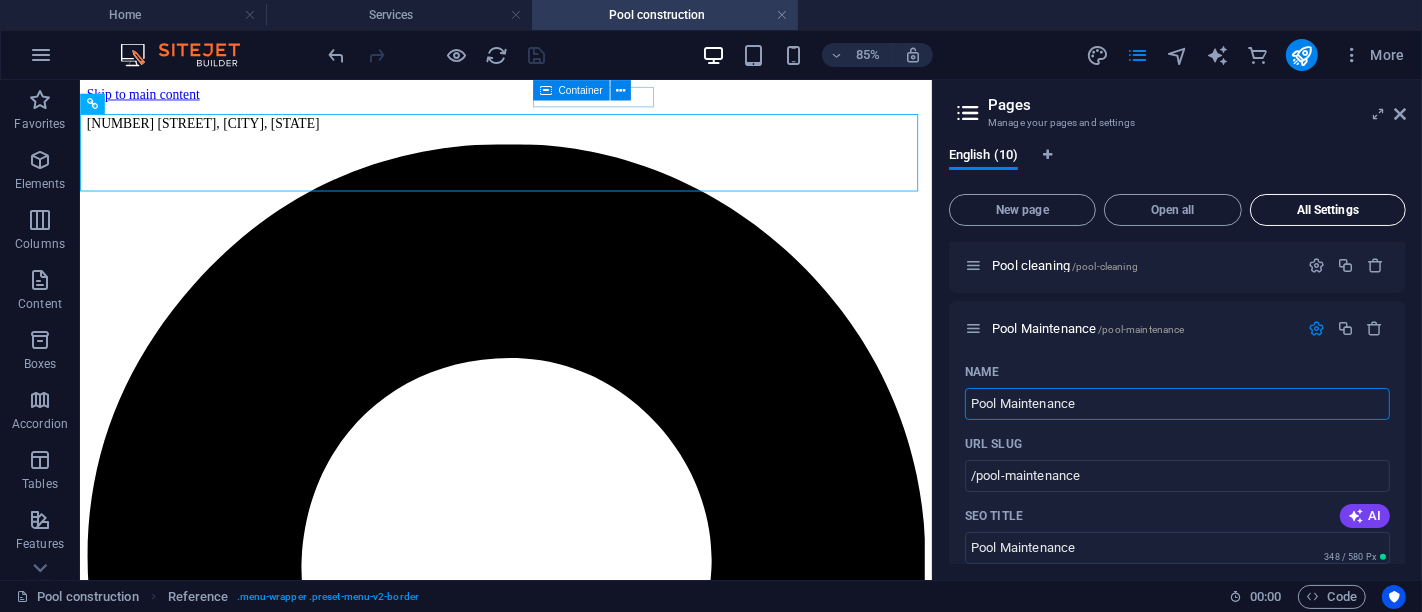 click on "All Settings" at bounding box center (1328, 210) 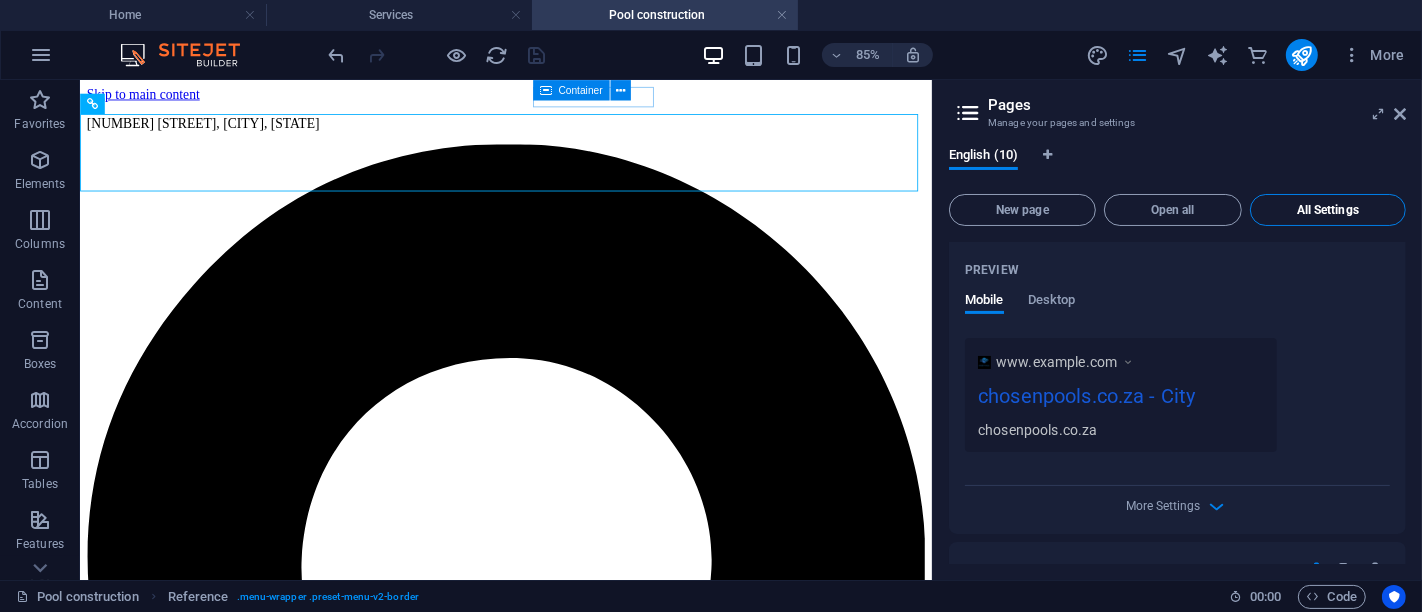 scroll, scrollTop: 6486, scrollLeft: 0, axis: vertical 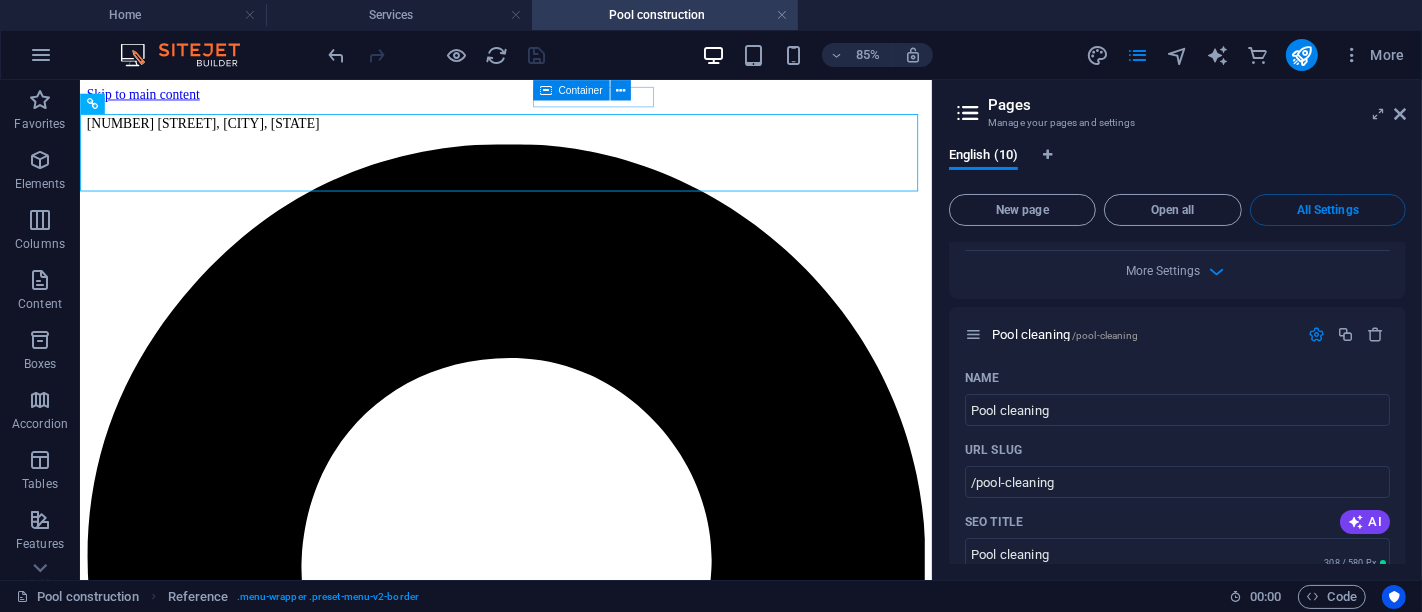 drag, startPoint x: 1408, startPoint y: 498, endPoint x: 1408, endPoint y: 530, distance: 32 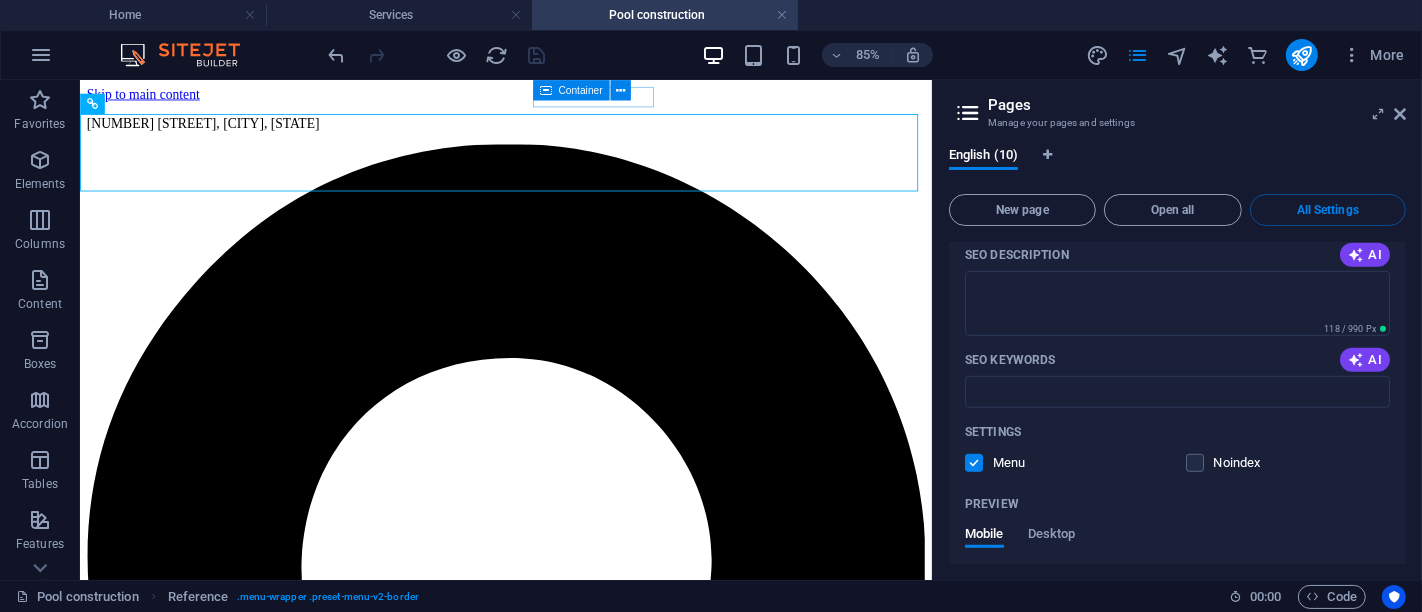 scroll, scrollTop: 7893, scrollLeft: 0, axis: vertical 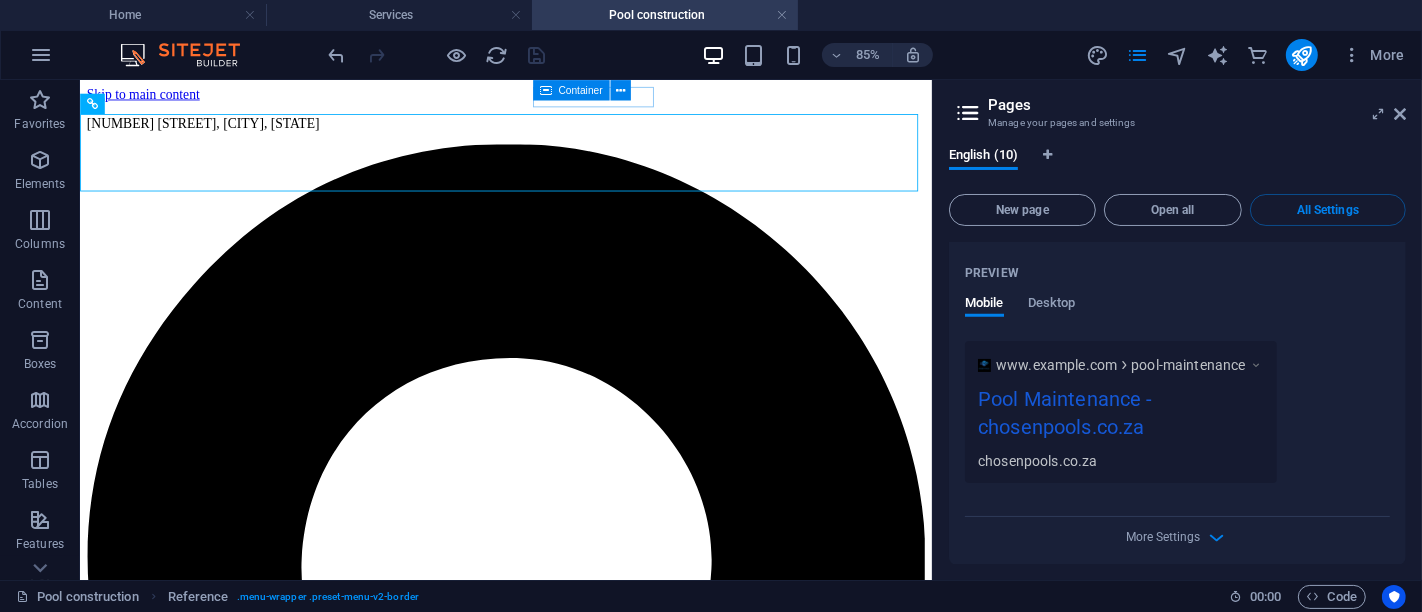 drag, startPoint x: 1408, startPoint y: 559, endPoint x: 1414, endPoint y: 595, distance: 36.496574 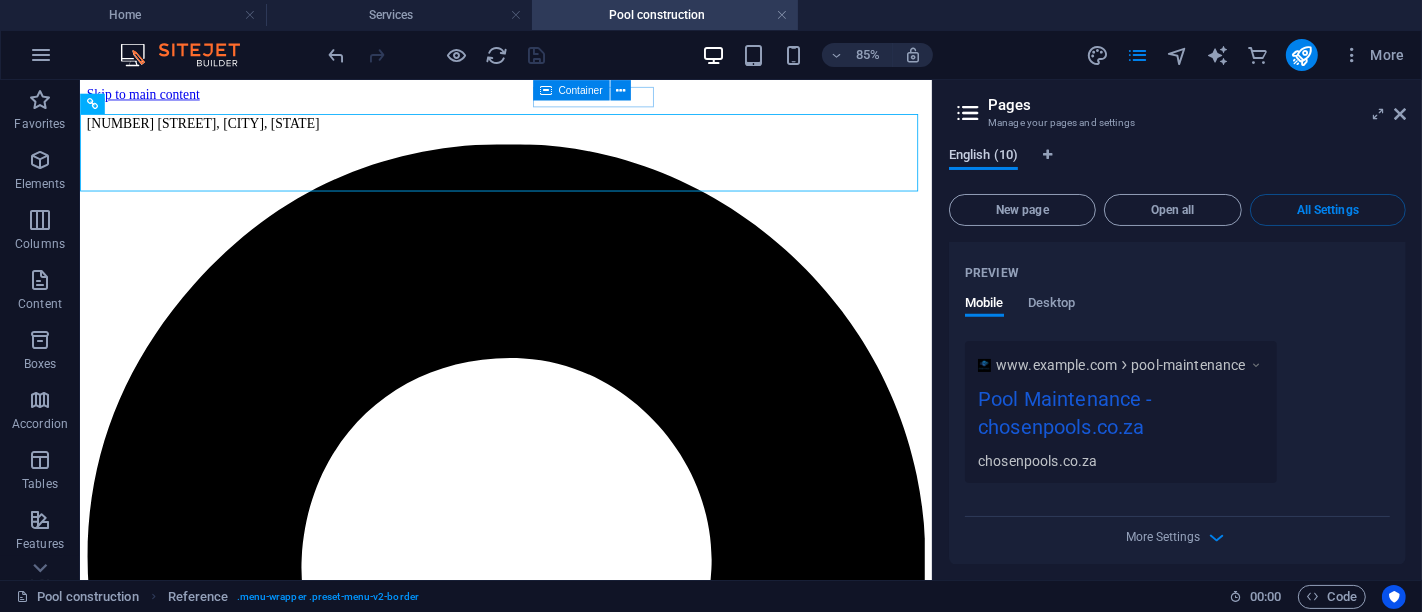 click on "English (10)" at bounding box center (983, 157) 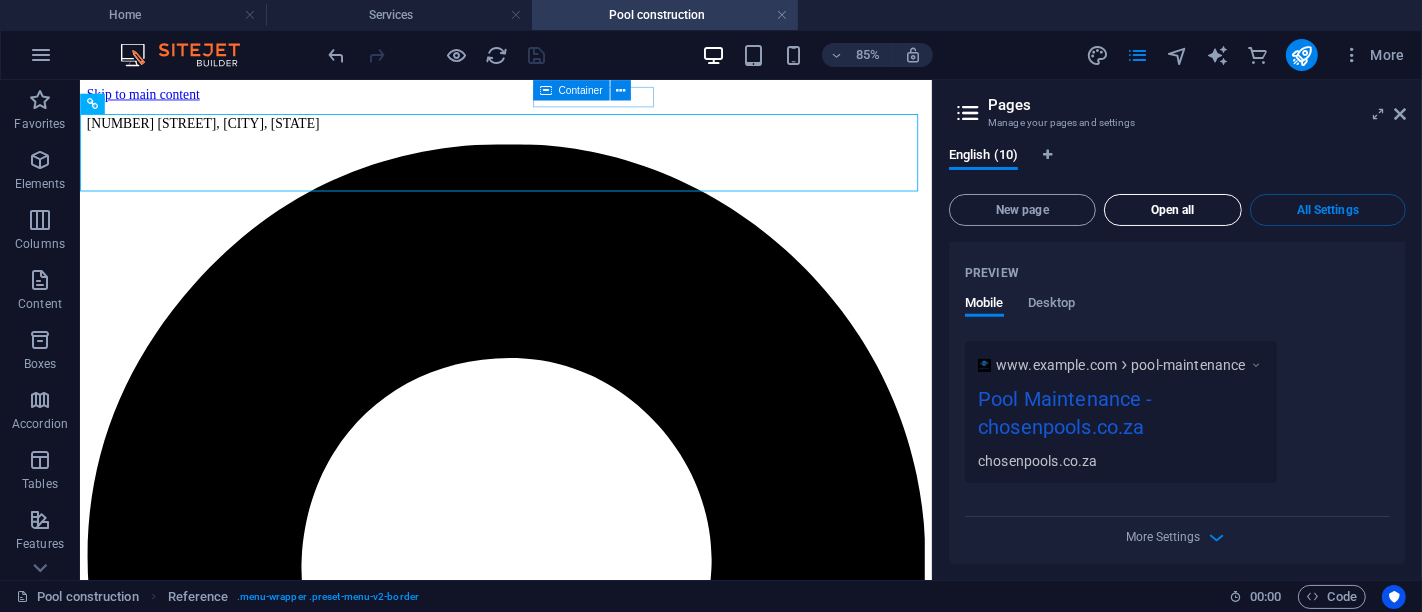 click on "Open all" at bounding box center (1173, 210) 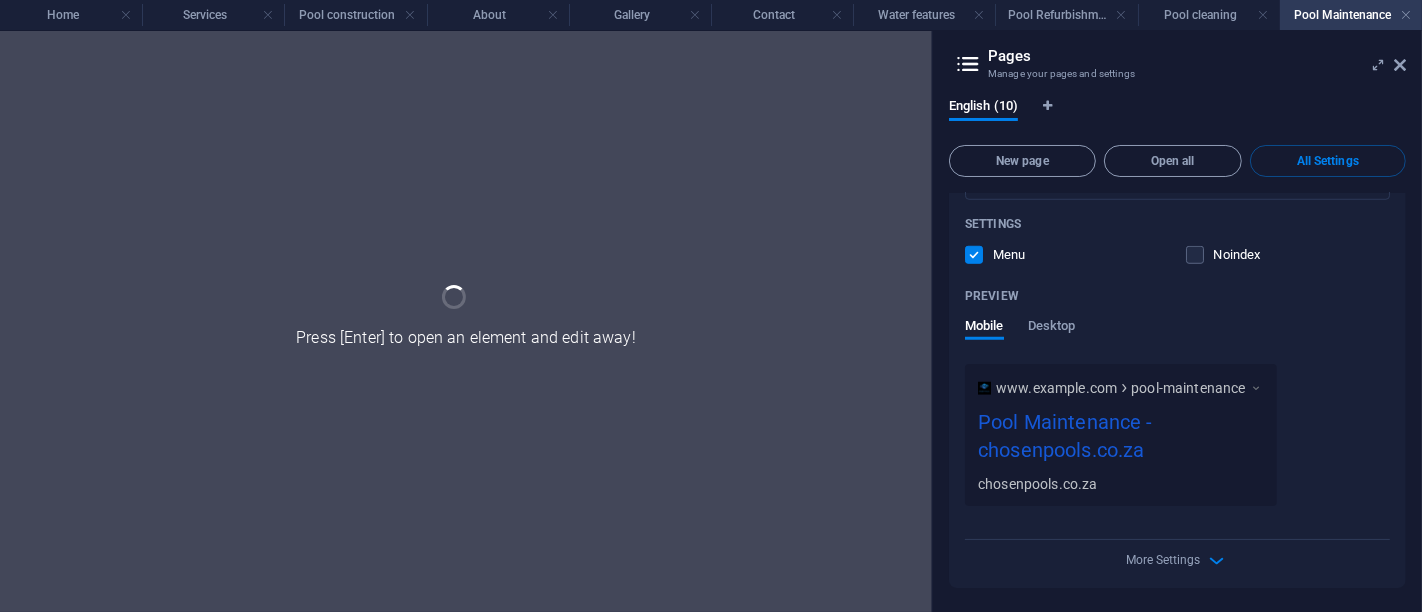 scroll, scrollTop: 7812, scrollLeft: 0, axis: vertical 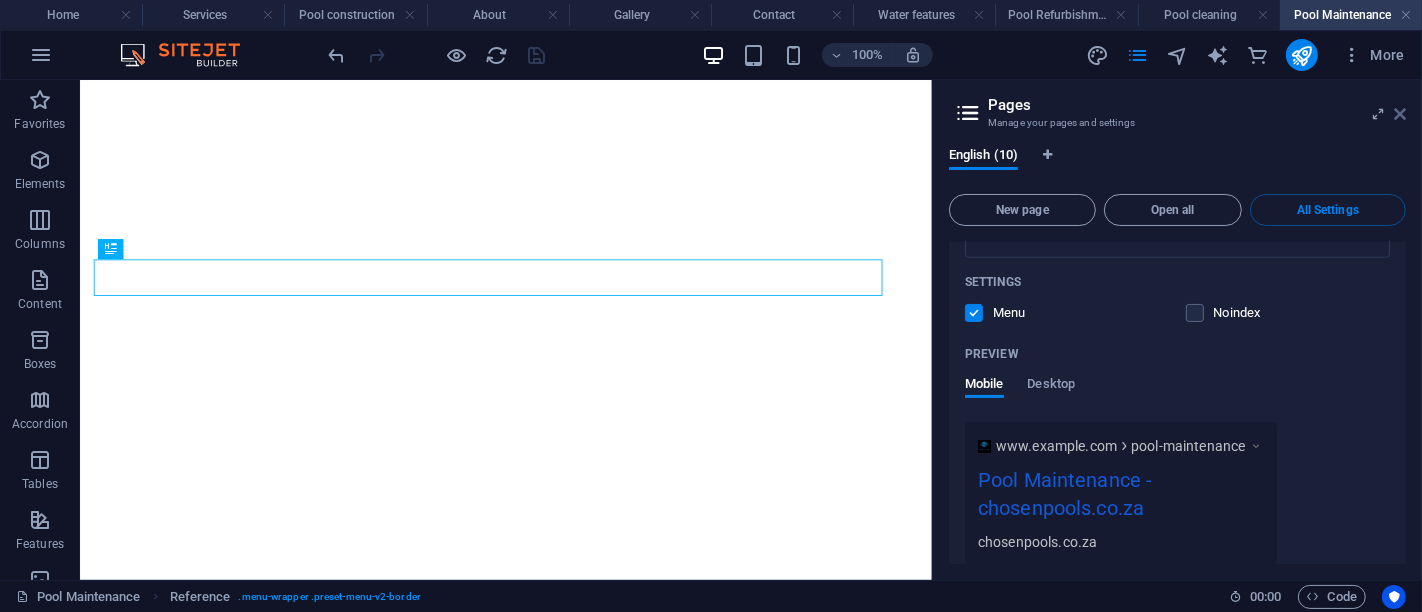 click at bounding box center [1400, 114] 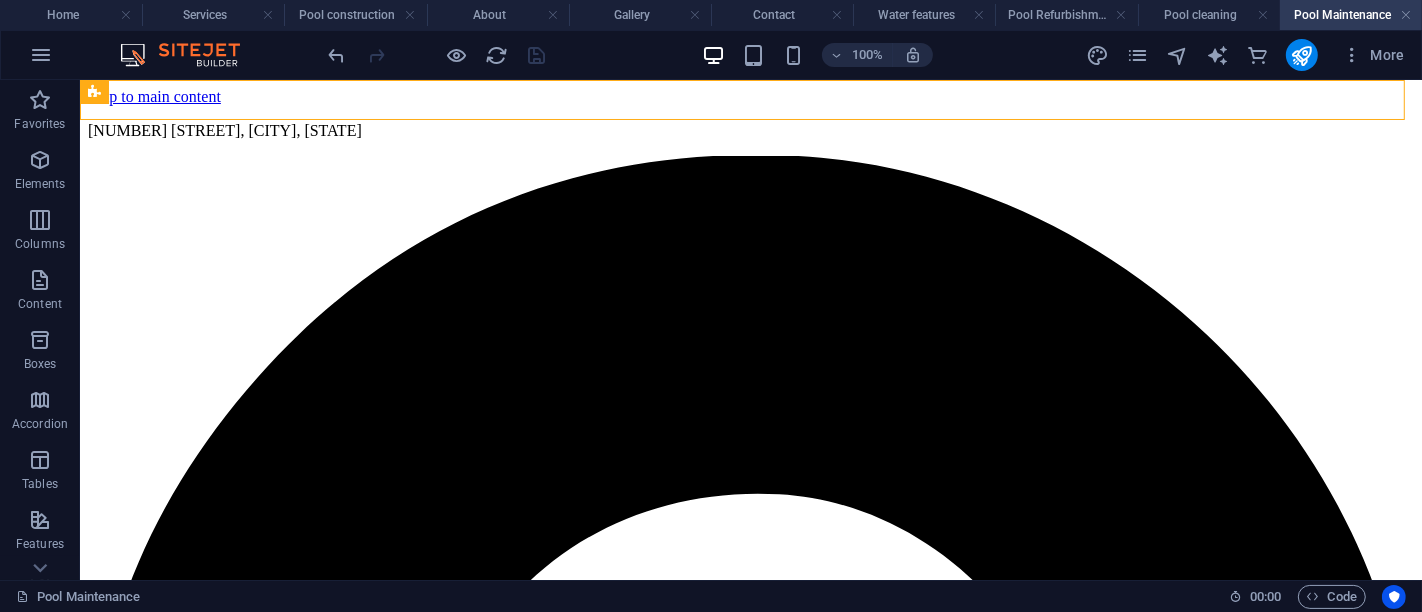 scroll, scrollTop: 0, scrollLeft: 0, axis: both 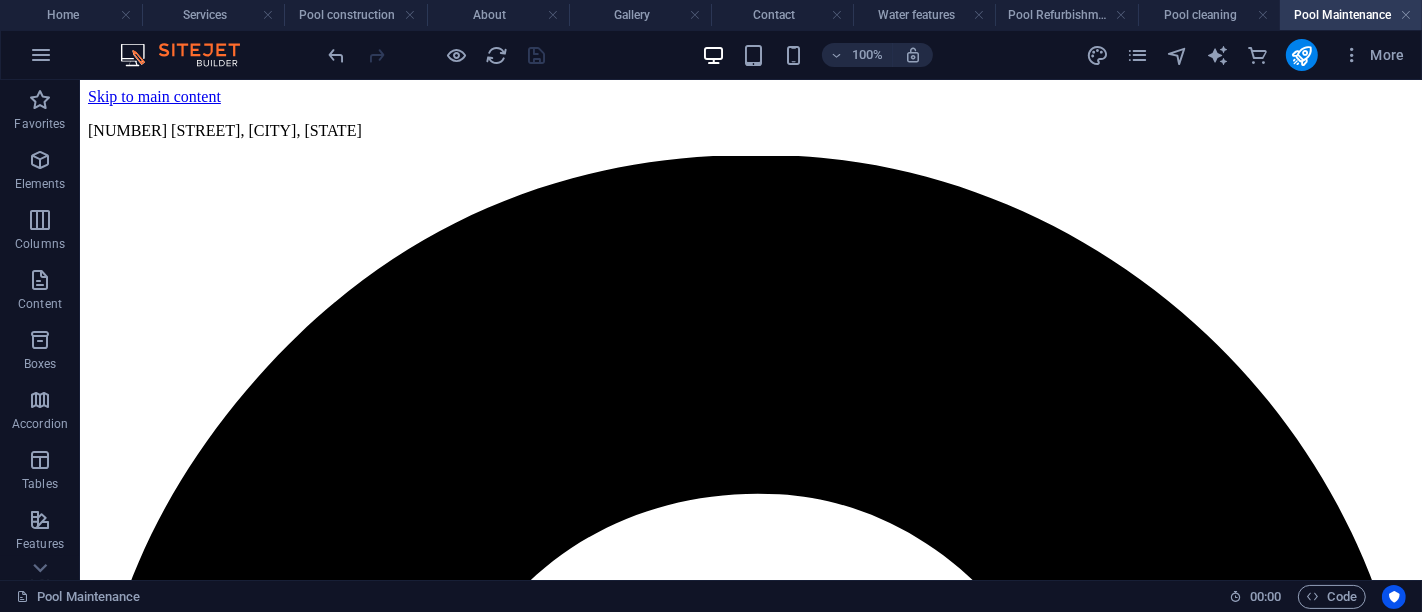 drag, startPoint x: 1475, startPoint y: 186, endPoint x: 1464, endPoint y: 158, distance: 30.083218 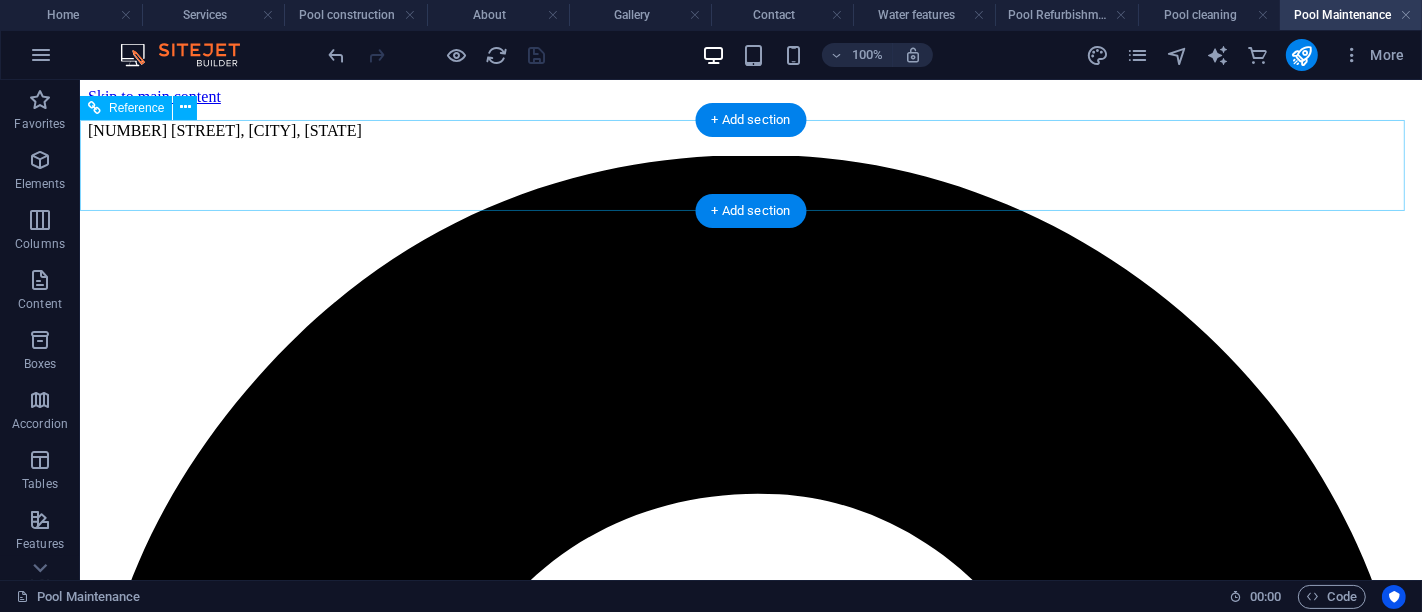 click on "Home About Service Contact" at bounding box center (750, 6417) 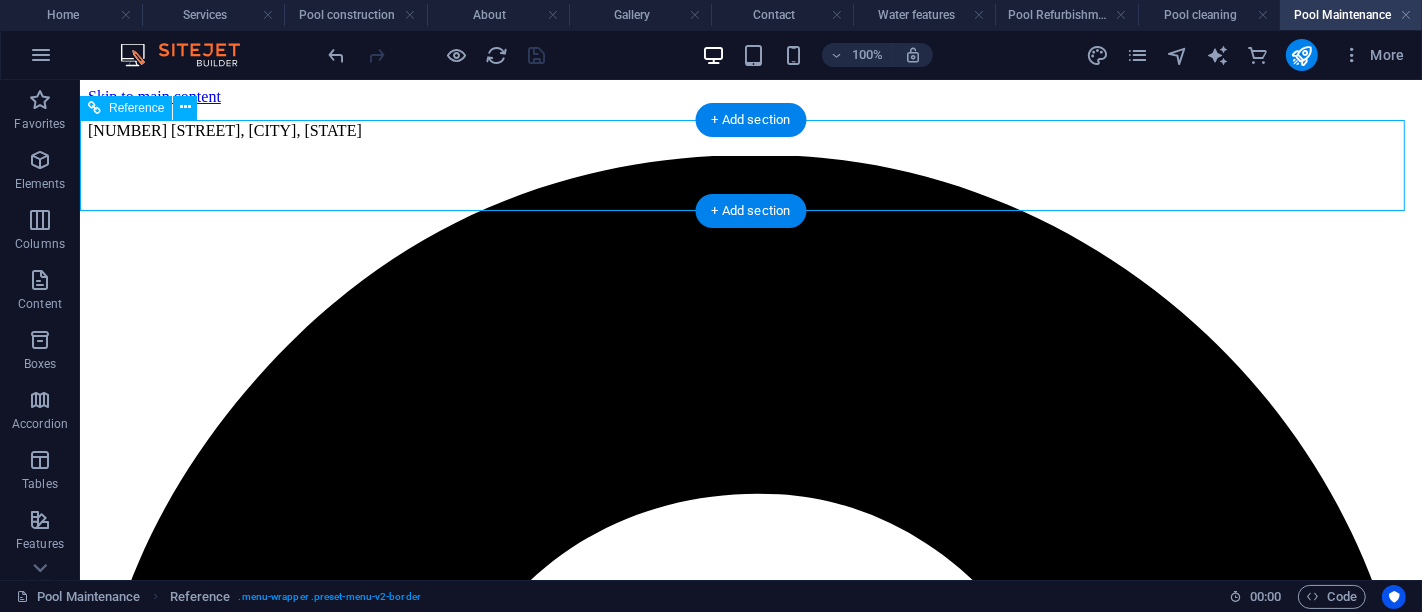 click on "Home About Service Contact" at bounding box center (750, 6417) 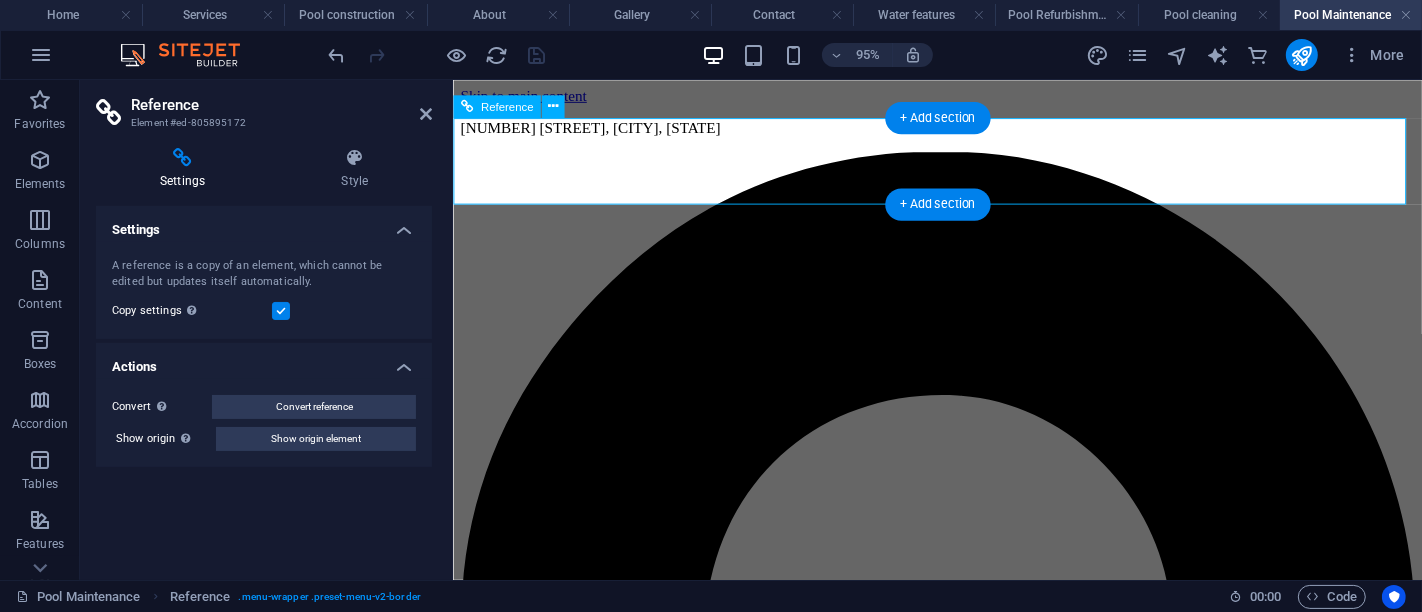 click on "Home About Service Contact" at bounding box center [963, 4952] 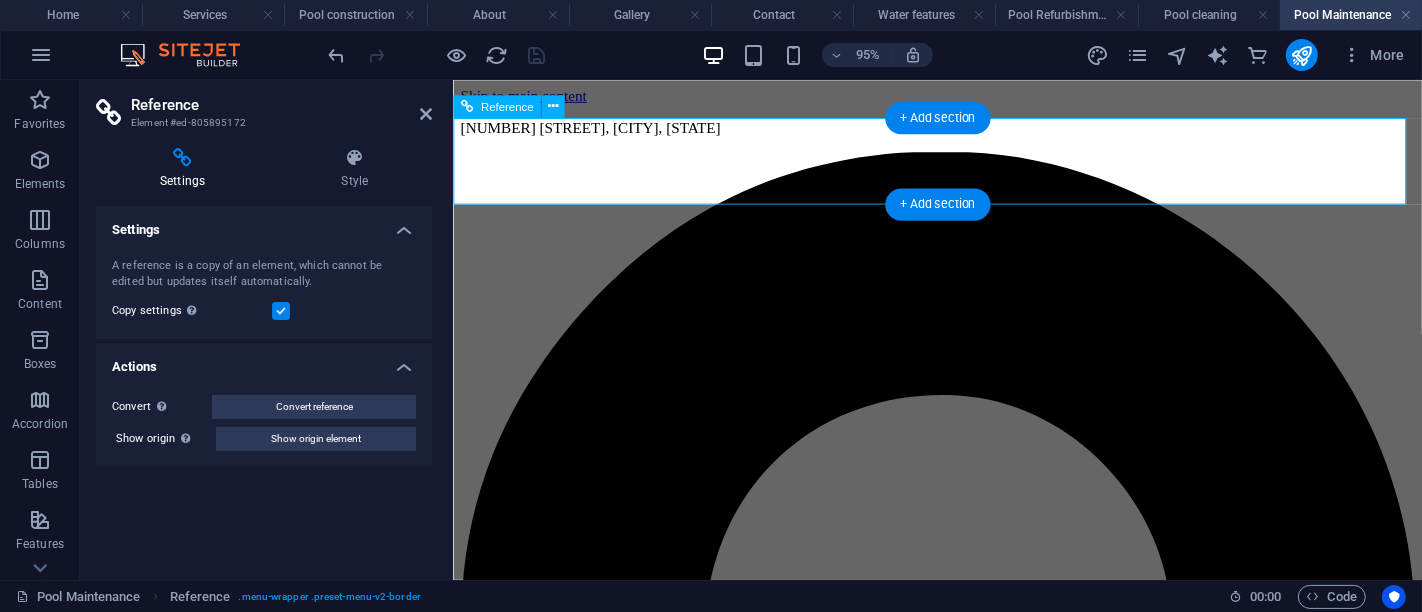 click on "Home About Service Contact" at bounding box center [963, 4952] 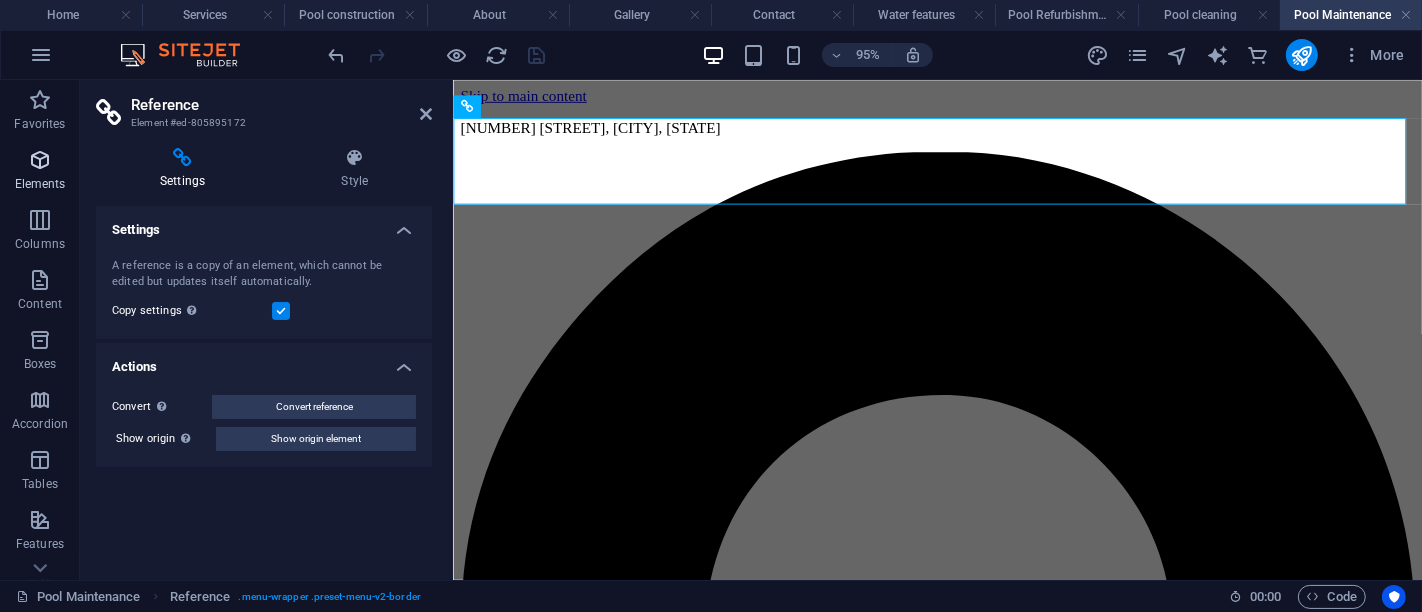 click on "Elements" at bounding box center [40, 172] 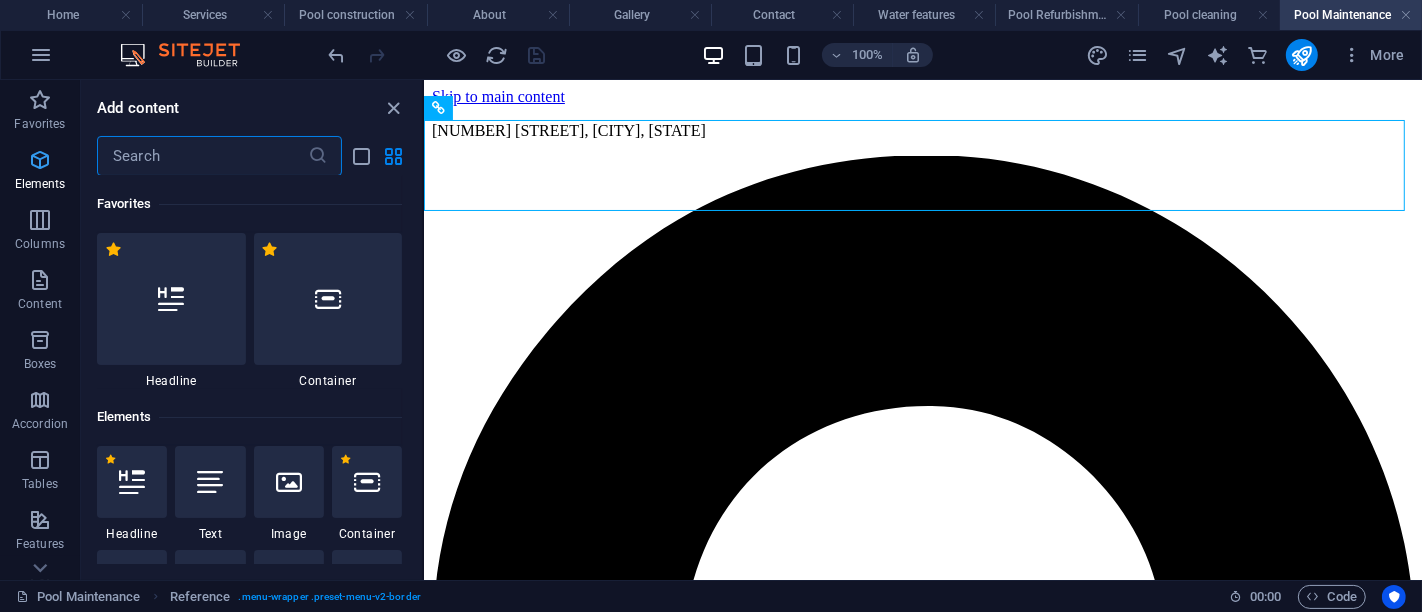 scroll, scrollTop: 213, scrollLeft: 0, axis: vertical 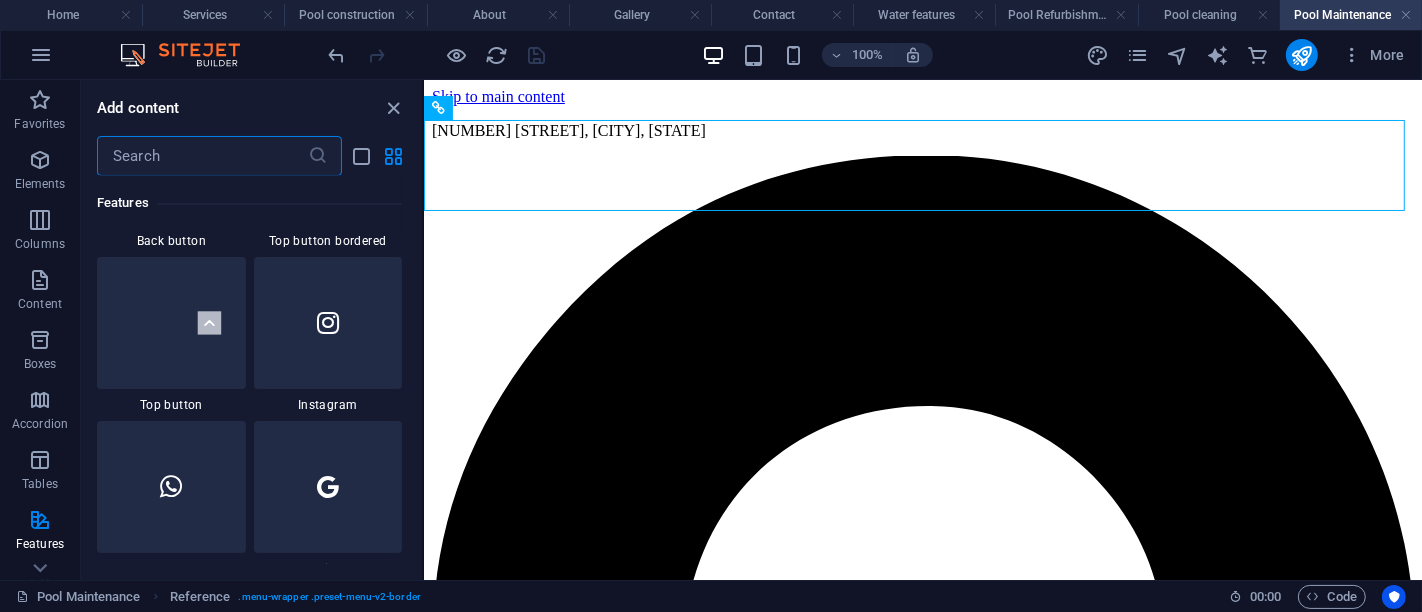drag, startPoint x: 419, startPoint y: 191, endPoint x: 30, endPoint y: 284, distance: 399.9625 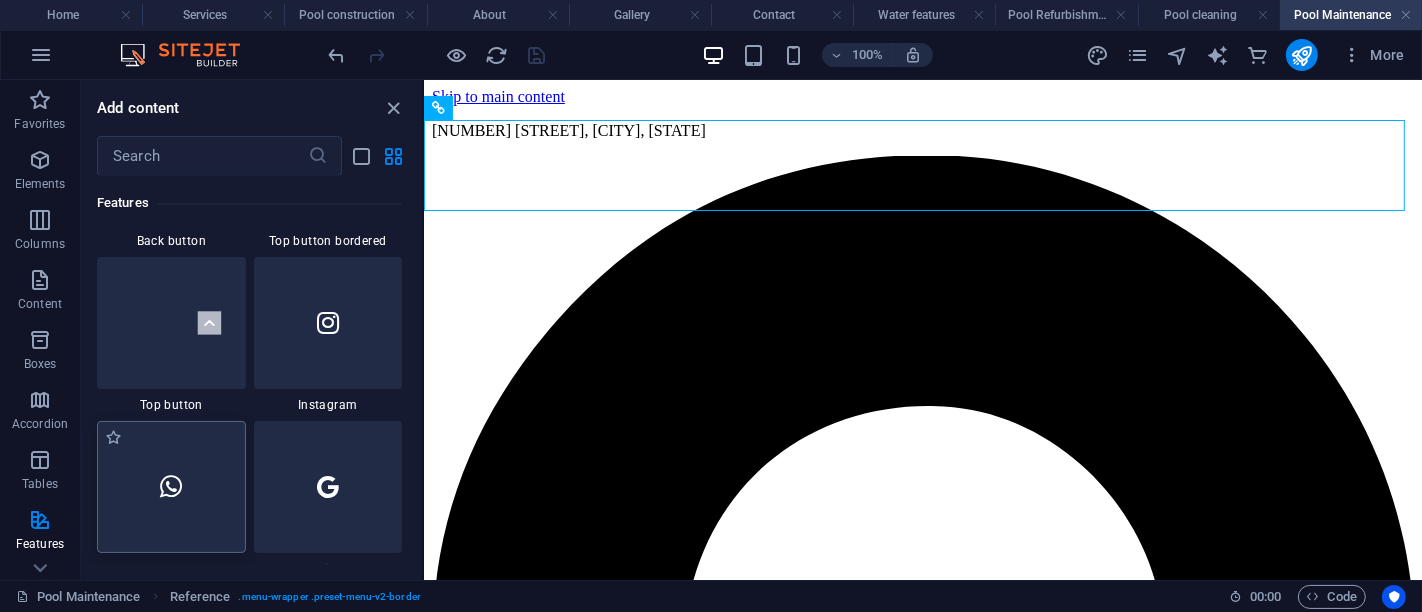 drag, startPoint x: 151, startPoint y: 497, endPoint x: 547, endPoint y: 181, distance: 506.62808 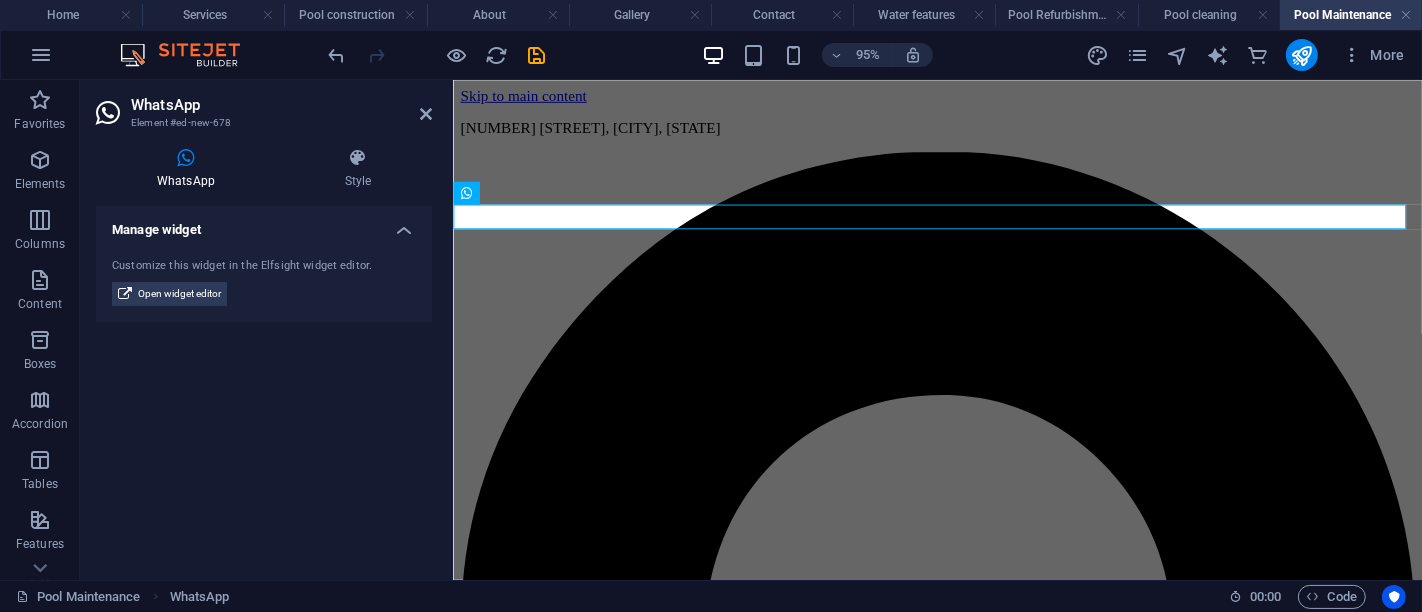 click on "Manage widget" at bounding box center [264, 224] 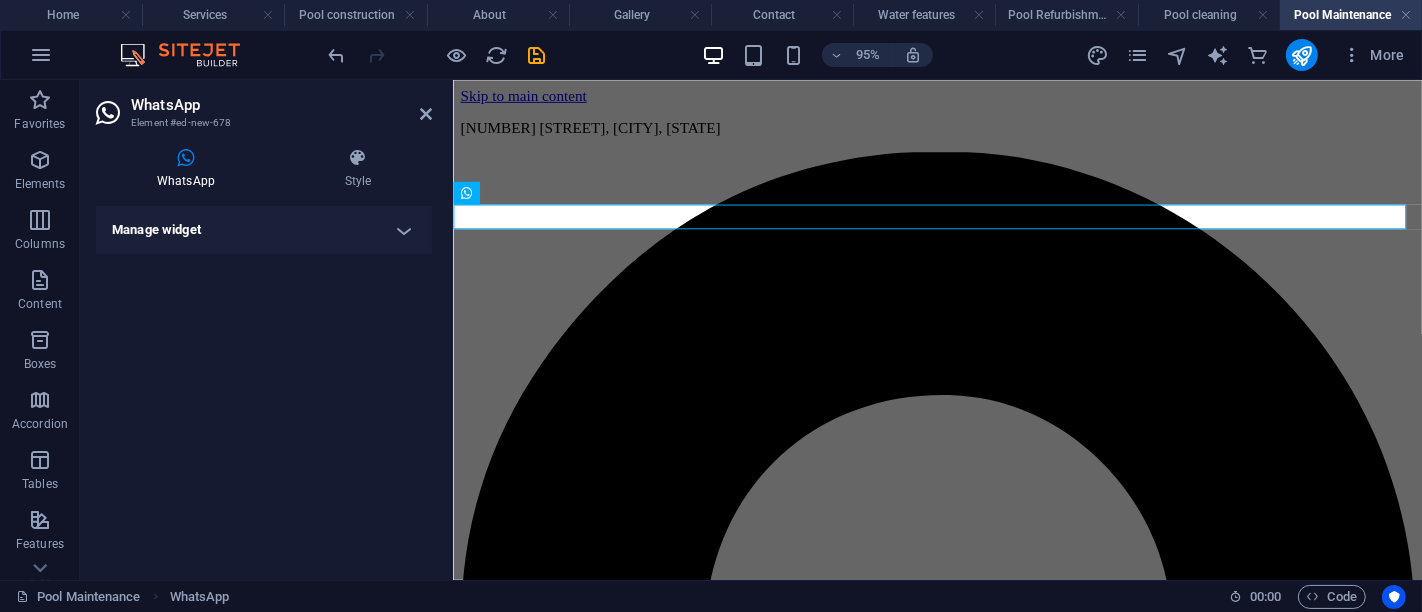 click on "Manage widget" at bounding box center (264, 230) 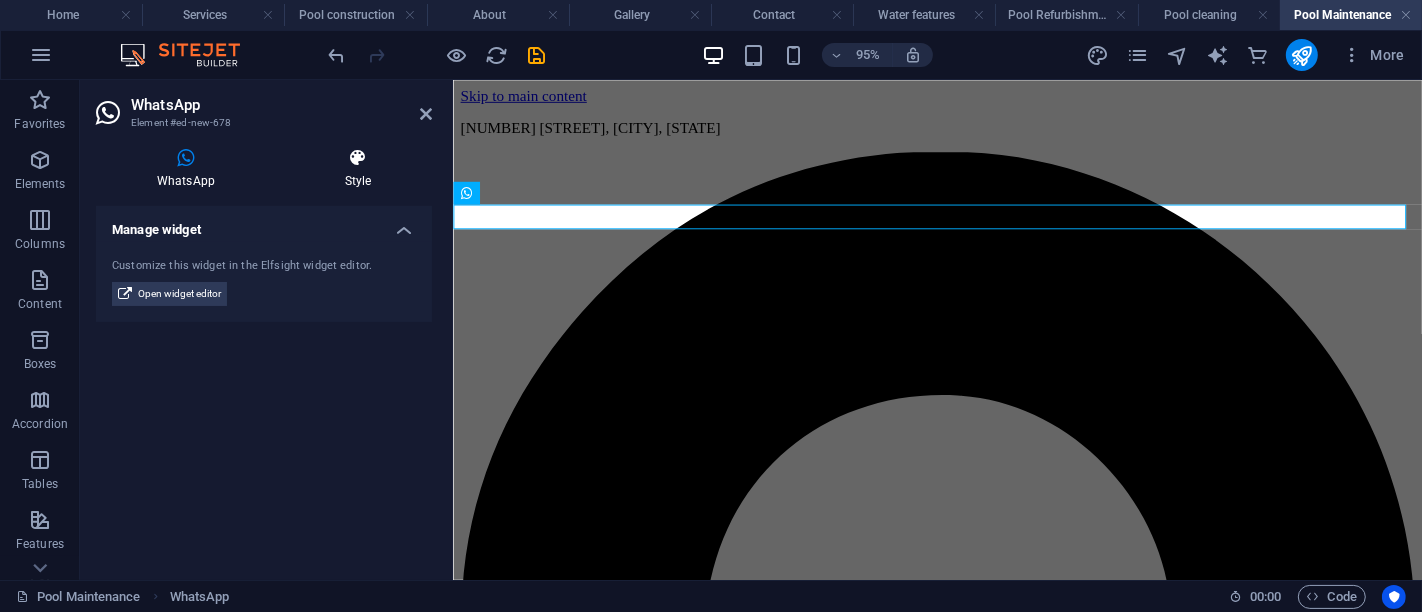 click at bounding box center [358, 158] 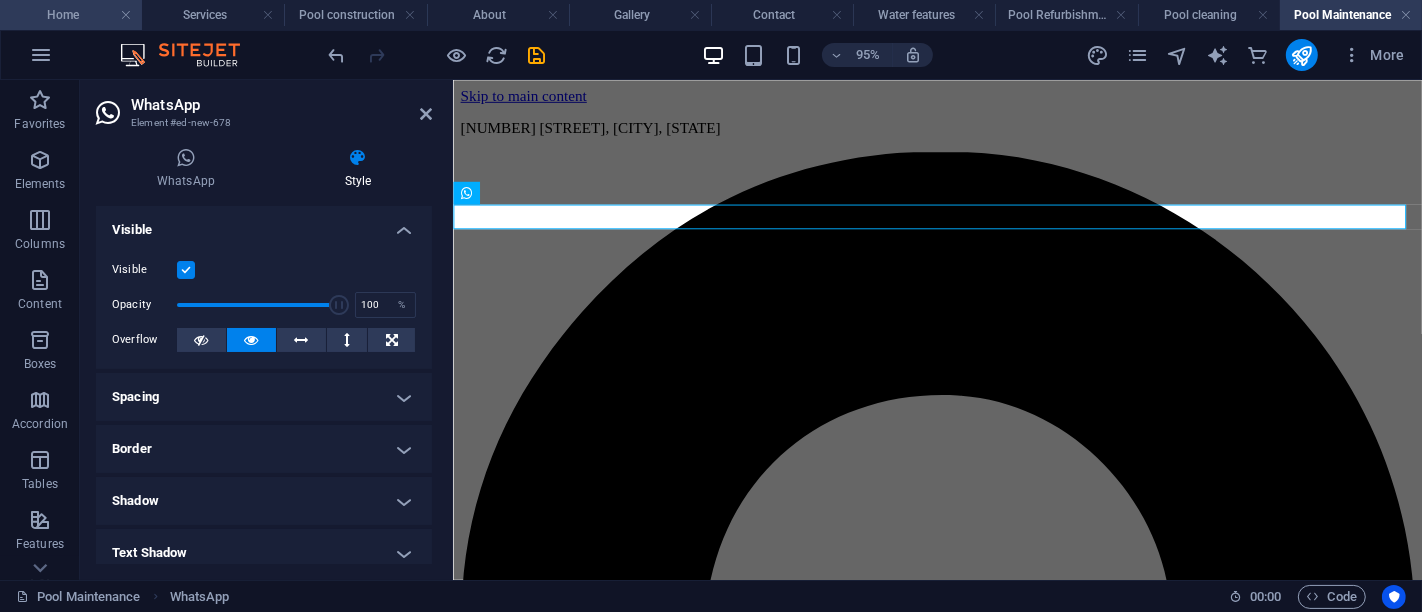 click on "Home" at bounding box center (71, 15) 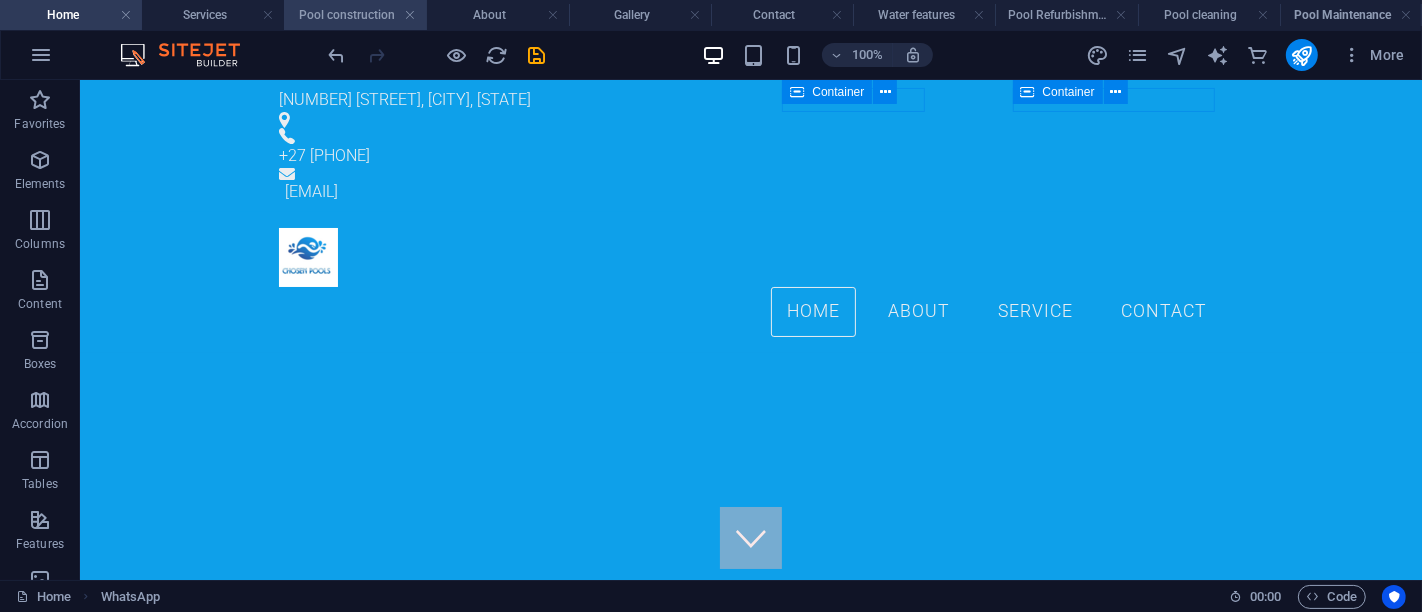 click on "Pool construction" at bounding box center (355, 15) 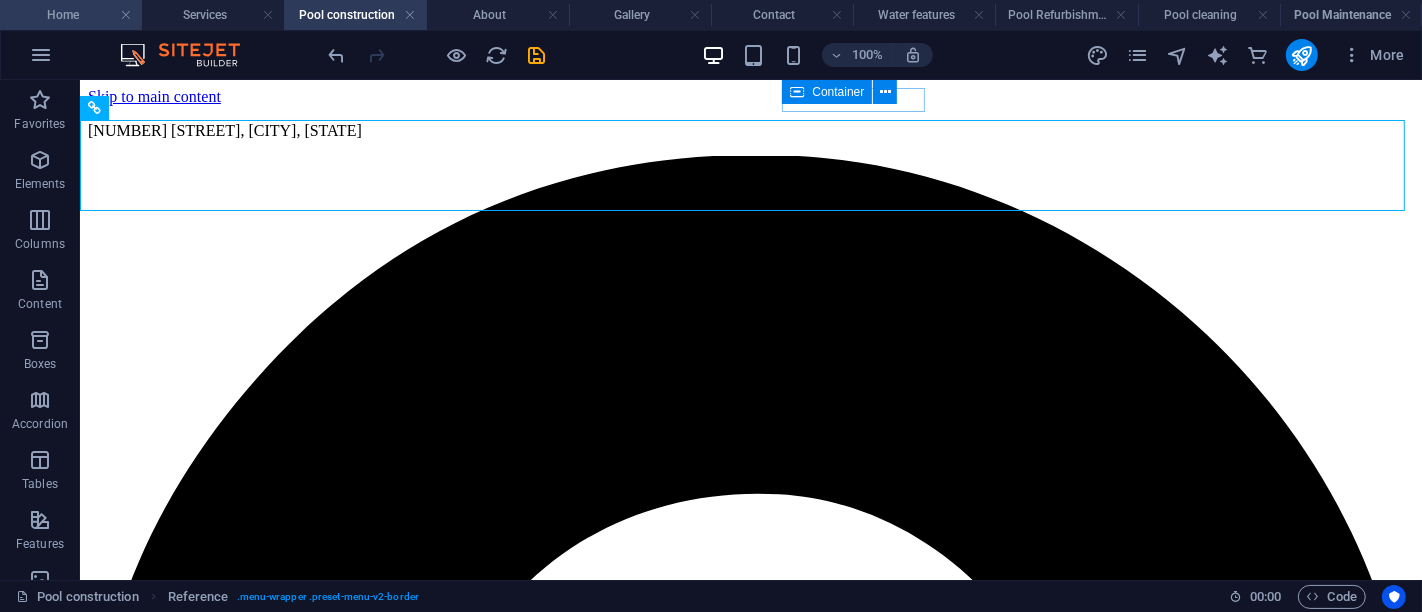 click on "Home" at bounding box center (71, 15) 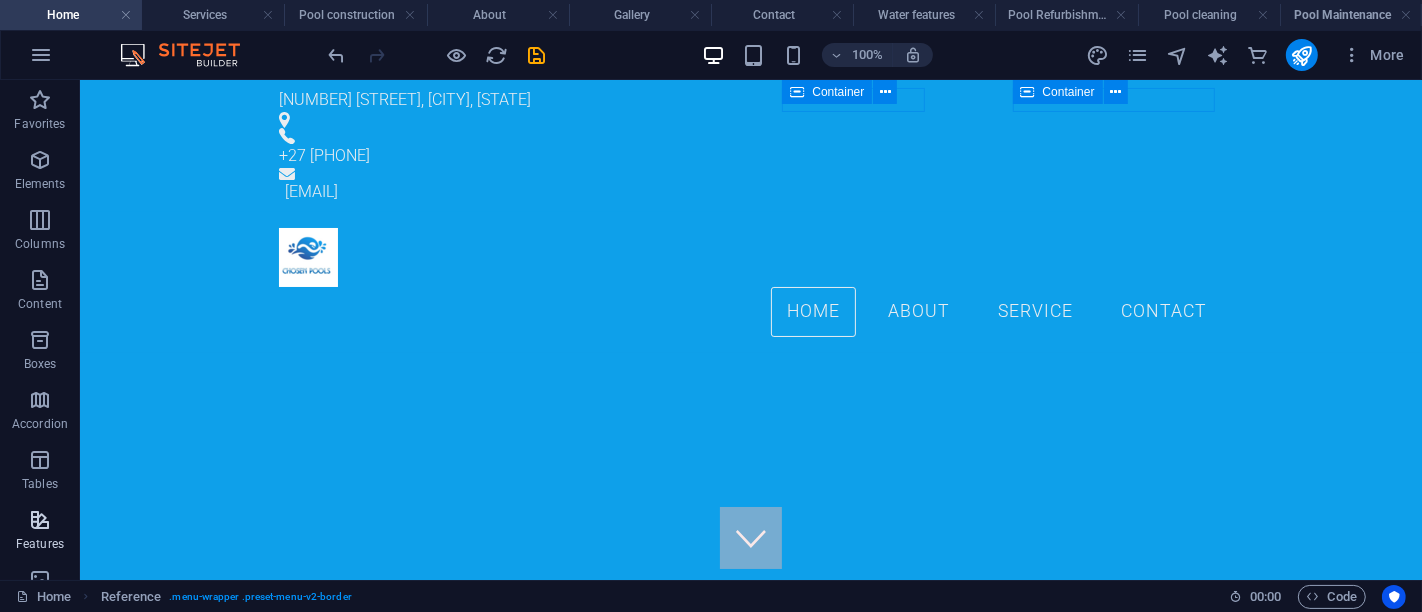 click on "Features" at bounding box center [40, 544] 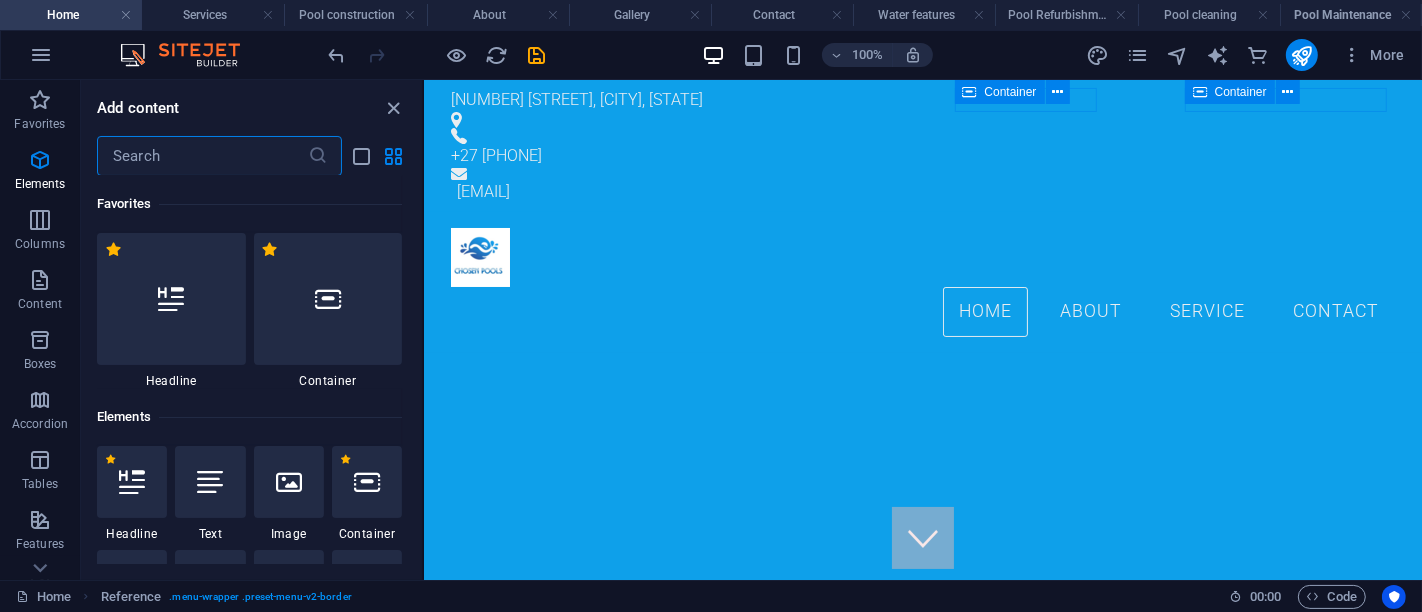 scroll, scrollTop: 7794, scrollLeft: 0, axis: vertical 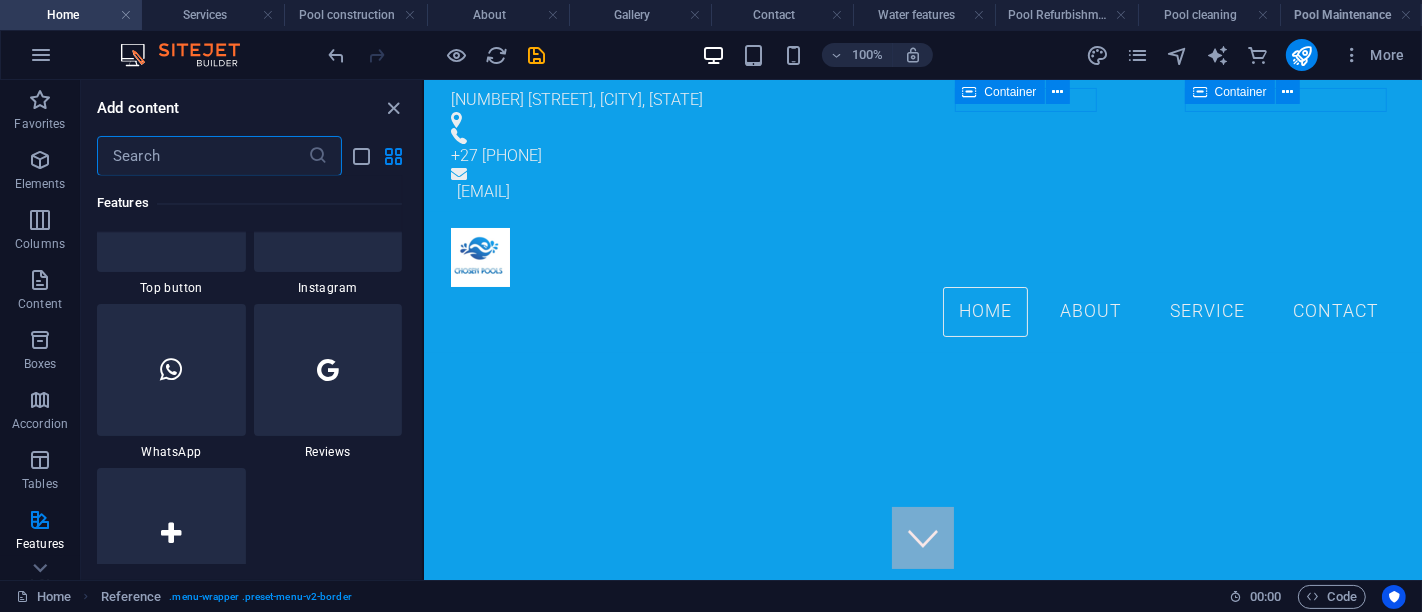 drag, startPoint x: 421, startPoint y: 327, endPoint x: 3, endPoint y: 286, distance: 420.00595 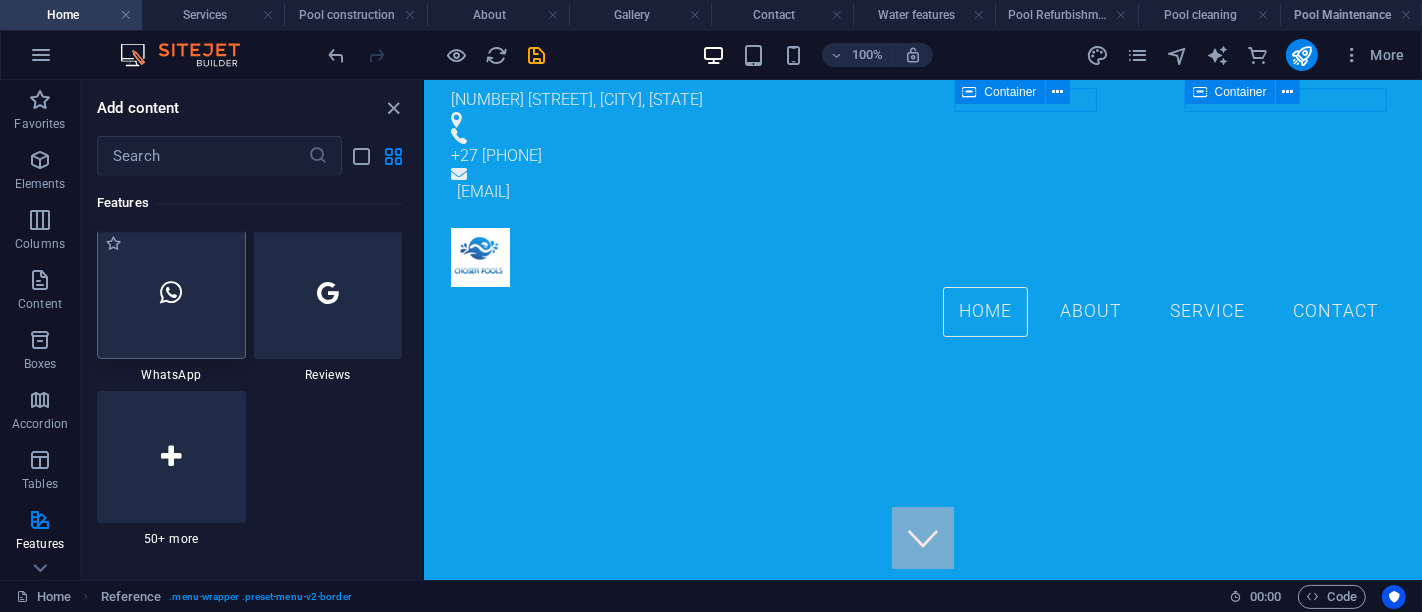 click at bounding box center [171, 293] 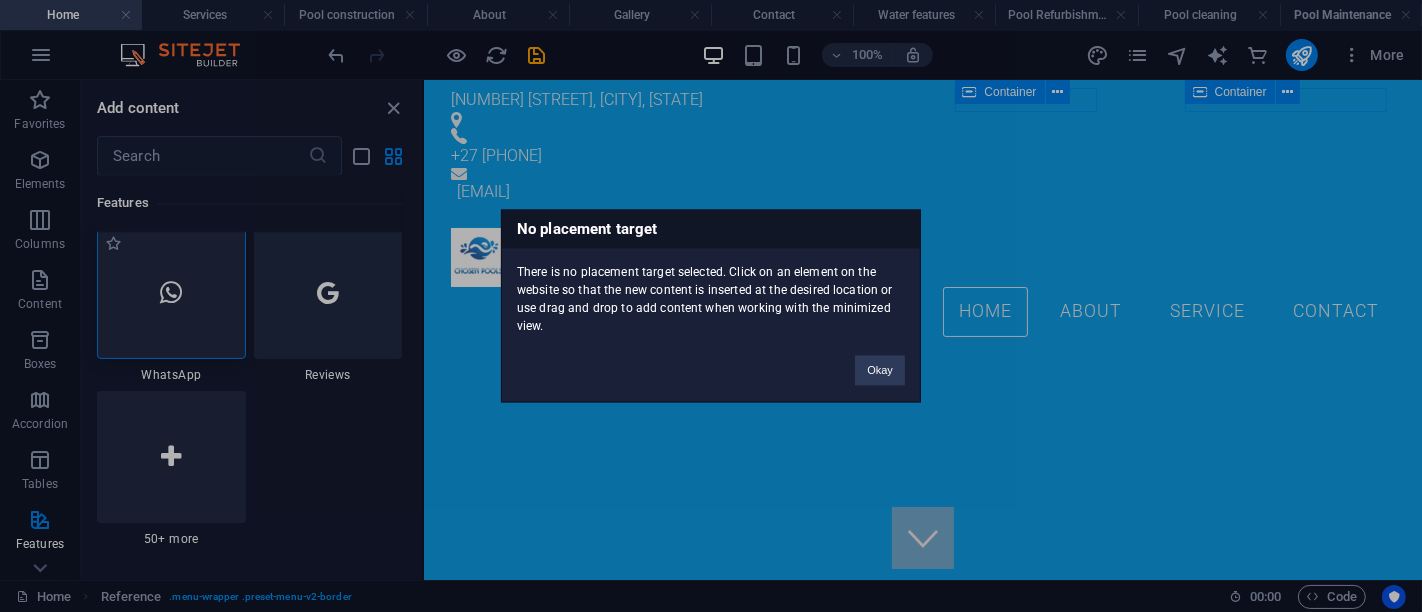 click on "No placement target There is no placement target selected. Click on an element on the website so that the new content is inserted at the desired location or use drag and drop to add content when working with the minimized view. Okay" at bounding box center [711, 306] 